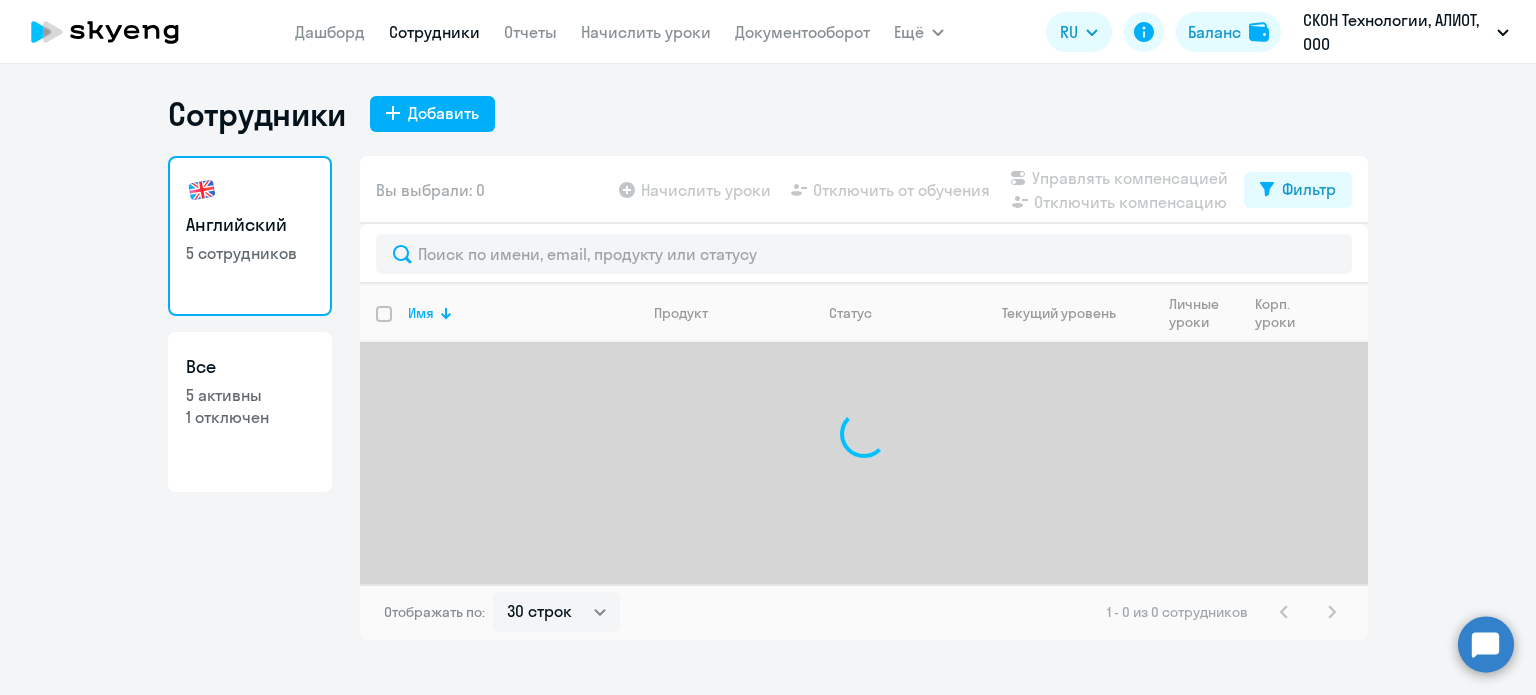 select on "30" 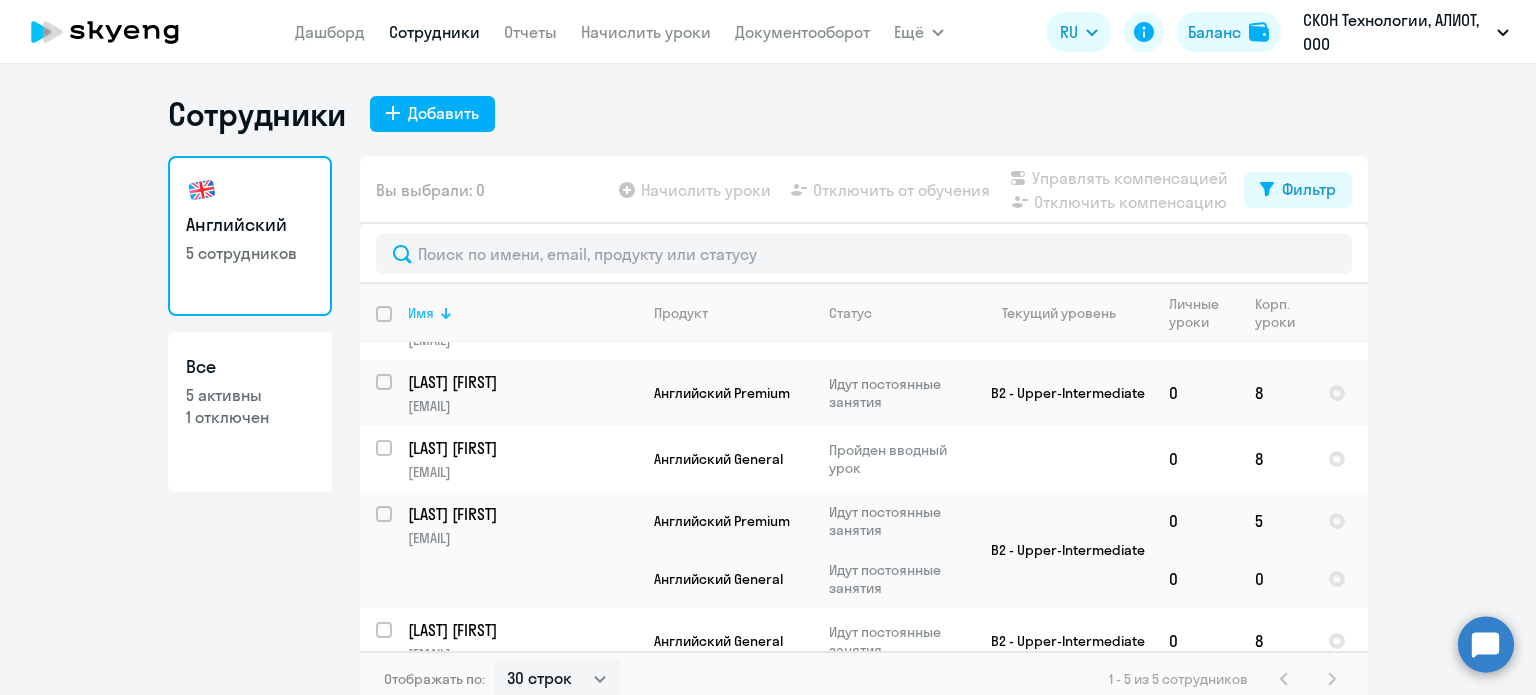 scroll, scrollTop: 74, scrollLeft: 0, axis: vertical 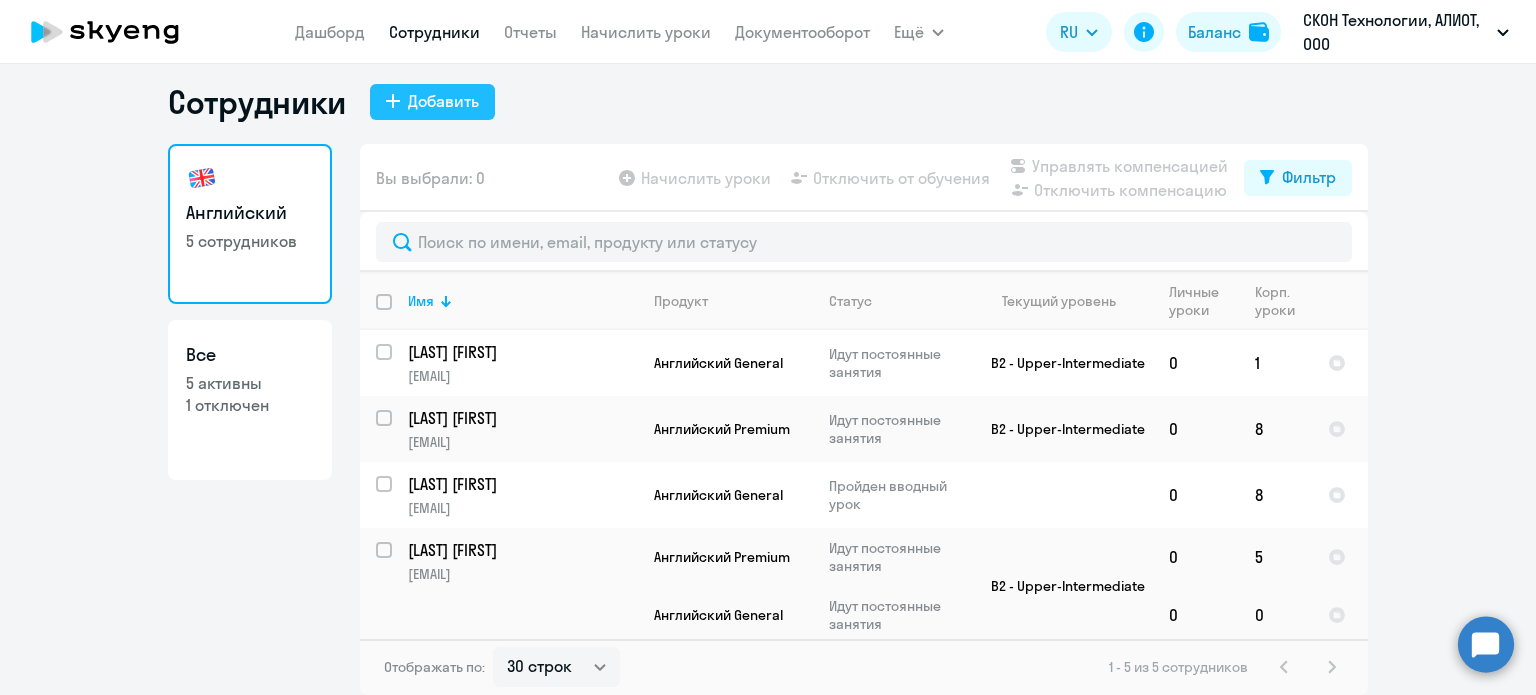 click on "Добавить" 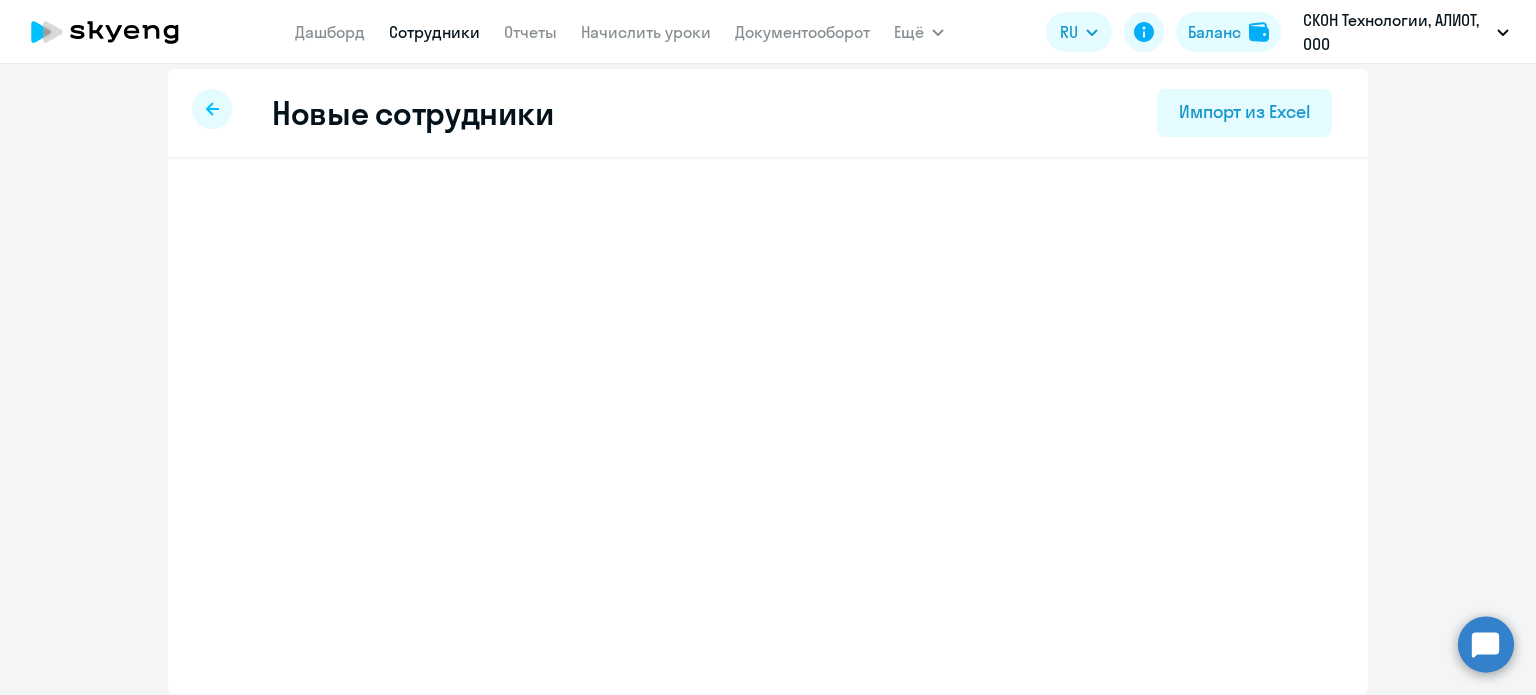 scroll, scrollTop: 0, scrollLeft: 0, axis: both 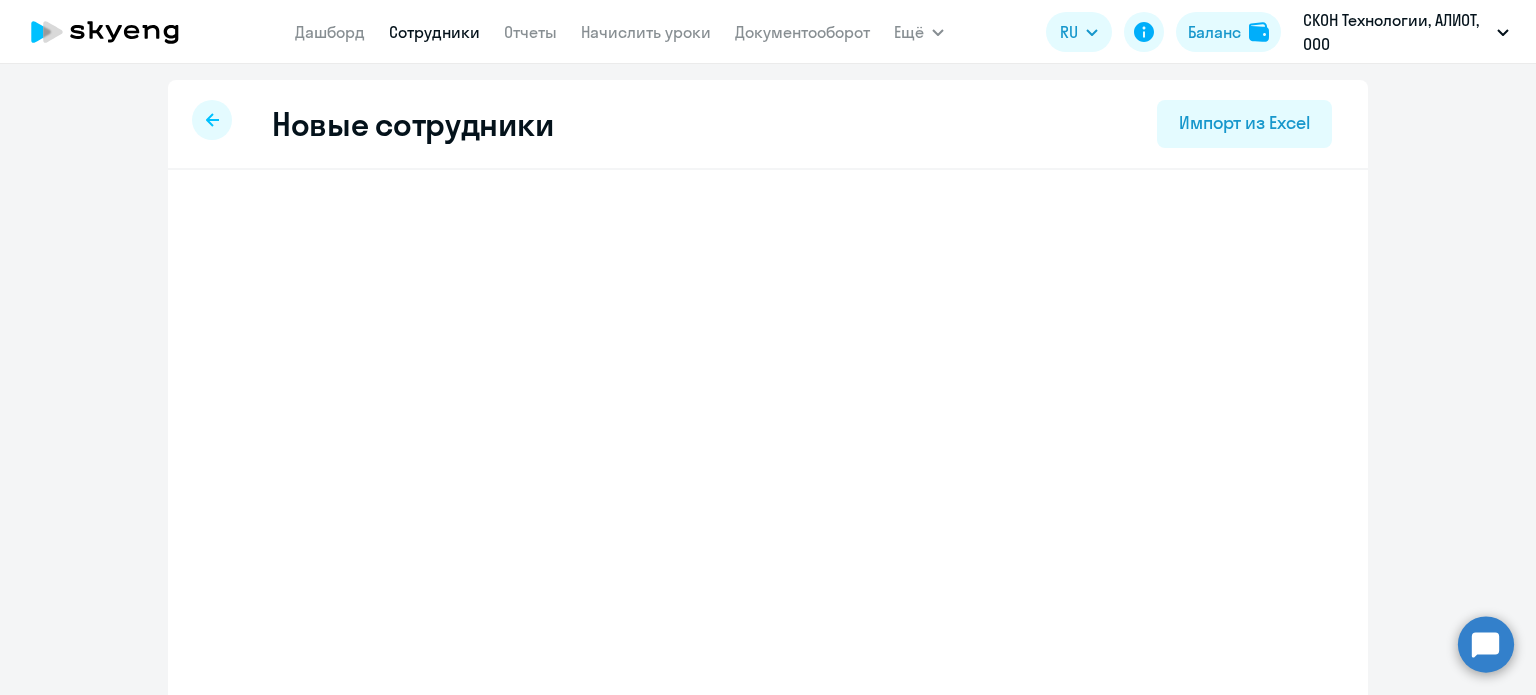 select on "english_adult_not_native_speaker" 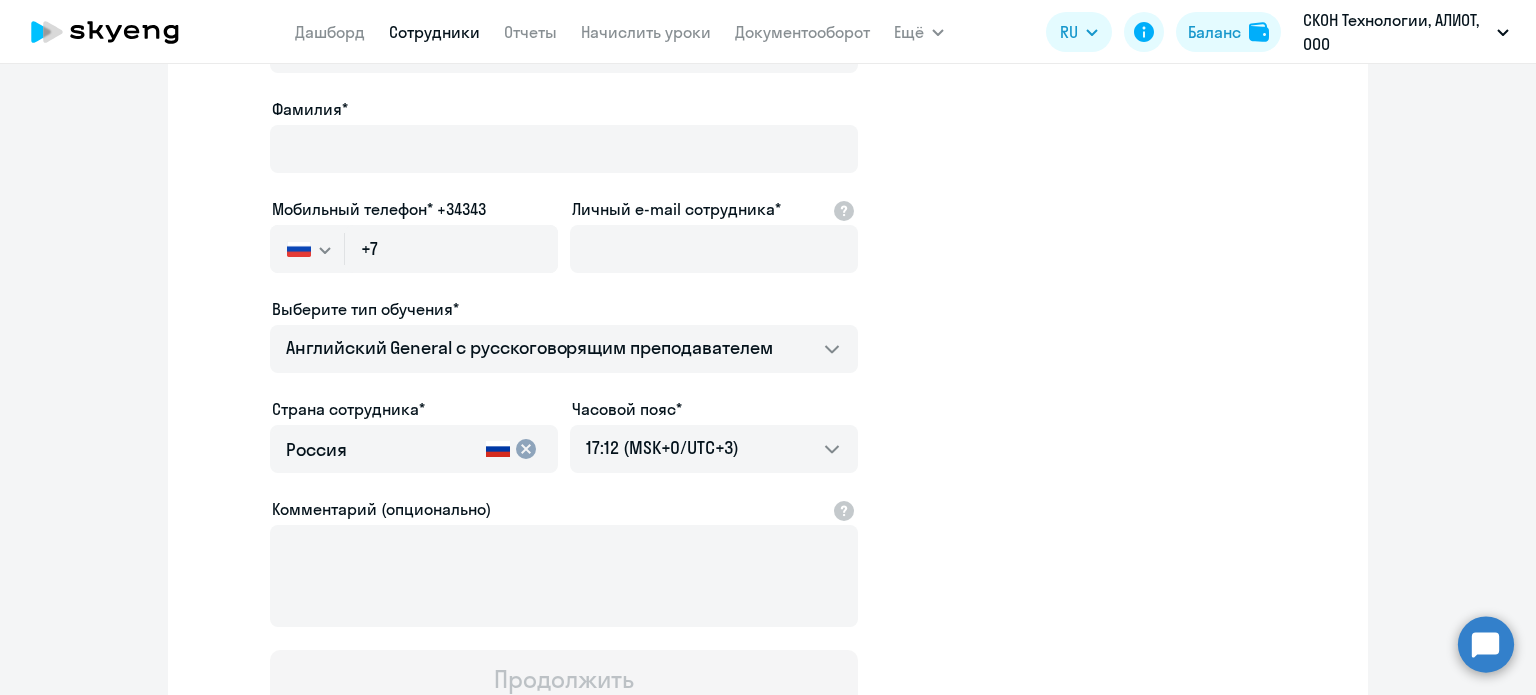 scroll, scrollTop: 200, scrollLeft: 0, axis: vertical 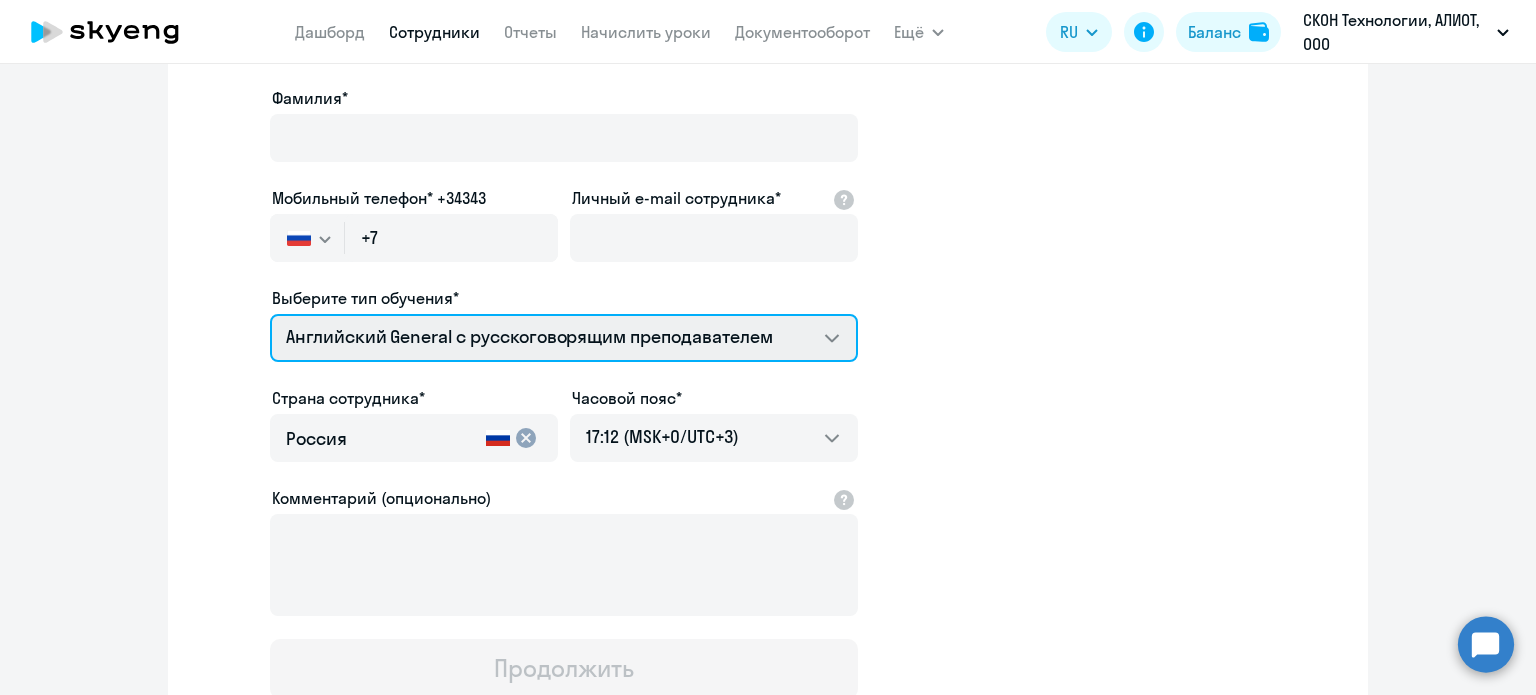 click on "Премиум английский с русскоговорящим преподавателем   Английский General с русскоговорящим преподавателем" at bounding box center (564, 338) 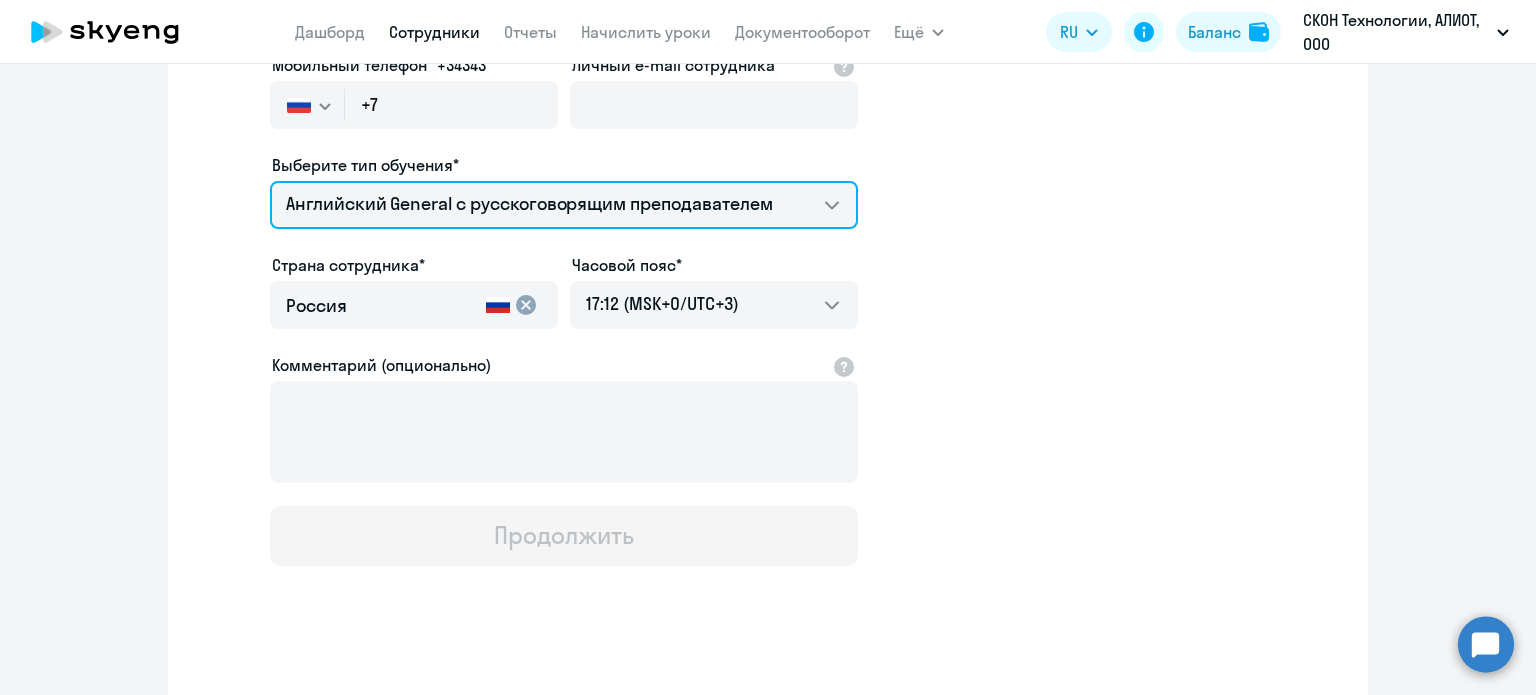 scroll, scrollTop: 351, scrollLeft: 0, axis: vertical 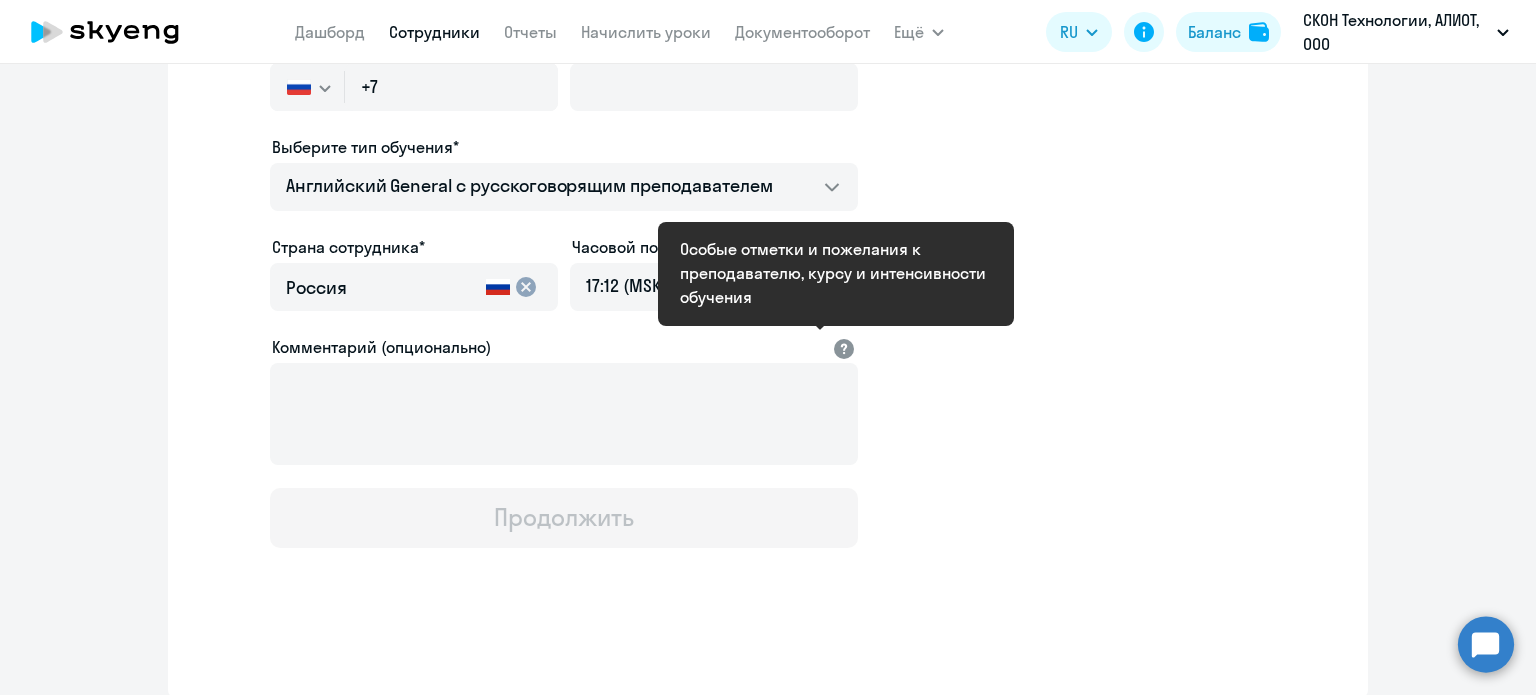 click 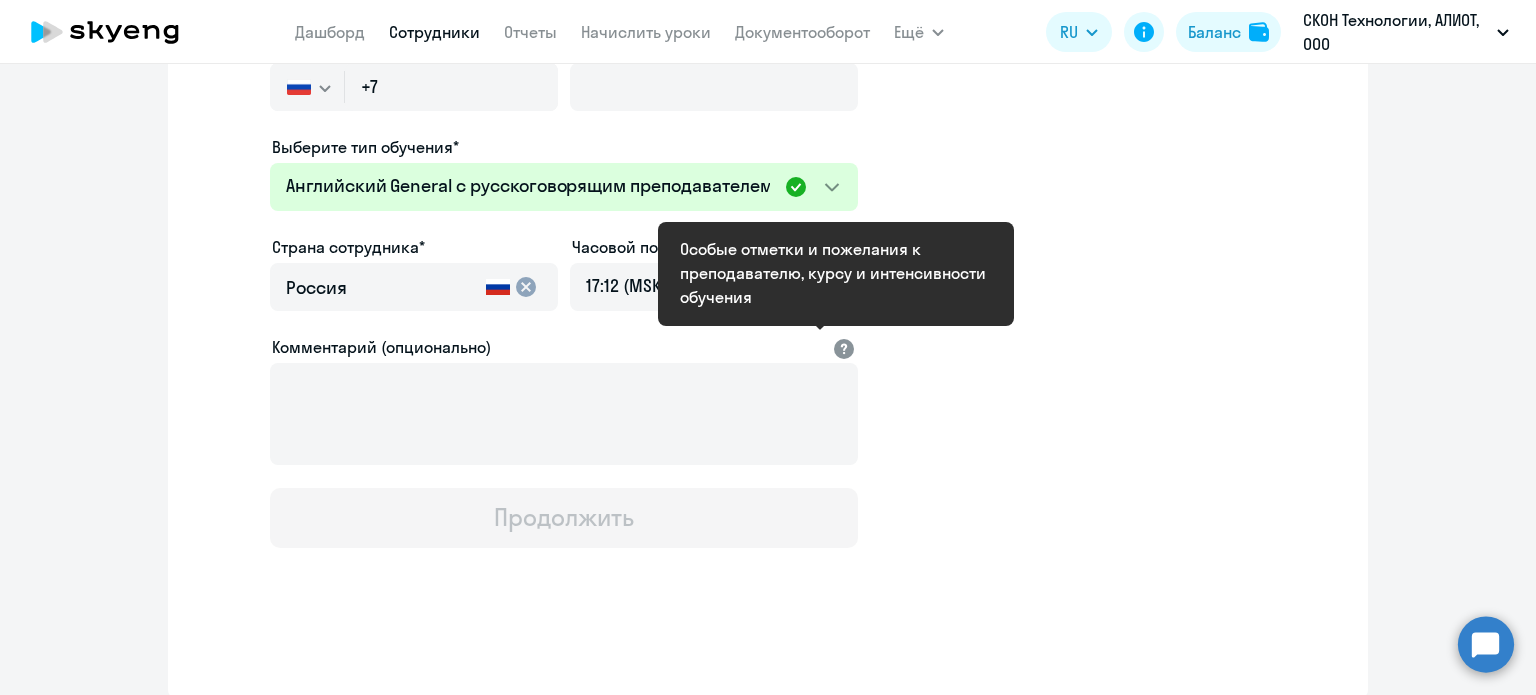 click 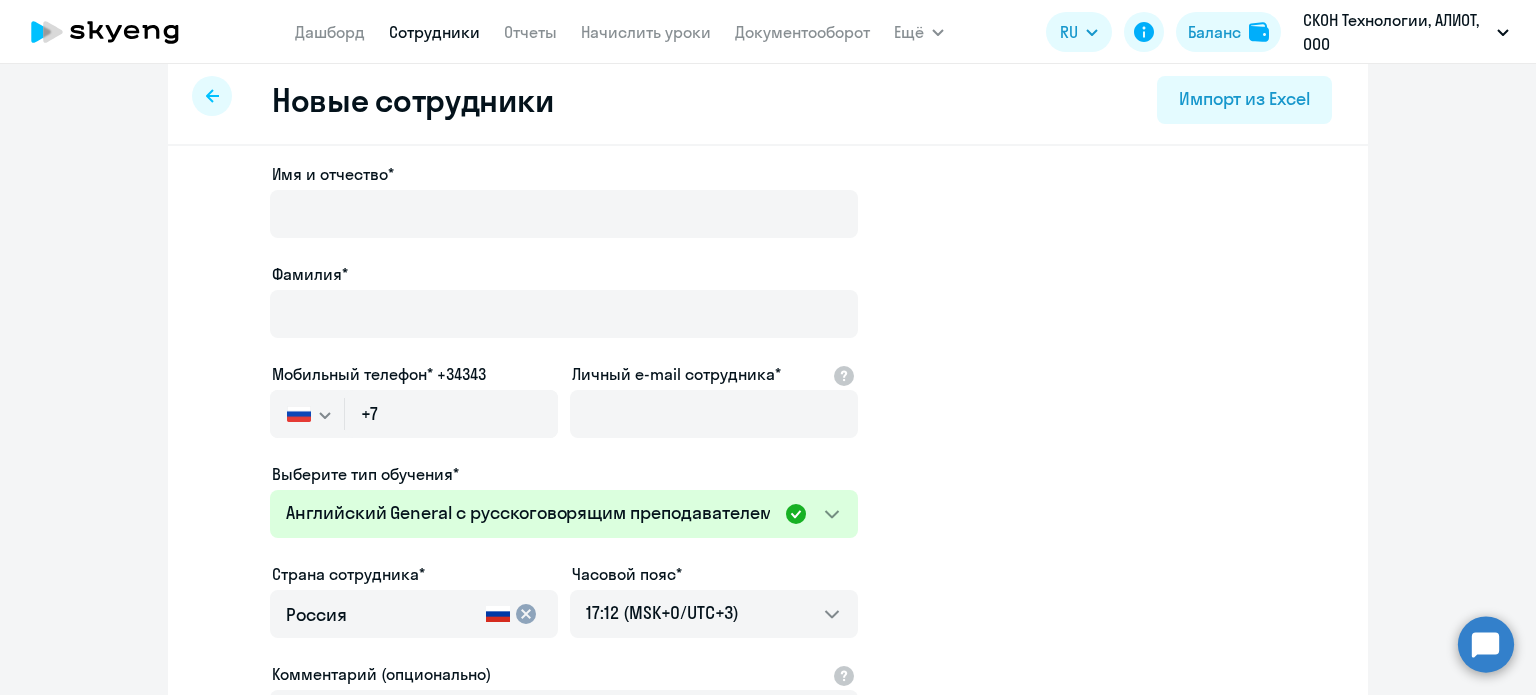 scroll, scrollTop: 0, scrollLeft: 0, axis: both 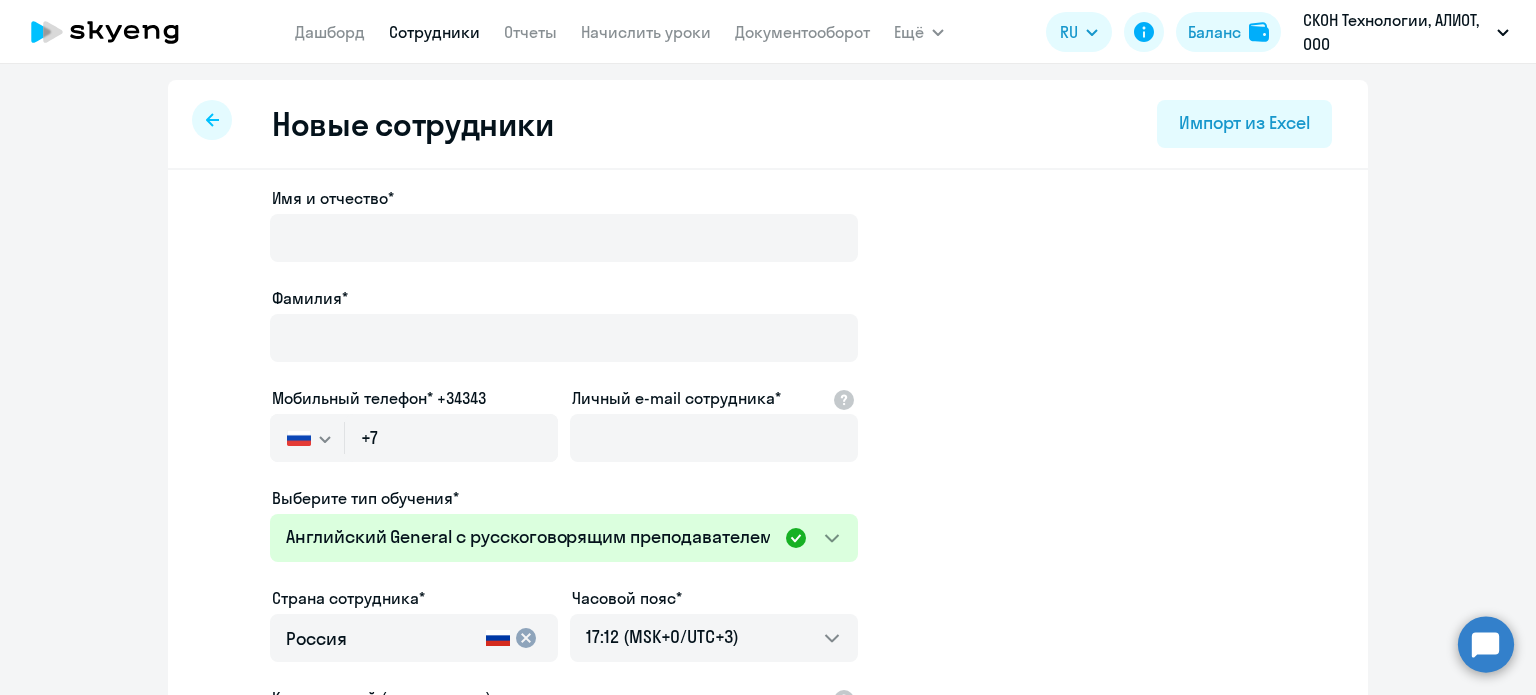 click 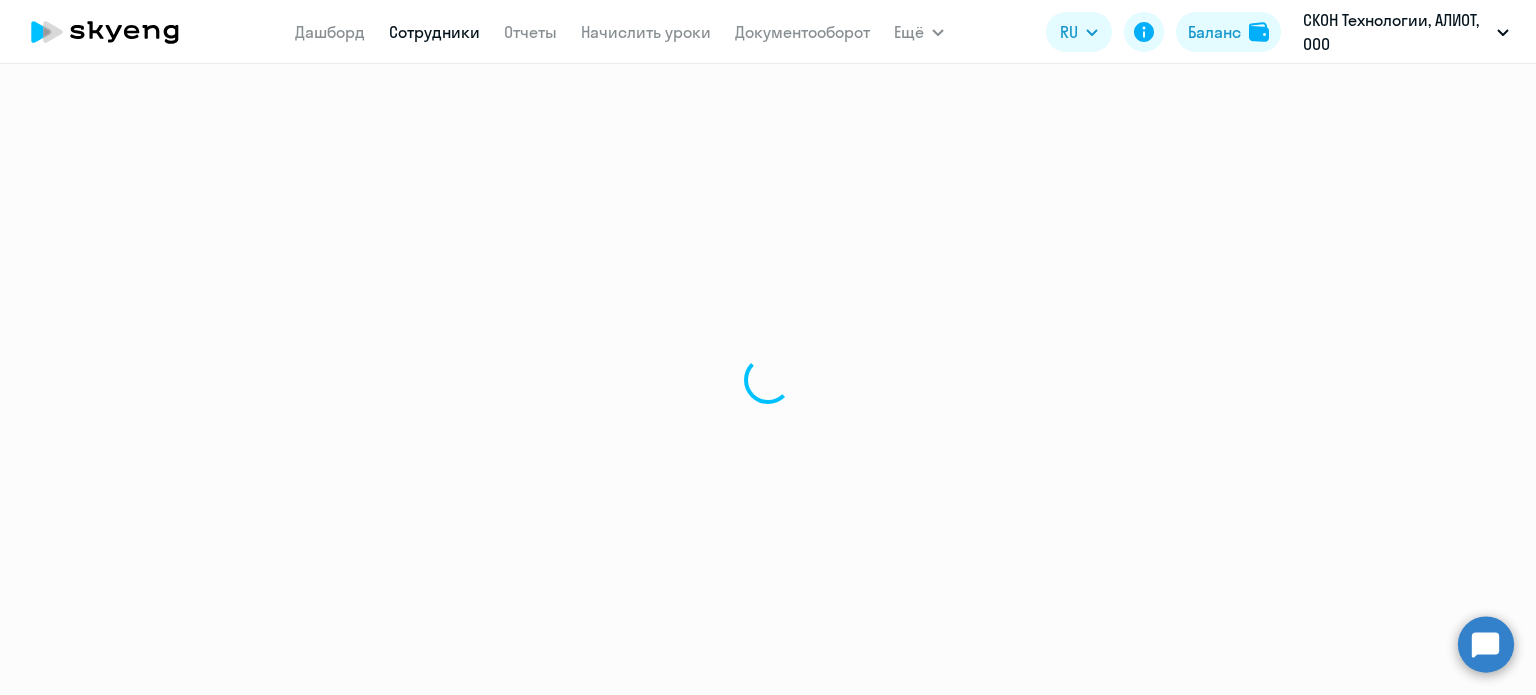 select on "30" 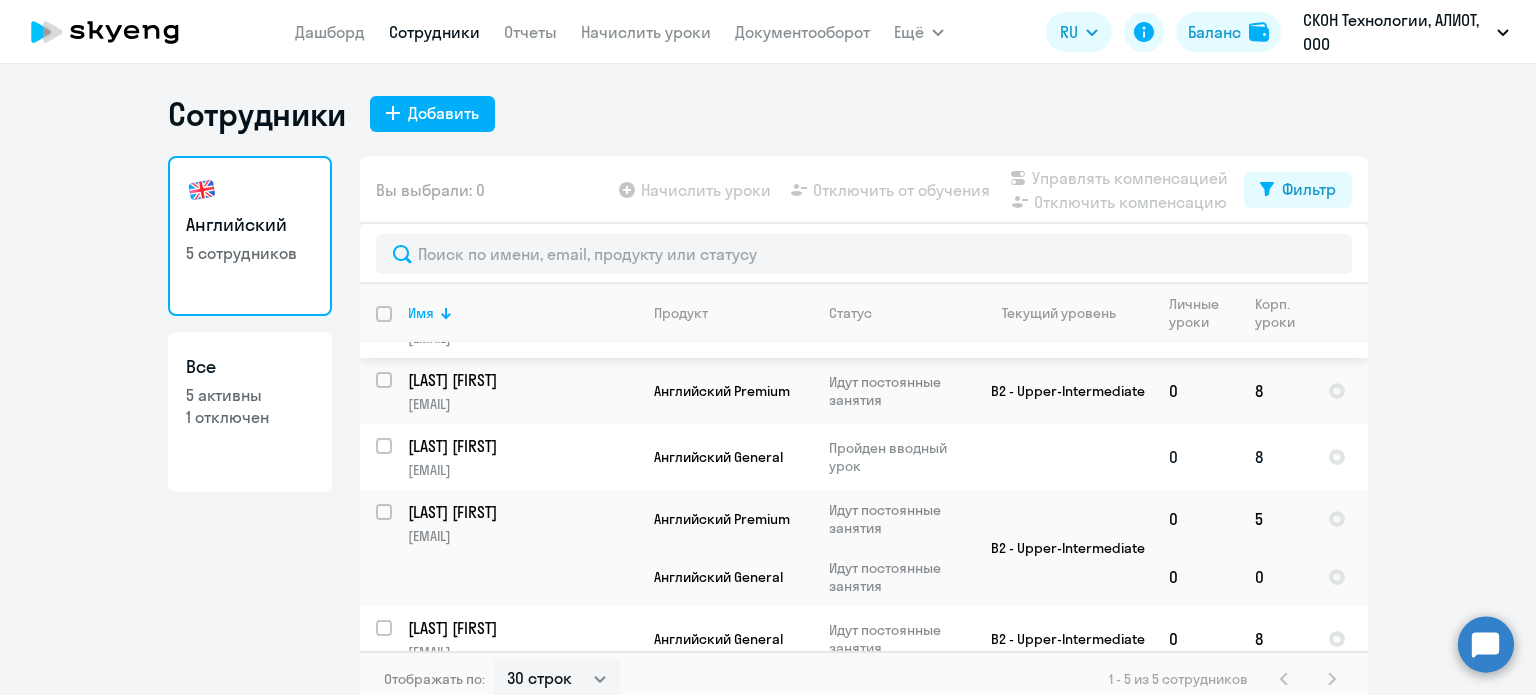 scroll, scrollTop: 74, scrollLeft: 0, axis: vertical 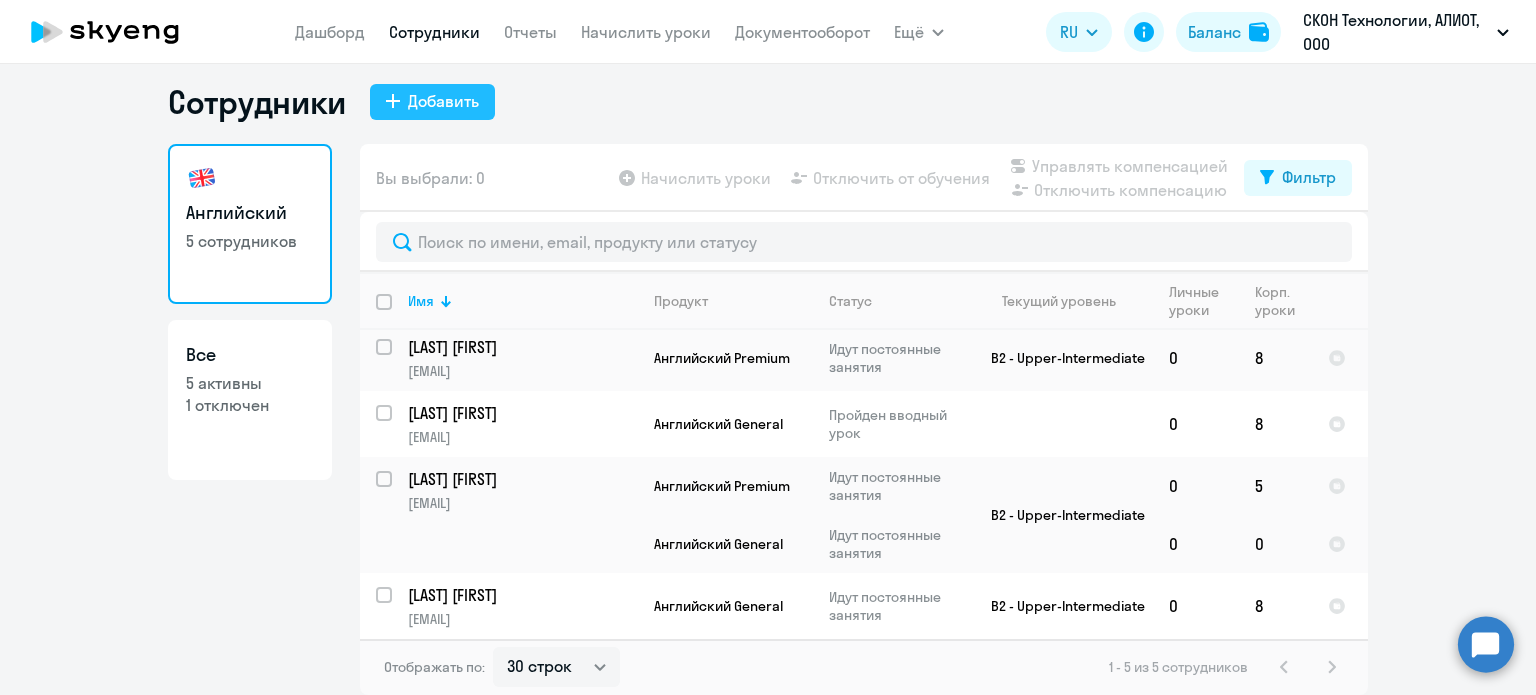 click on "Добавить" 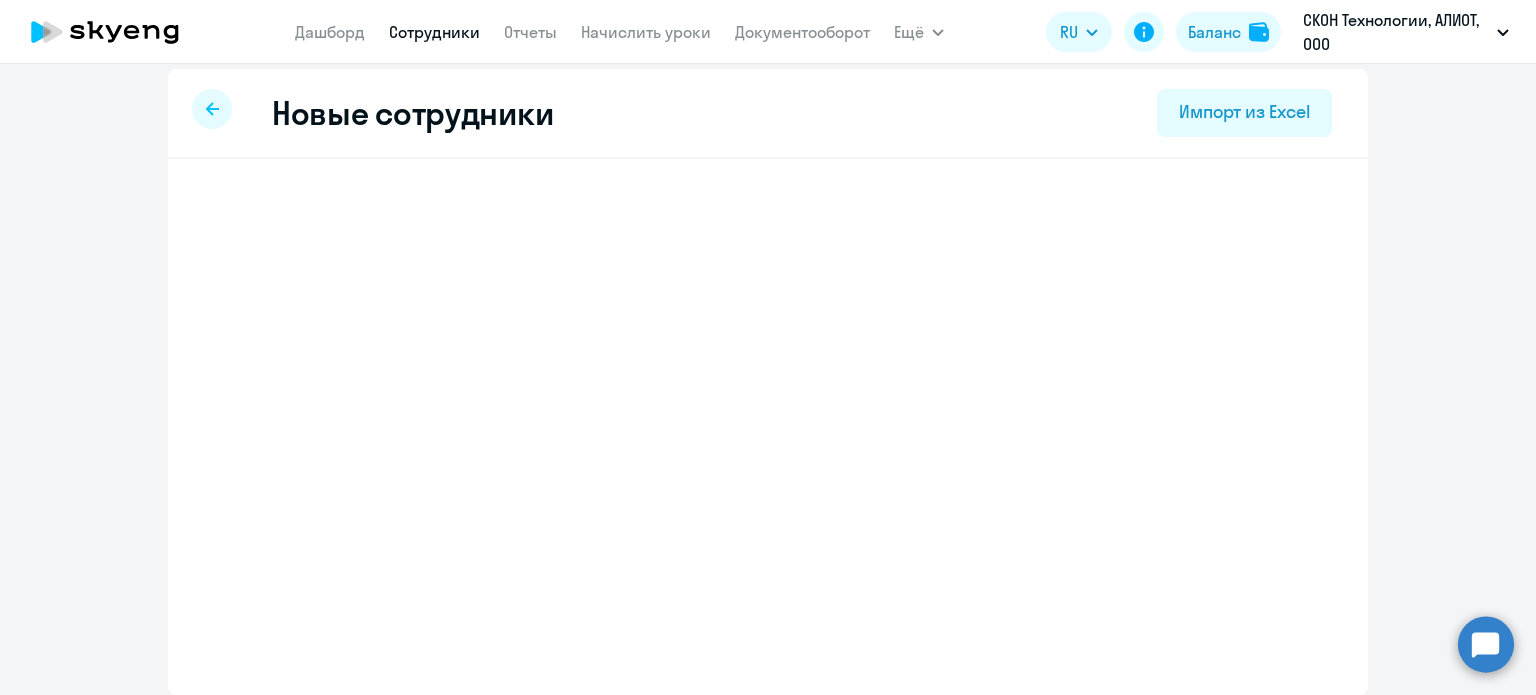 scroll, scrollTop: 0, scrollLeft: 0, axis: both 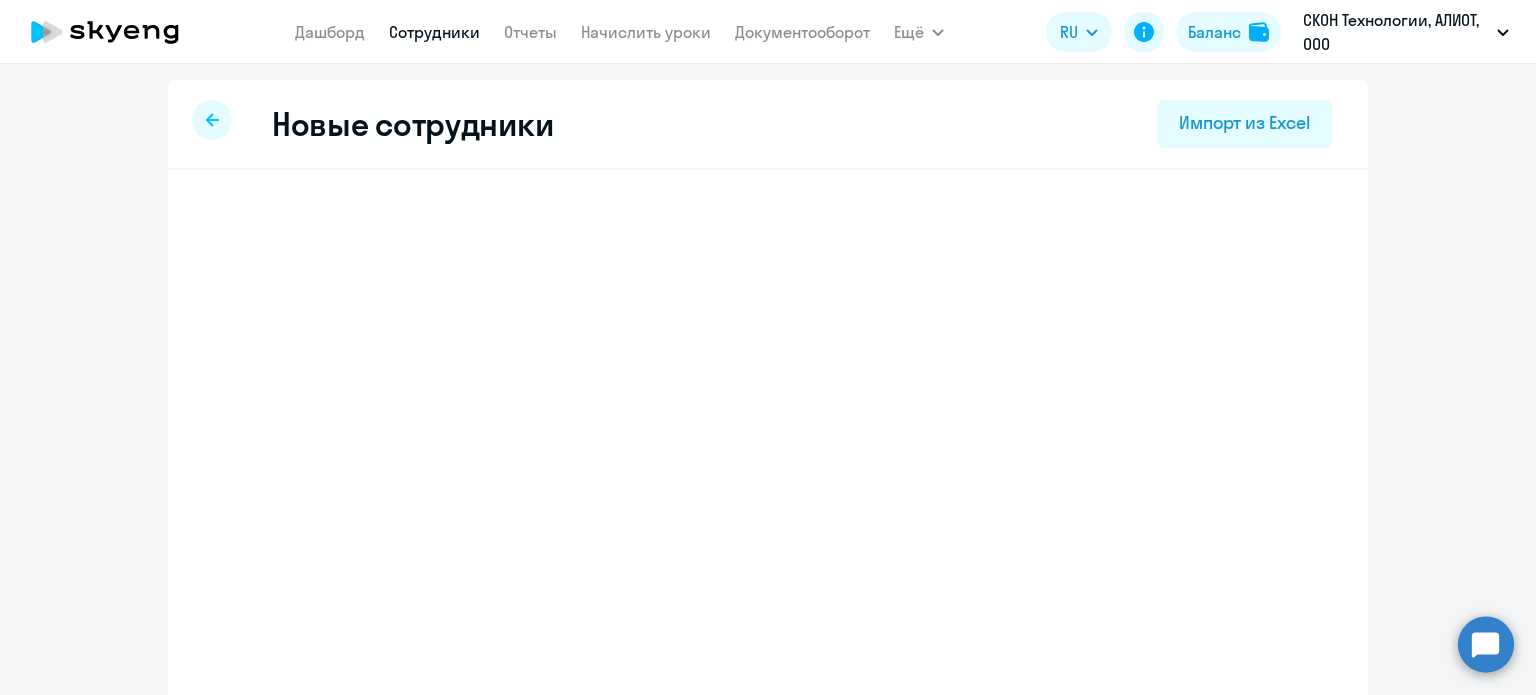 select on "english_adult_not_native_speaker" 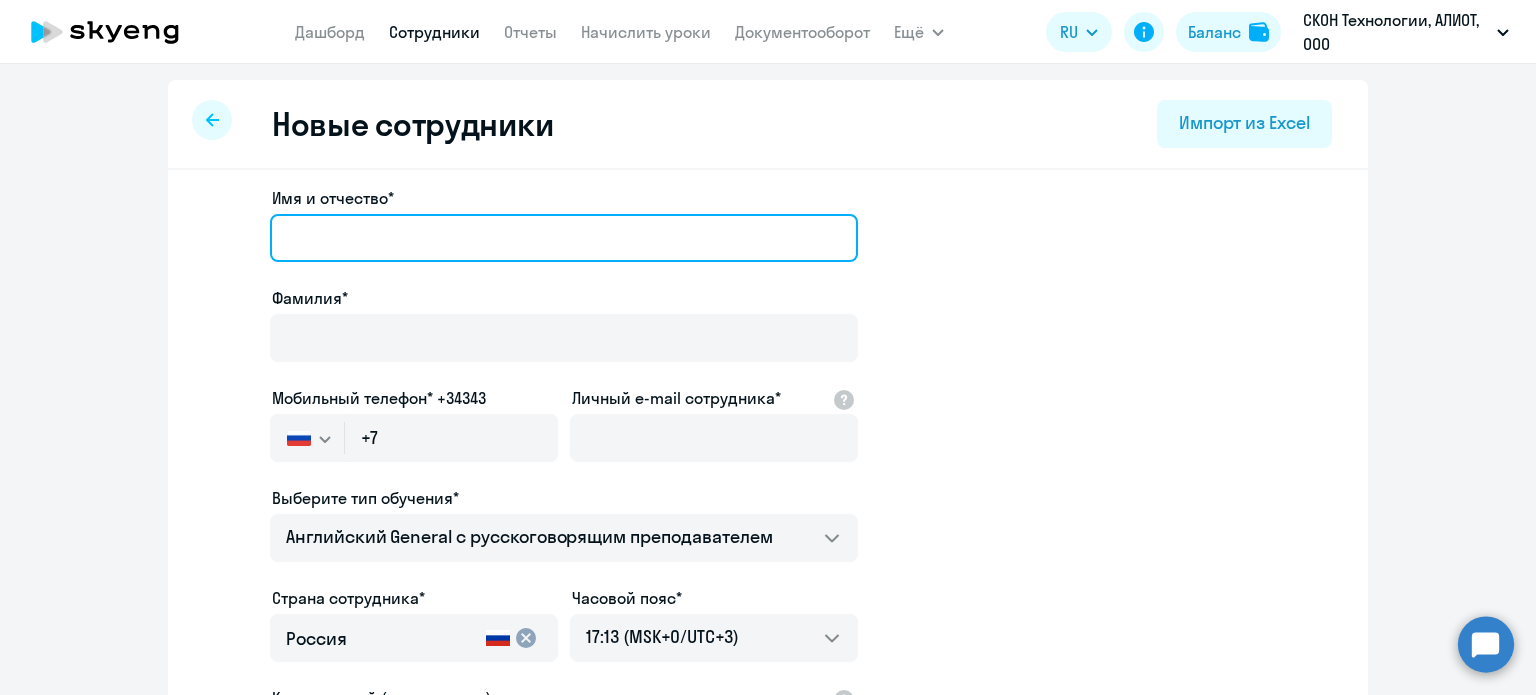 click on "Имя и отчество*" at bounding box center (564, 238) 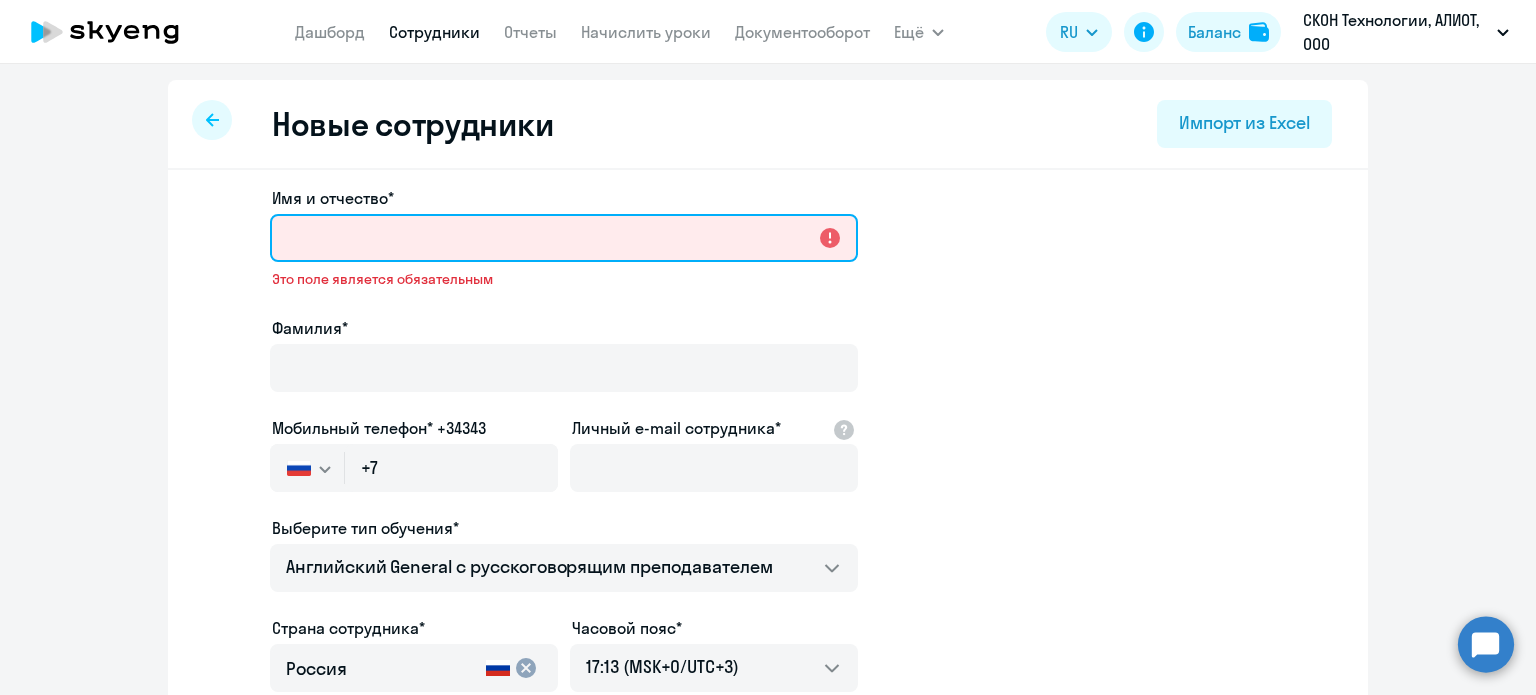 click on "Имя и отчество*" at bounding box center (564, 238) 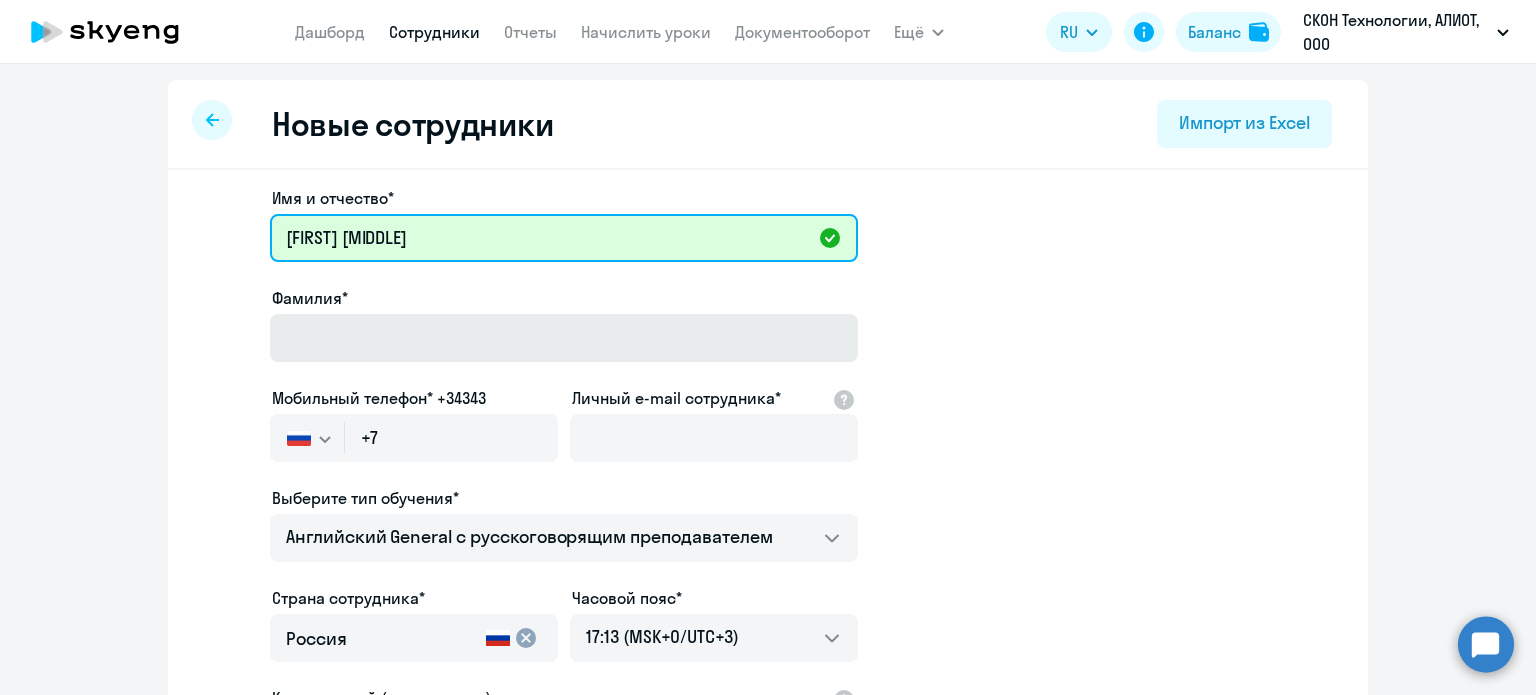 type on "[FIRST] [MIDDLE]" 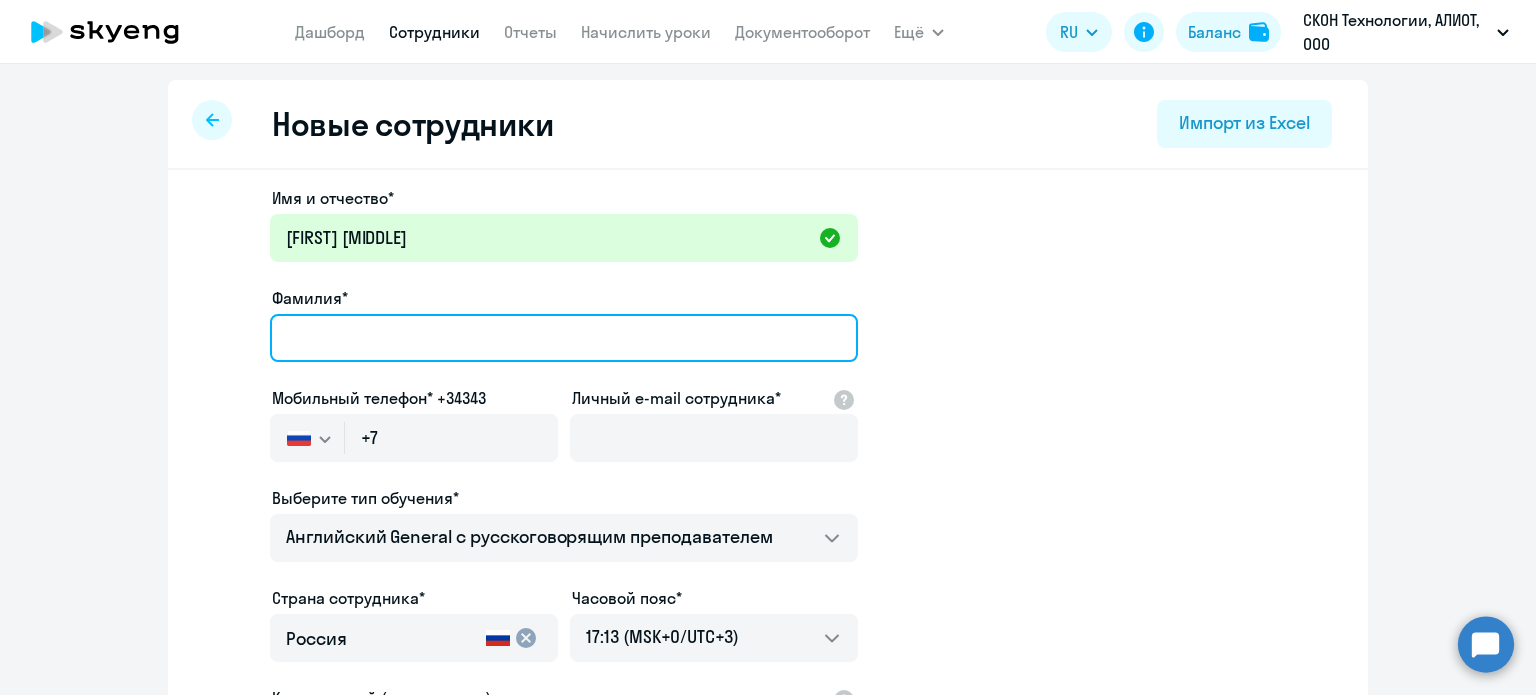click on "Фамилия*" at bounding box center (564, 338) 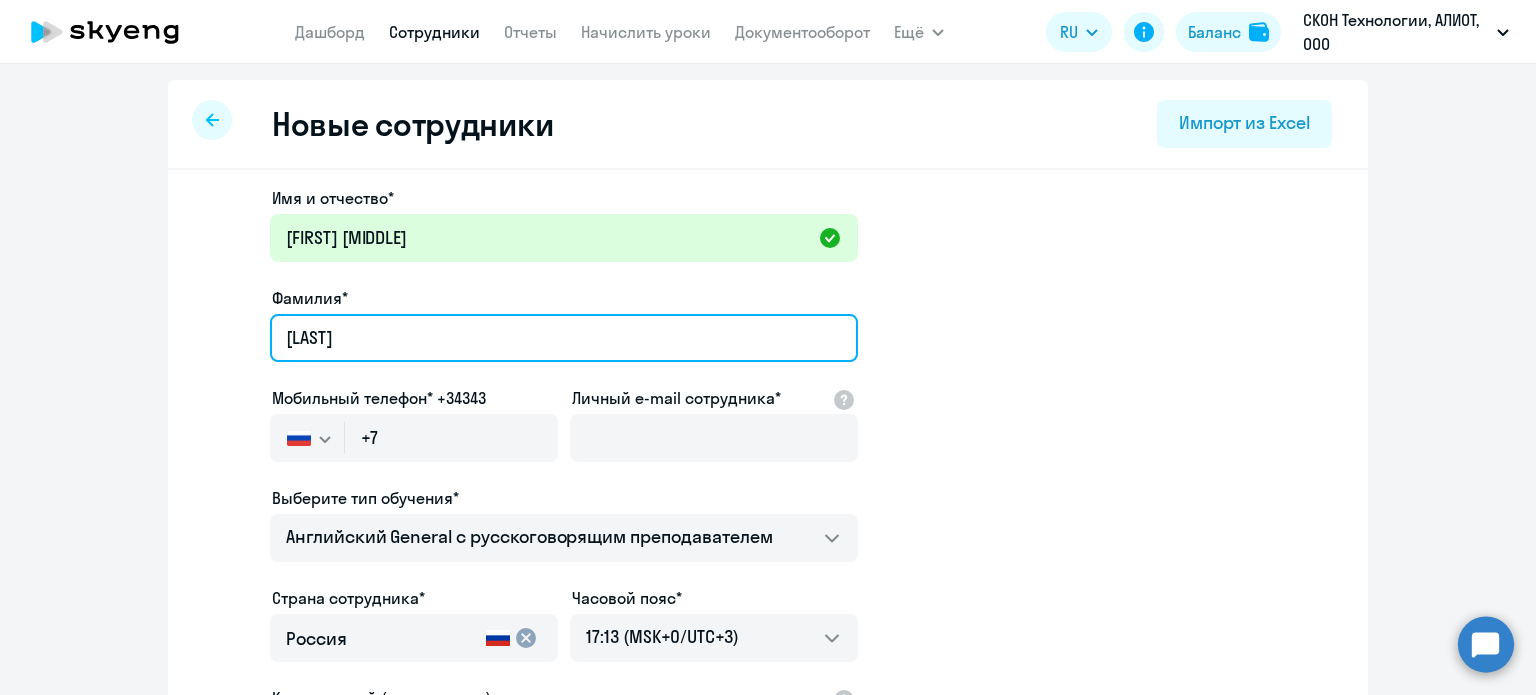 type on "[LAST]" 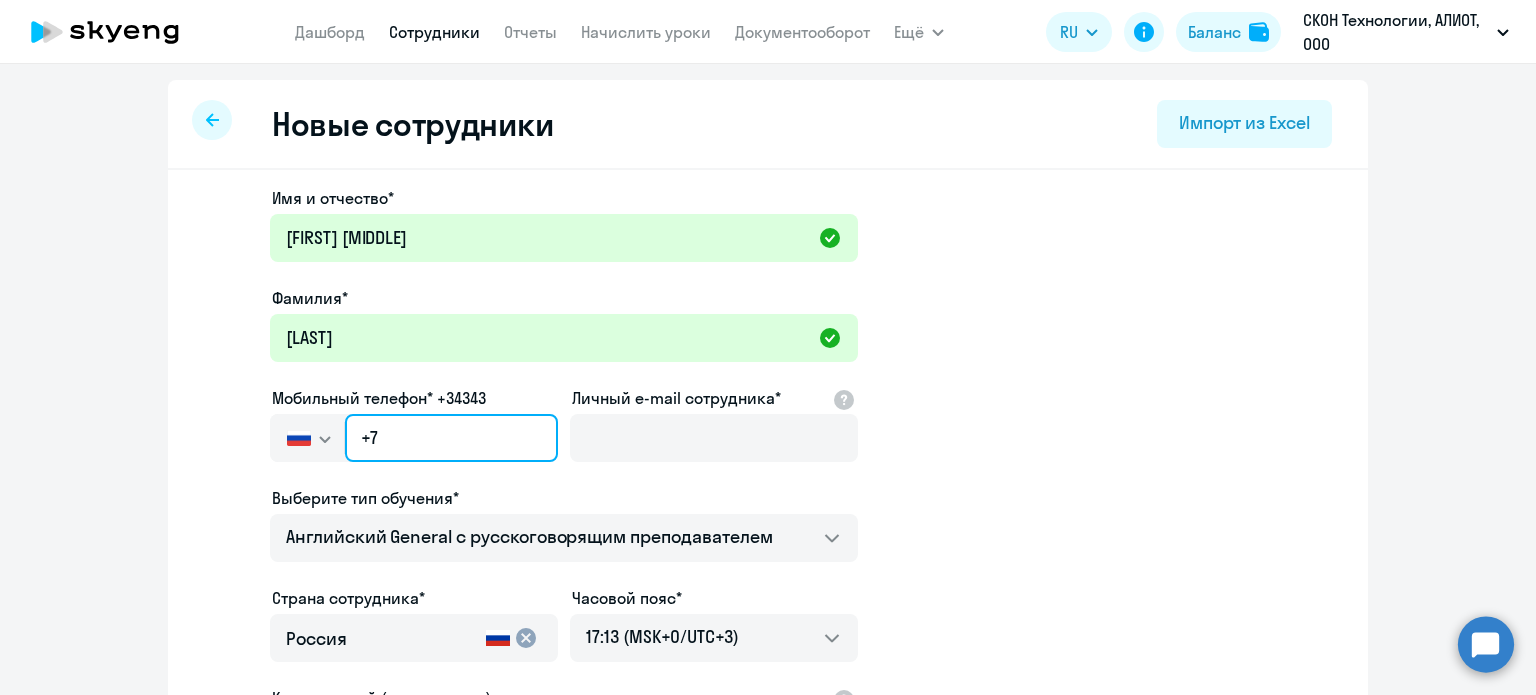 click on "+7" 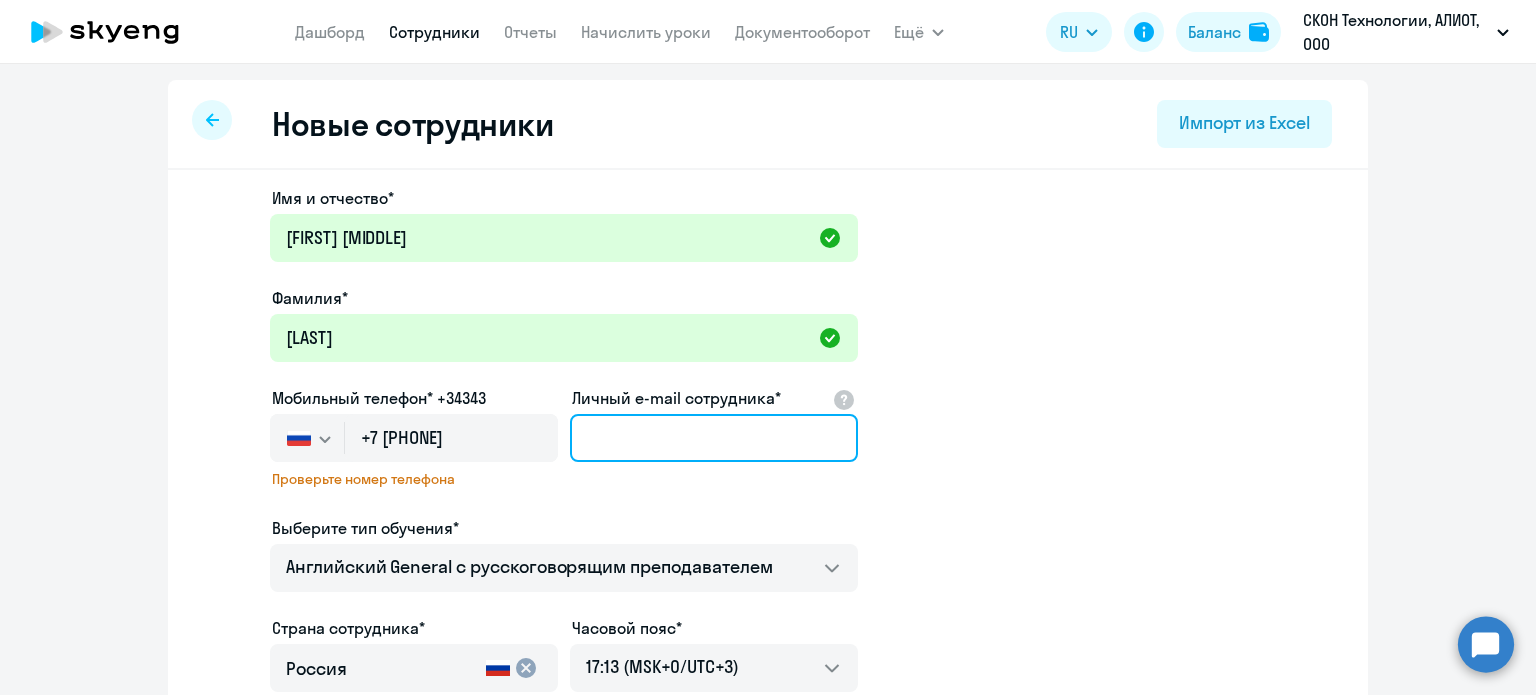 click on "Личный e-mail сотрудника*" at bounding box center (714, 438) 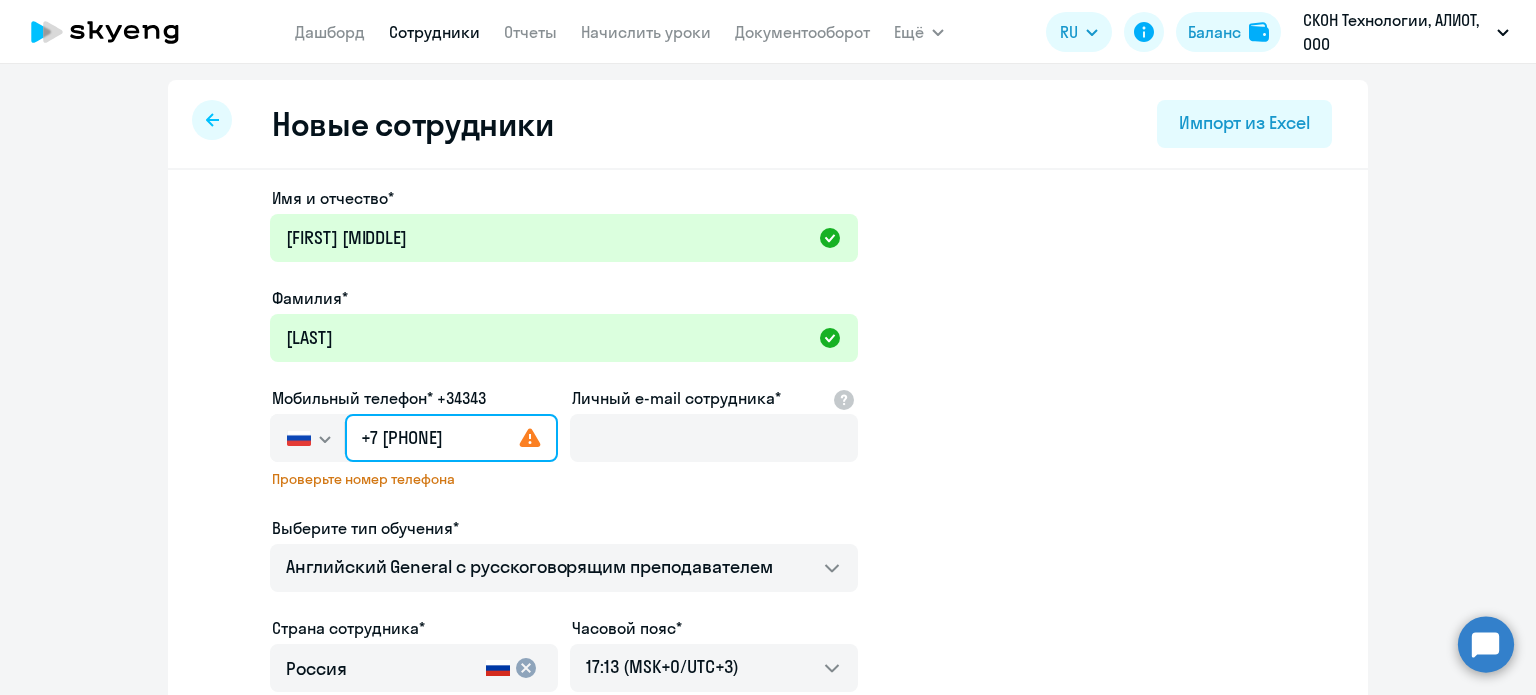 click on "+7 [PHONE]" 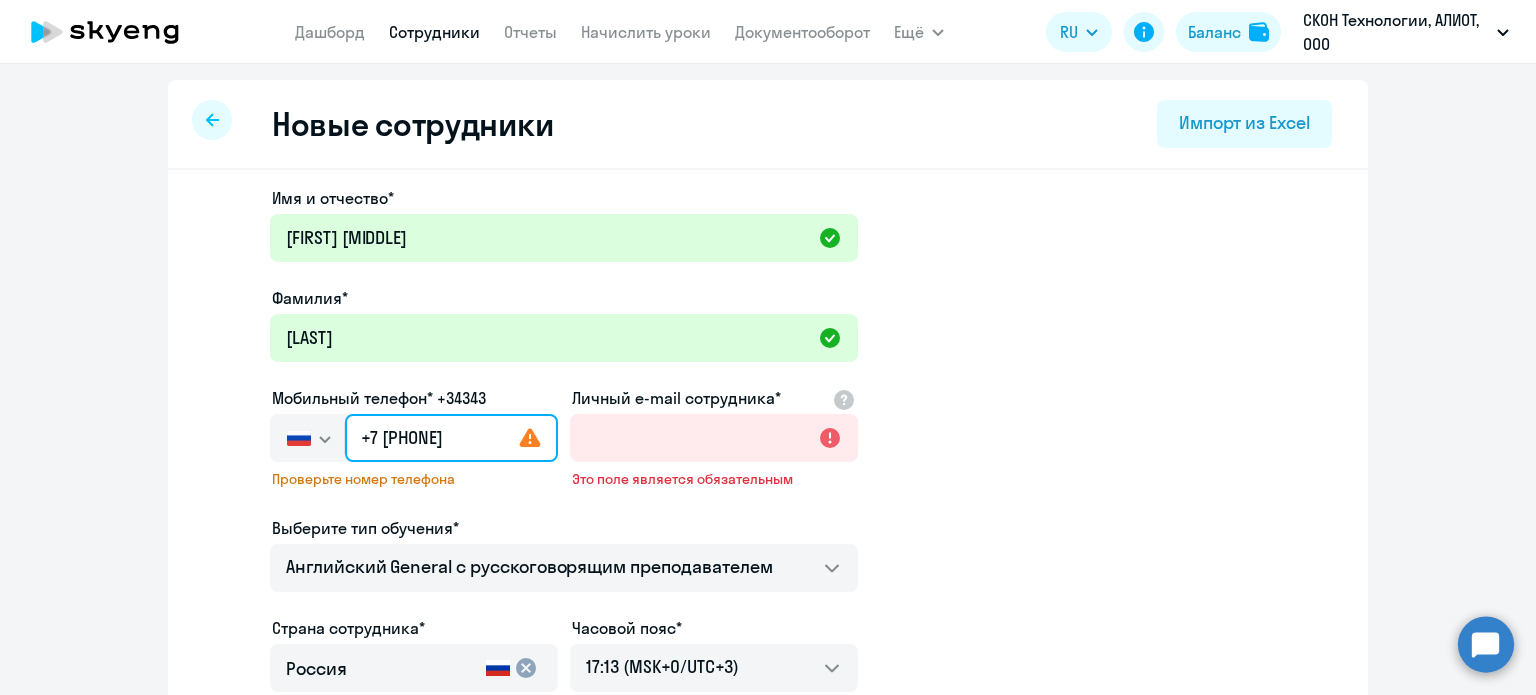 click on "+7 [PHONE]" 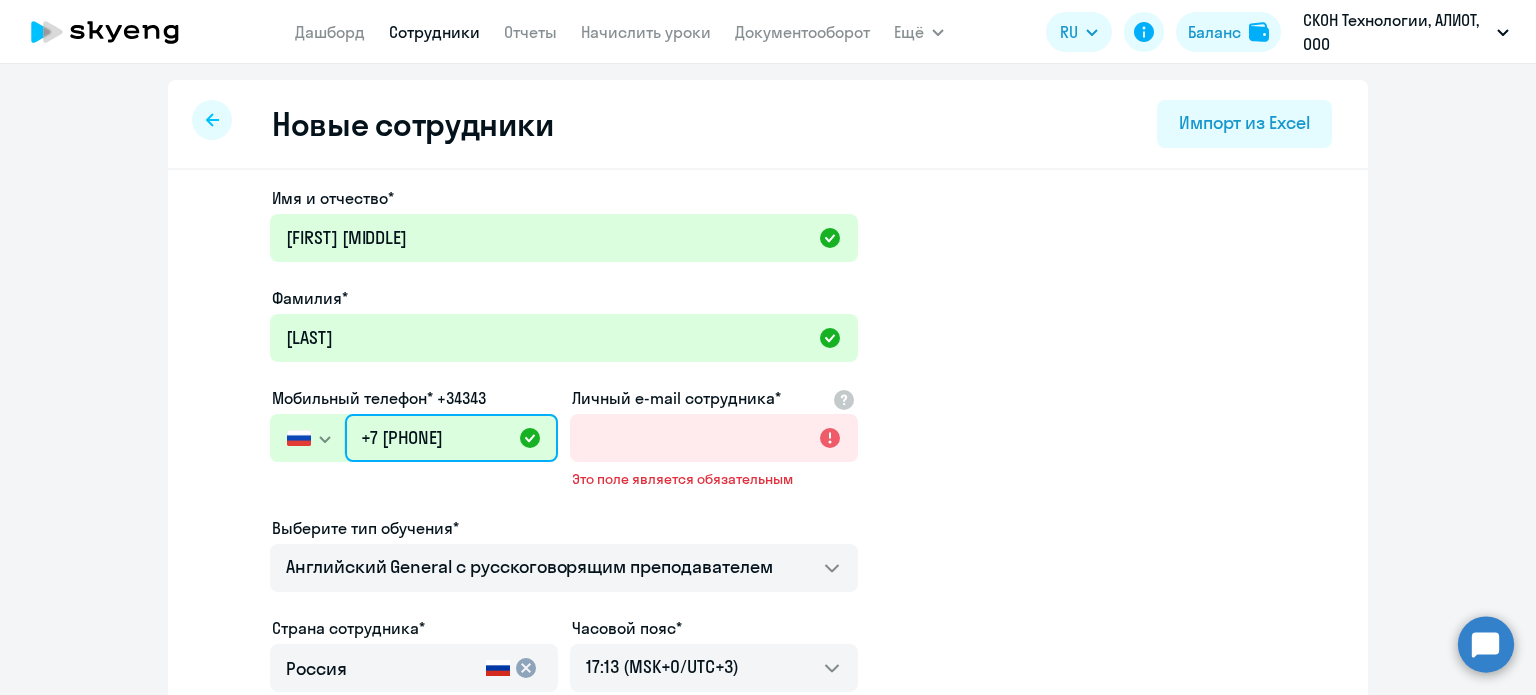 type on "+7 [PHONE]" 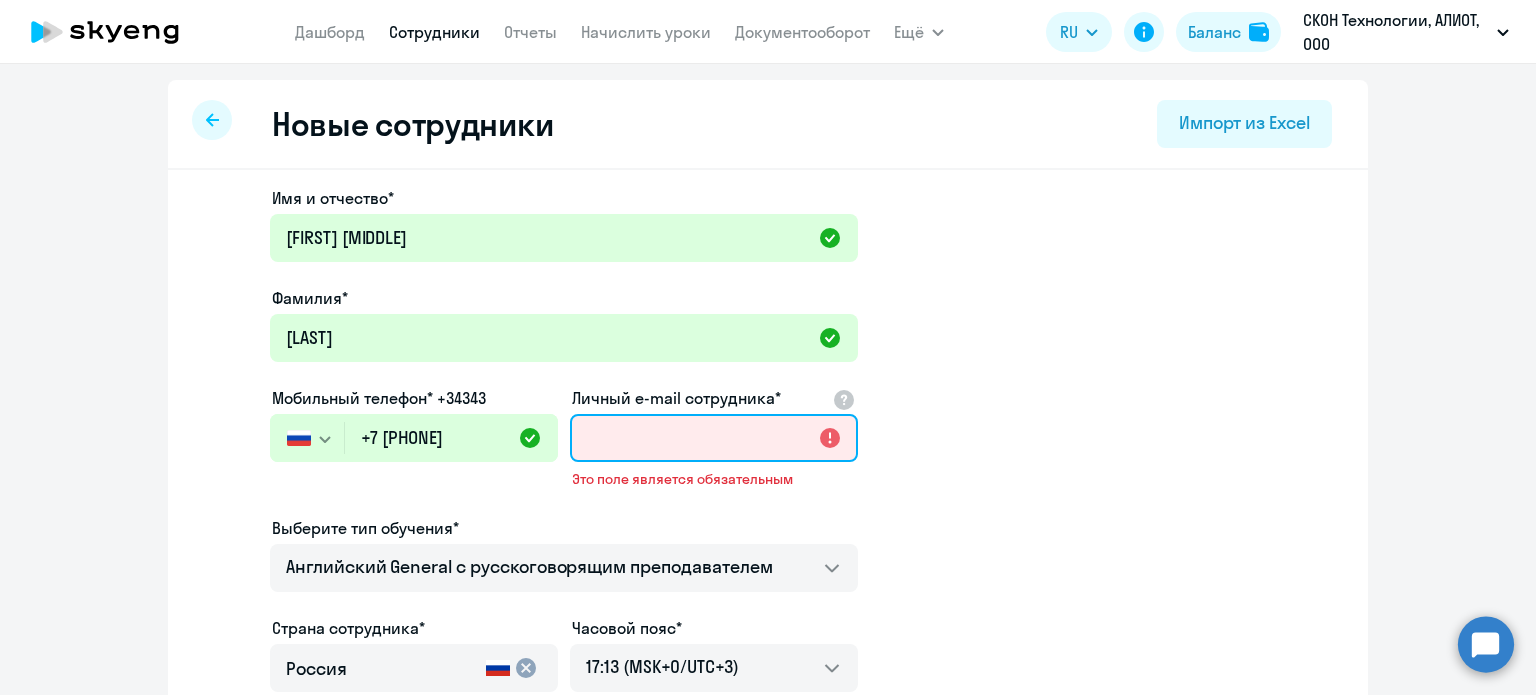 click on "Личный e-mail сотрудника*" at bounding box center [714, 438] 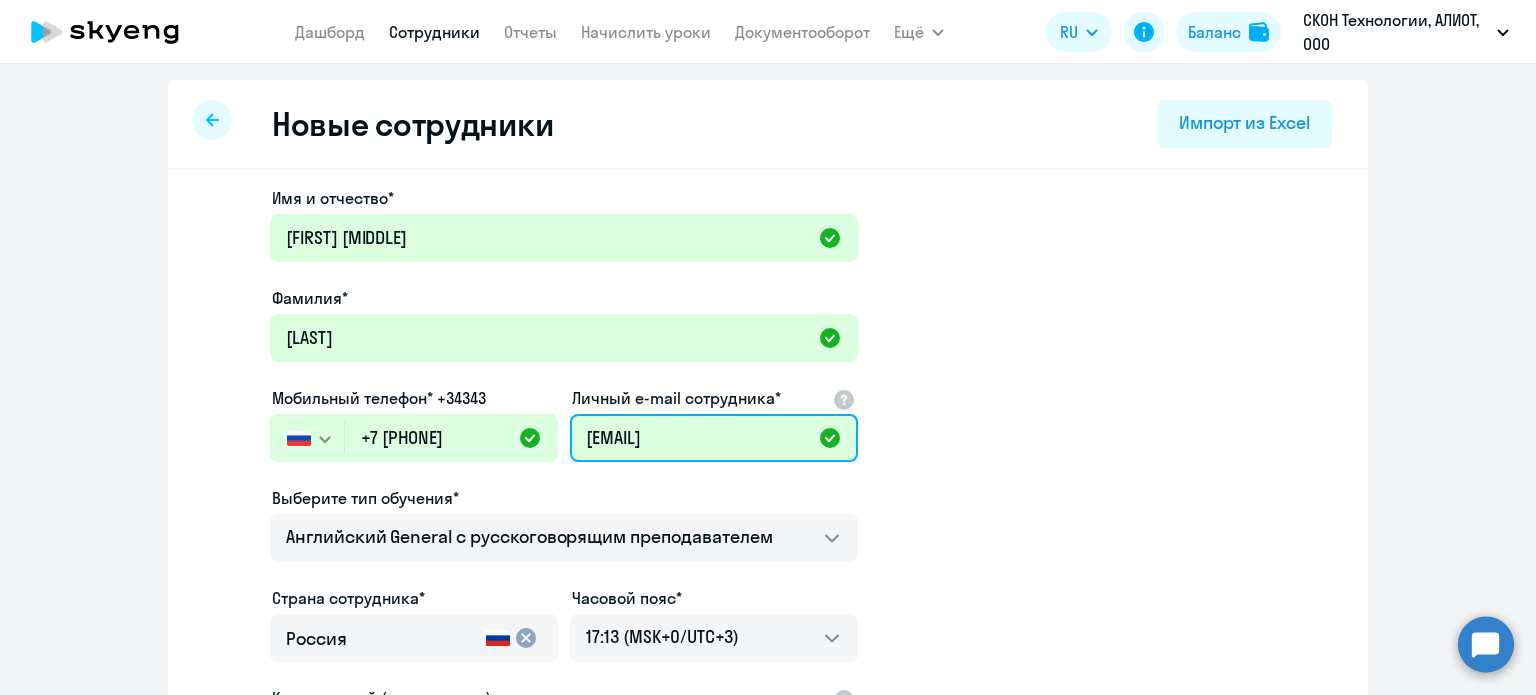 scroll, scrollTop: 100, scrollLeft: 0, axis: vertical 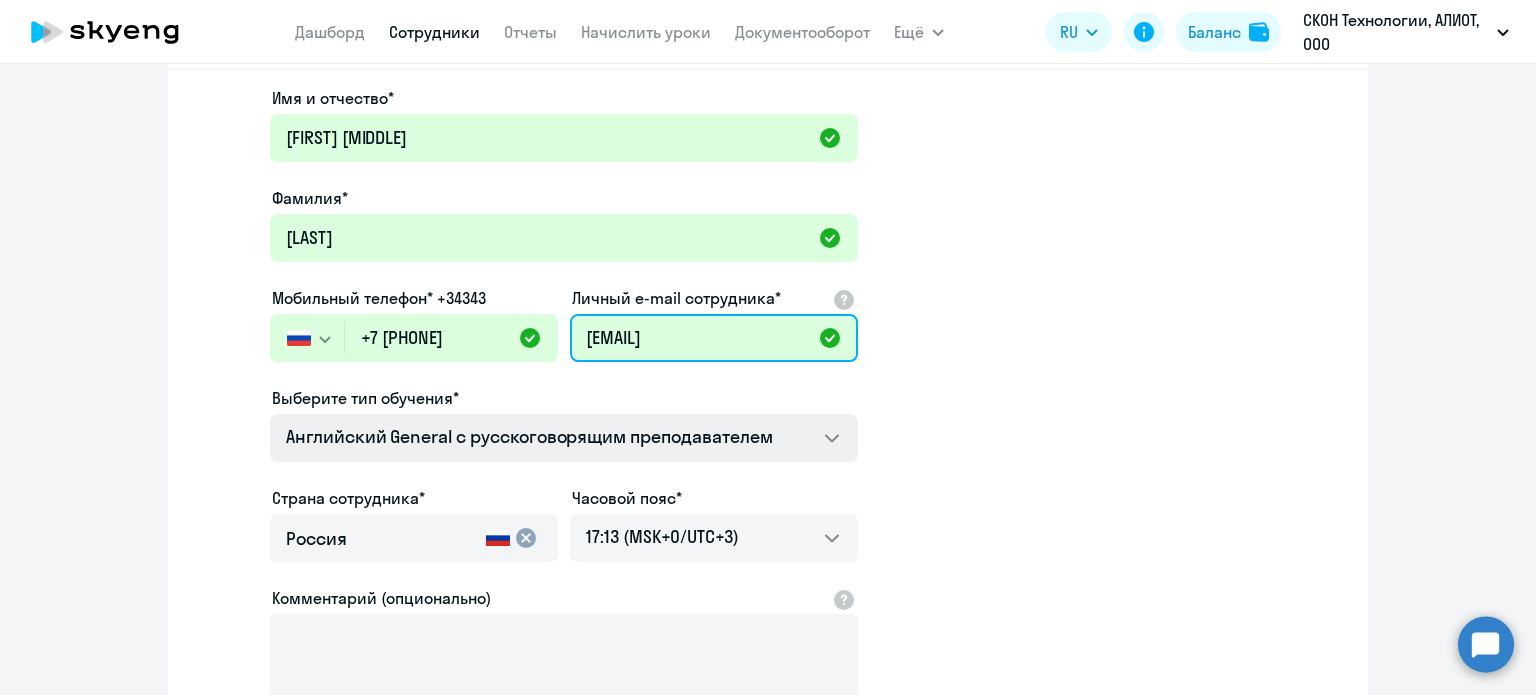type on "[EMAIL]" 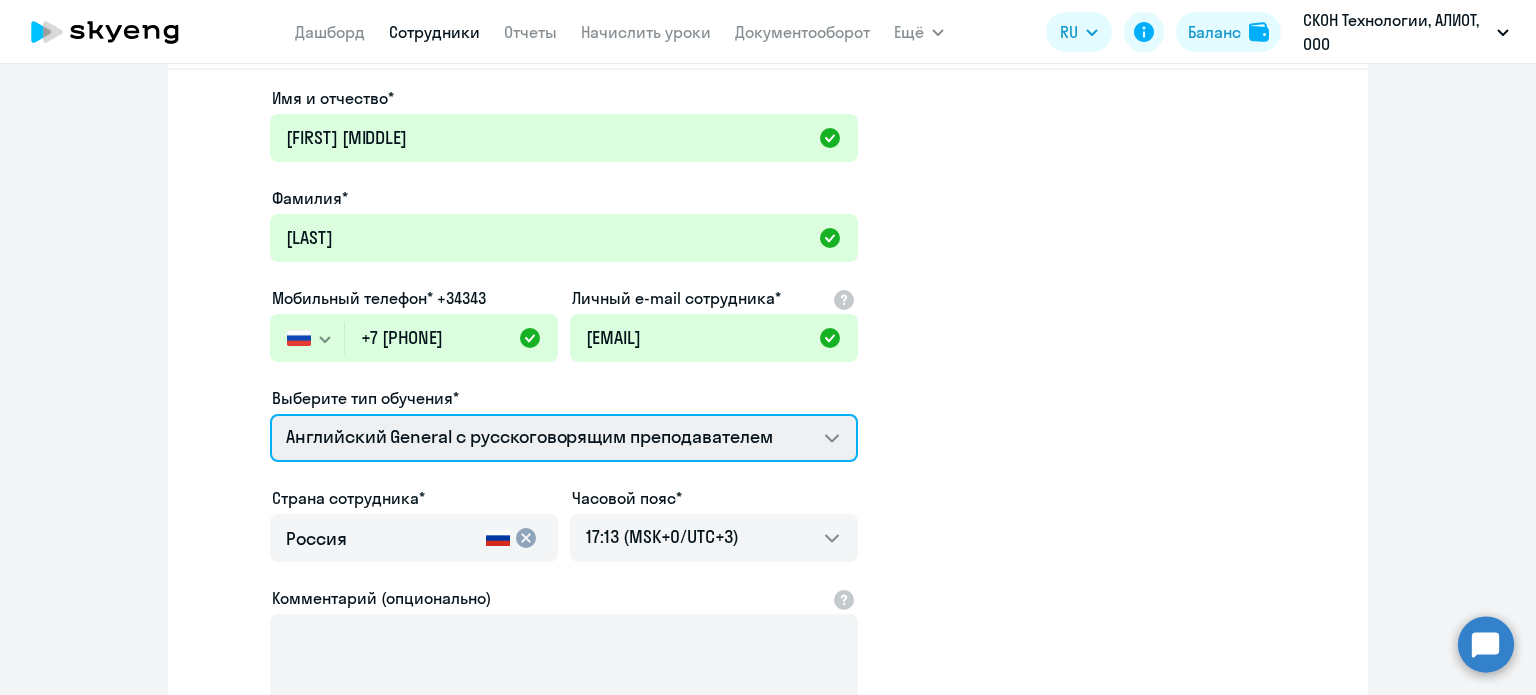click on "Премиум английский с русскоговорящим преподавателем   Английский General с русскоговорящим преподавателем" at bounding box center (564, 438) 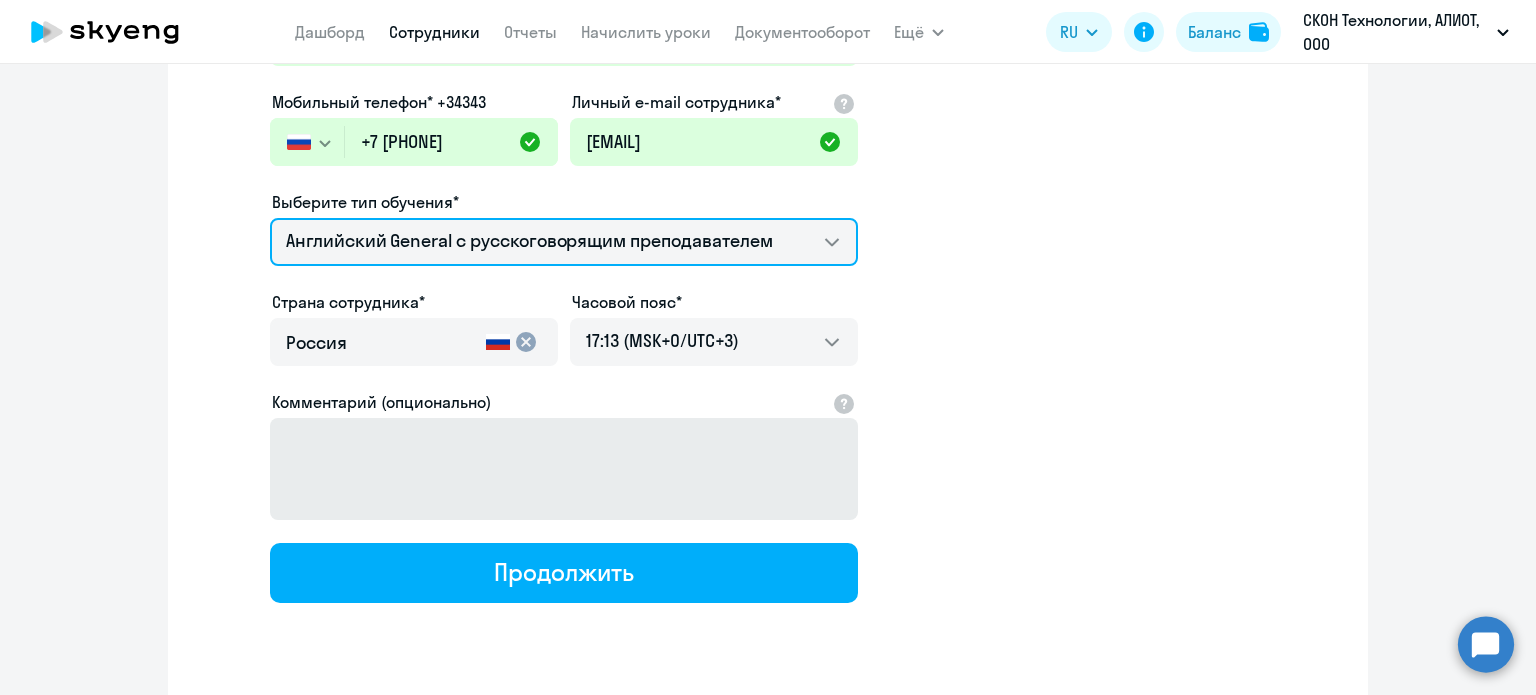 scroll, scrollTop: 300, scrollLeft: 0, axis: vertical 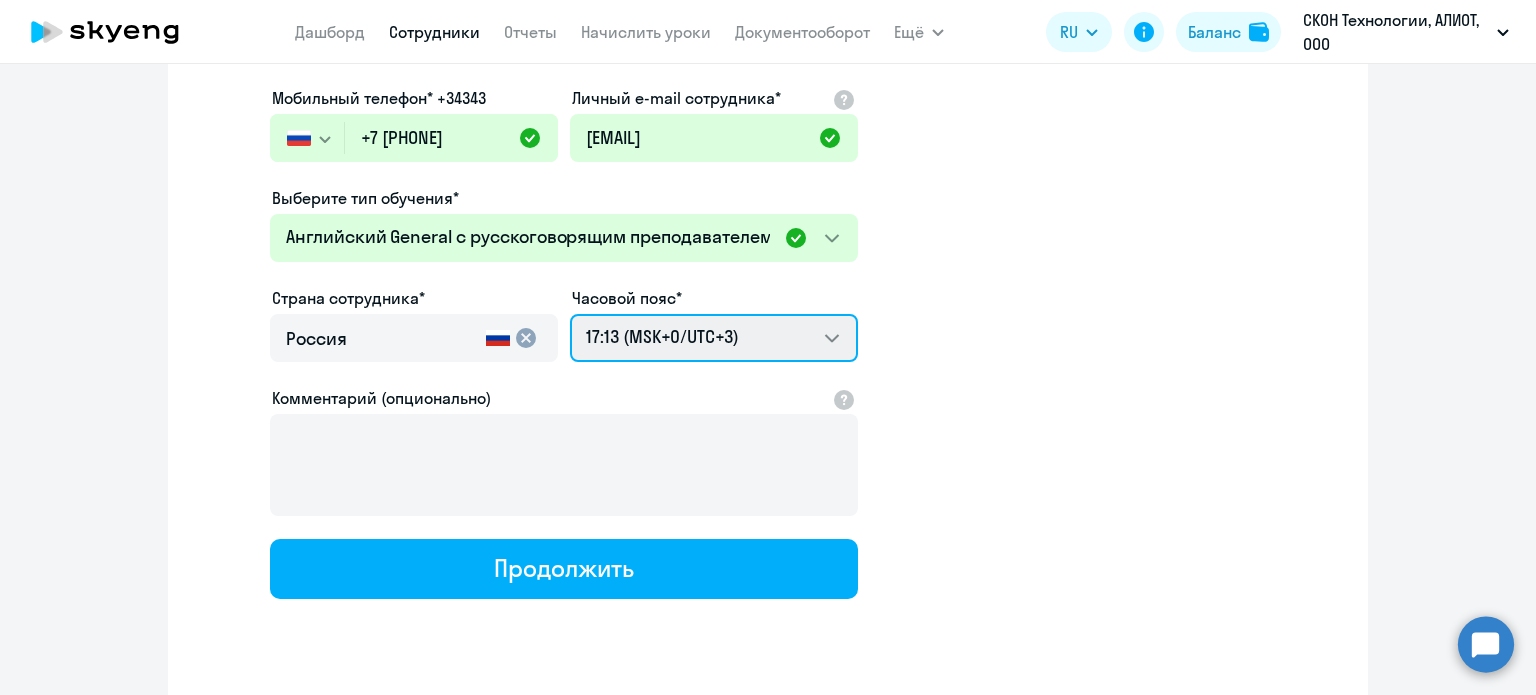 drag, startPoint x: 769, startPoint y: 342, endPoint x: 769, endPoint y: 317, distance: 25 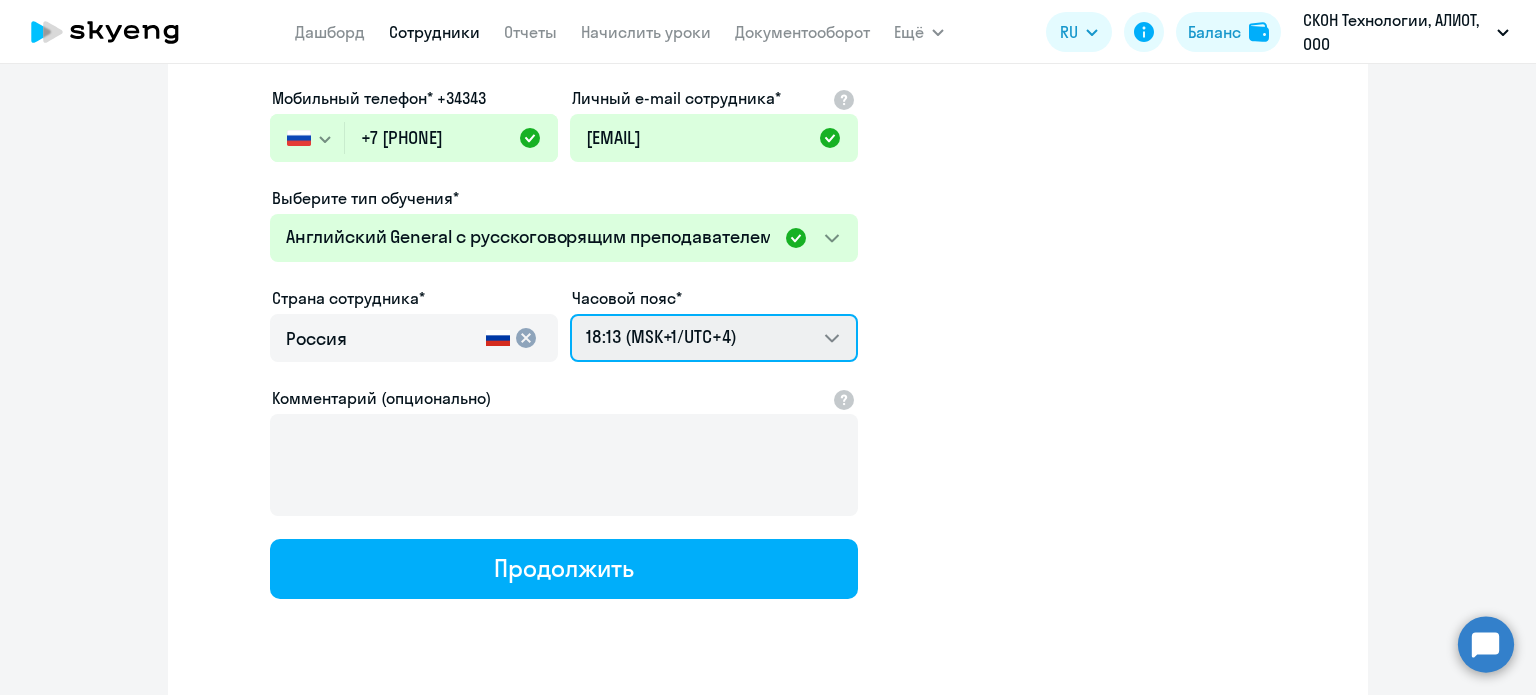 click on "03:13 (MSK-14/UTC-11)   04:13 (MSK-13/UTC-10)   05:13 (MSK-12/UTC-9)   06:13 (MSK-11/UTC-8)   07:13 (MSK-10/UTC-7)   08:13 (MSK-9/UTC-6)   09:13 (MSK-8/UTC-5)   10:13 (MSK-7/UTC-4)   11:13 (MSK-6/UTC-3)   12:13 (MSK-5/UTC-2)   13:13 (MSK-4/UTC-1)   14:13 (MSK-3/UTC+0)   15:13 (MSK-2/UTC+1)   16:13 (MSK-1/UTC+2)   17:13 (MSK+0/UTC+3)   18:13 (MSK+1/UTC+4)   19:13 (MSK+2/UTC+5)   20:13 (MSK+3/UTC+6)   21:13 (MSK+4/UTC+7)   22:13 (MSK+5/UTC+8)   23:13 (MSK+6/UTC+9)   00:13 (MSK+7/UTC+10)   01:13 (MSK+8/UTC+11)   02:13 (MSK+9/UTC+12)   03:13 (MSK+10/UTC+13)   04:13 (MSK+11/UTC+14)" at bounding box center [714, 338] 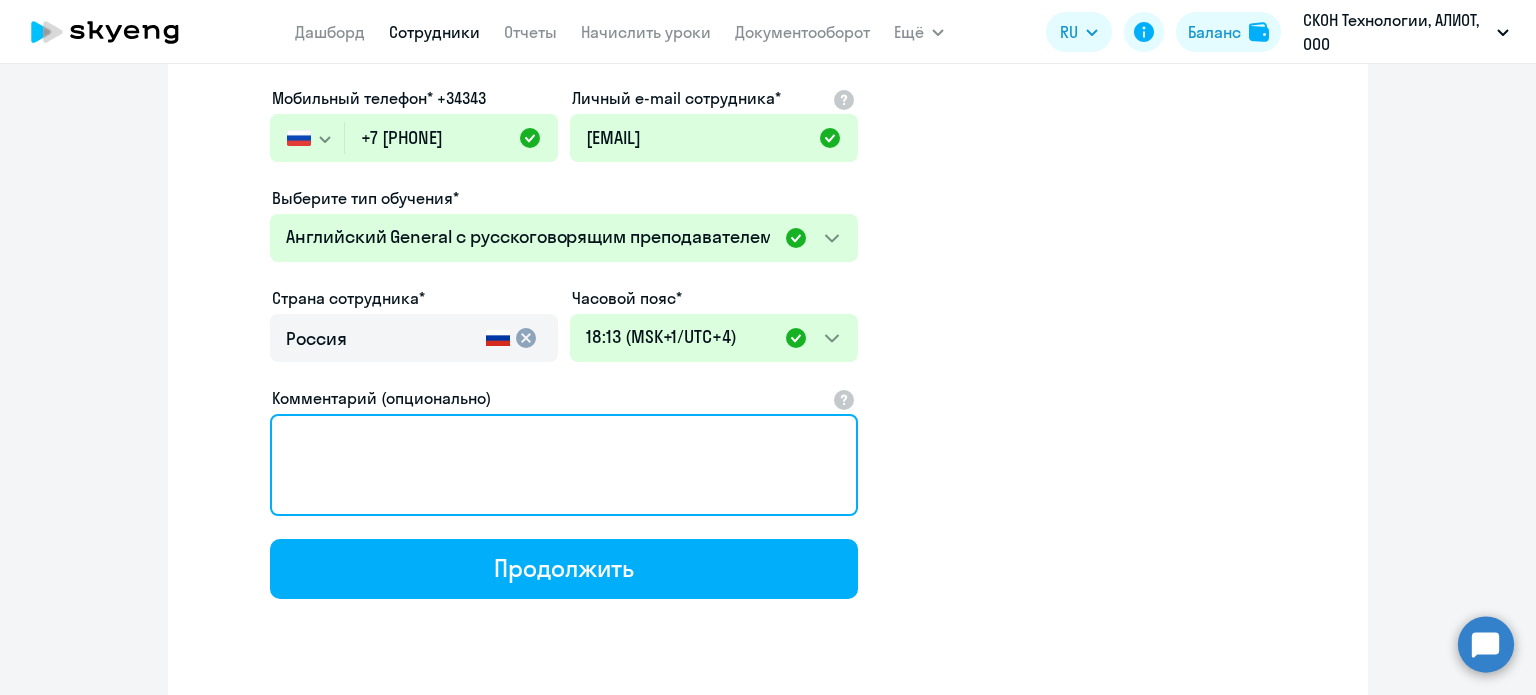 drag, startPoint x: 537, startPoint y: 446, endPoint x: 546, endPoint y: 459, distance: 15.811388 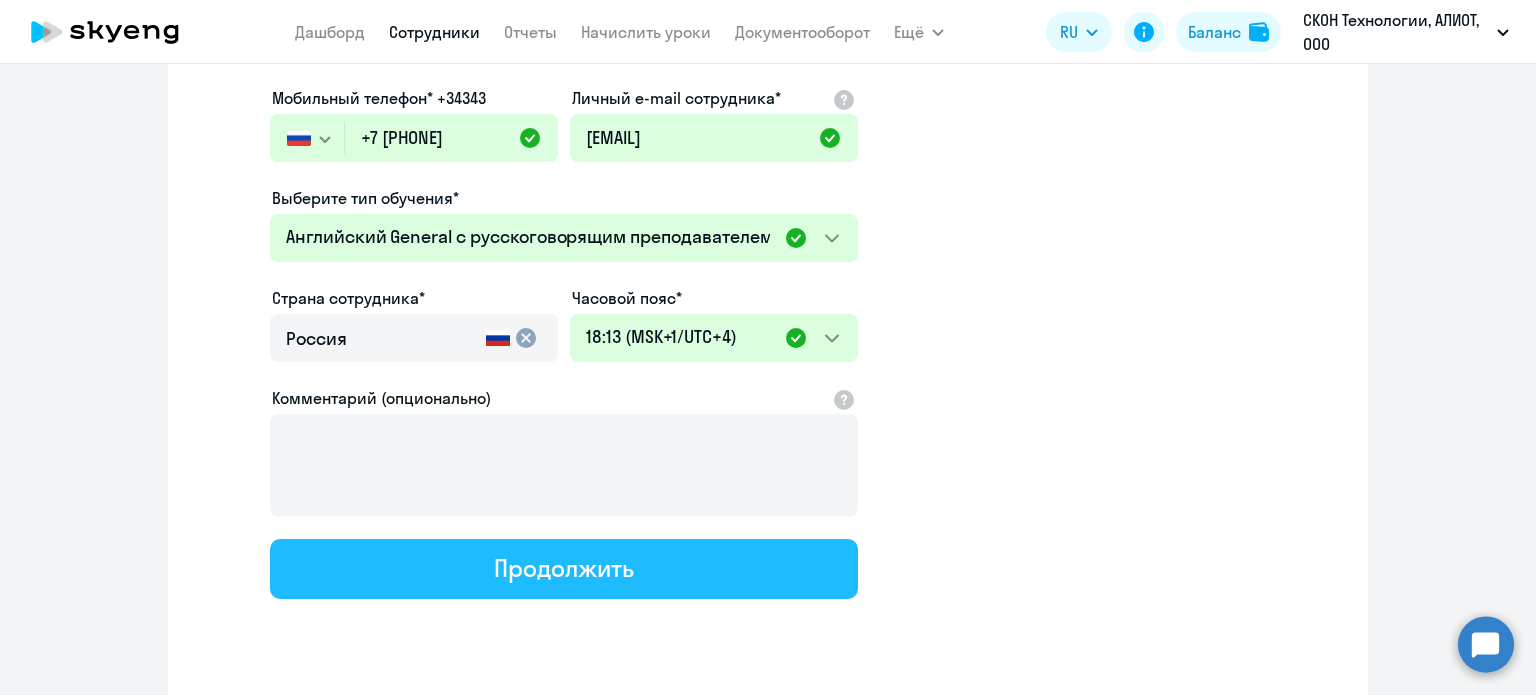 click on "Продолжить" 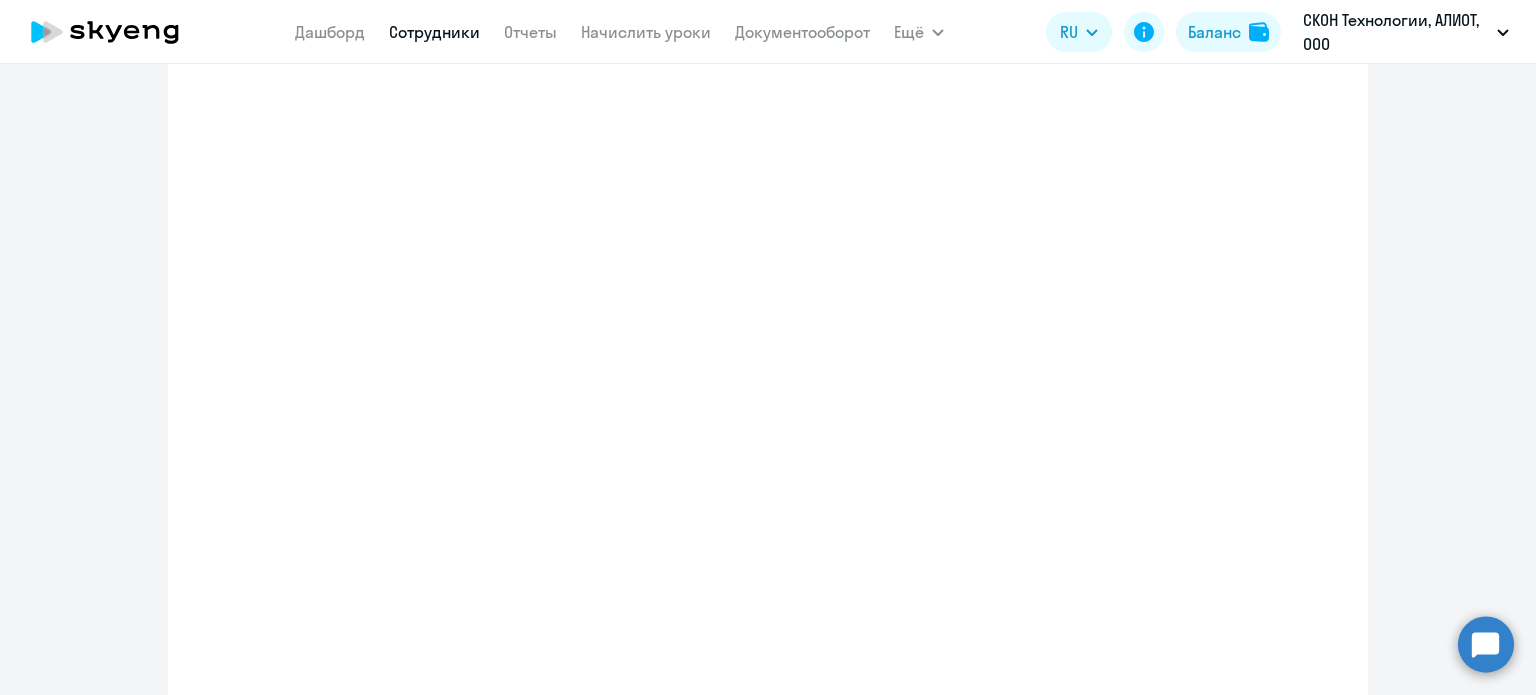 select on "english_adult_not_native_speaker" 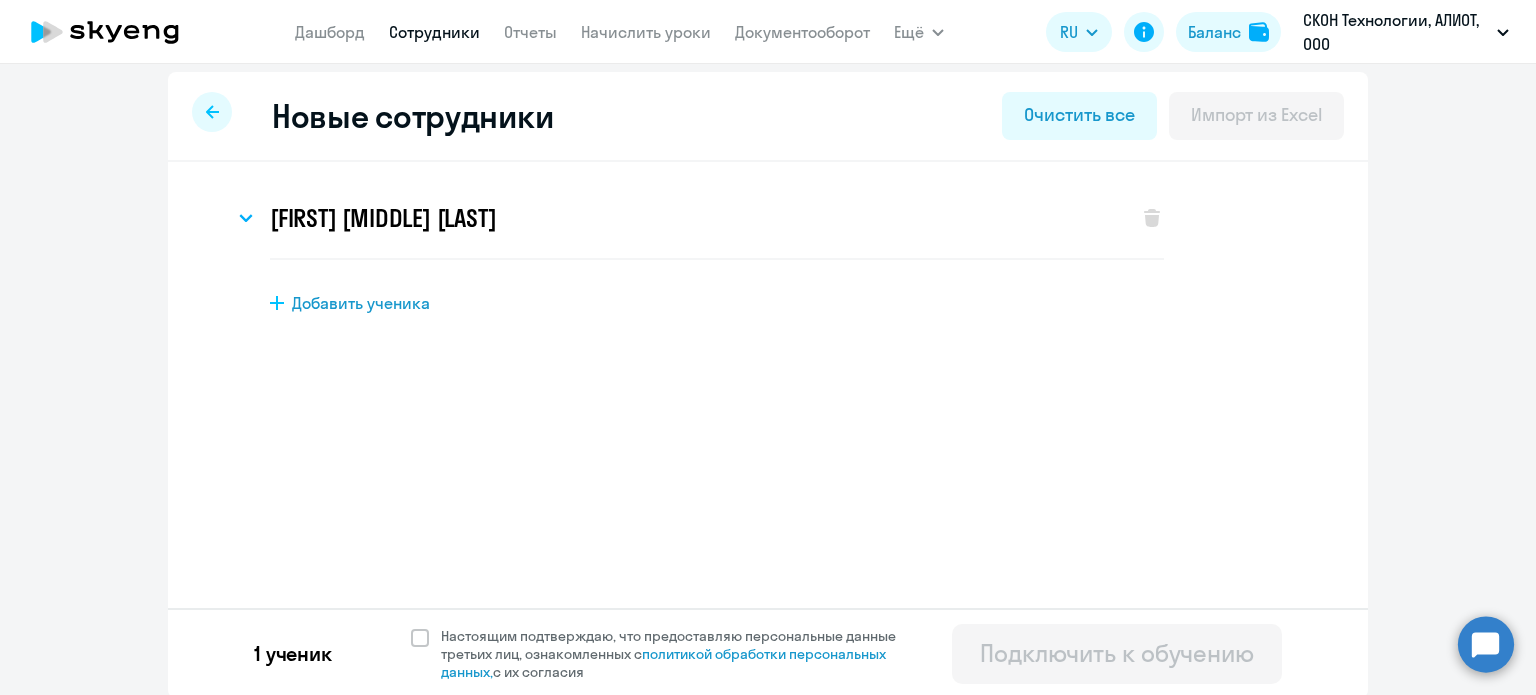 scroll, scrollTop: 10, scrollLeft: 0, axis: vertical 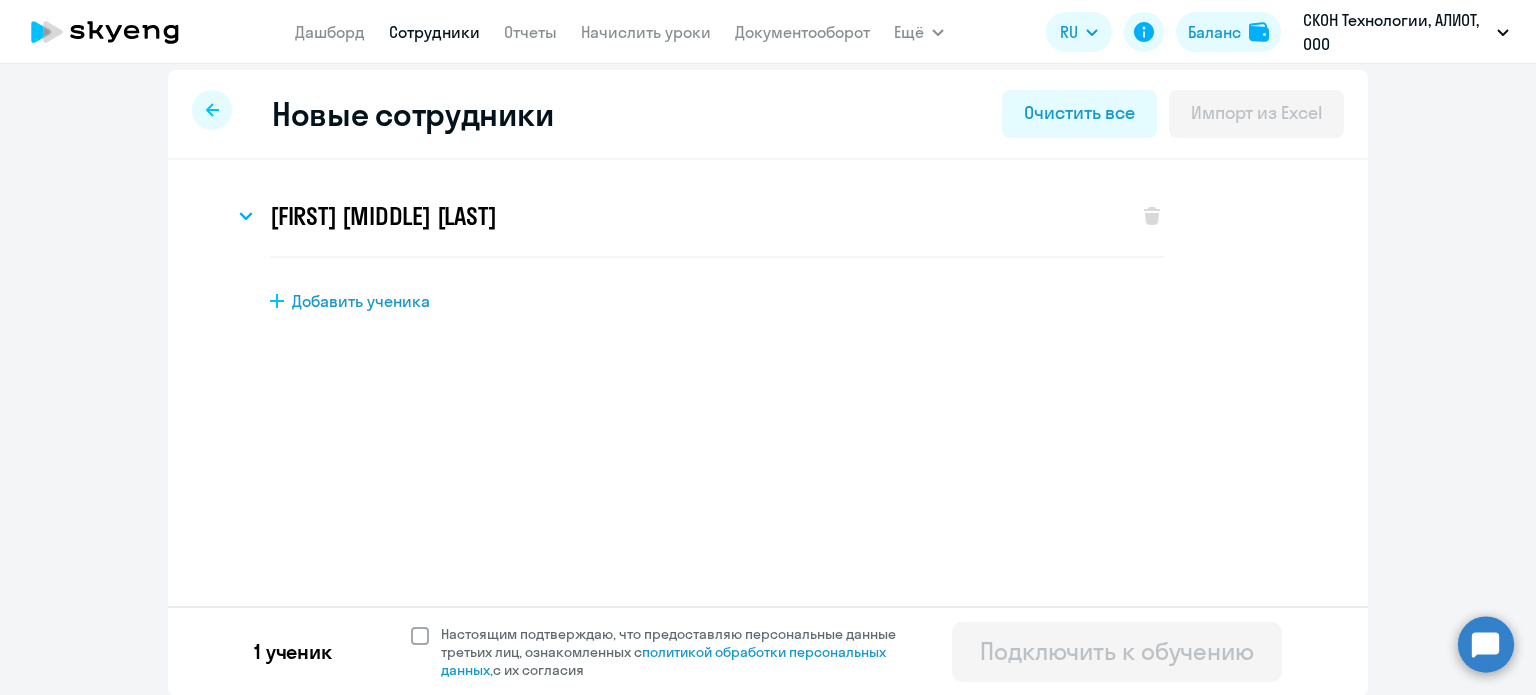 click 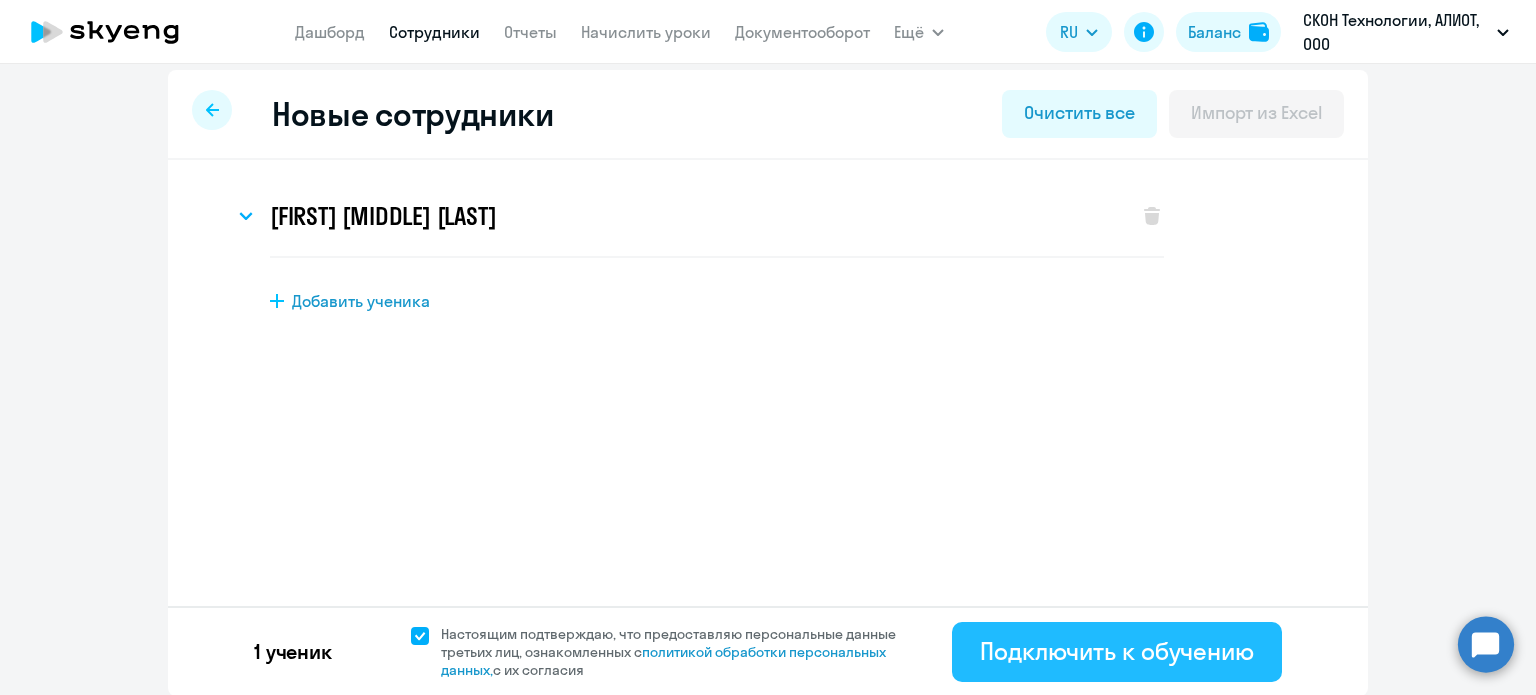 click on "Подключить к обучению" 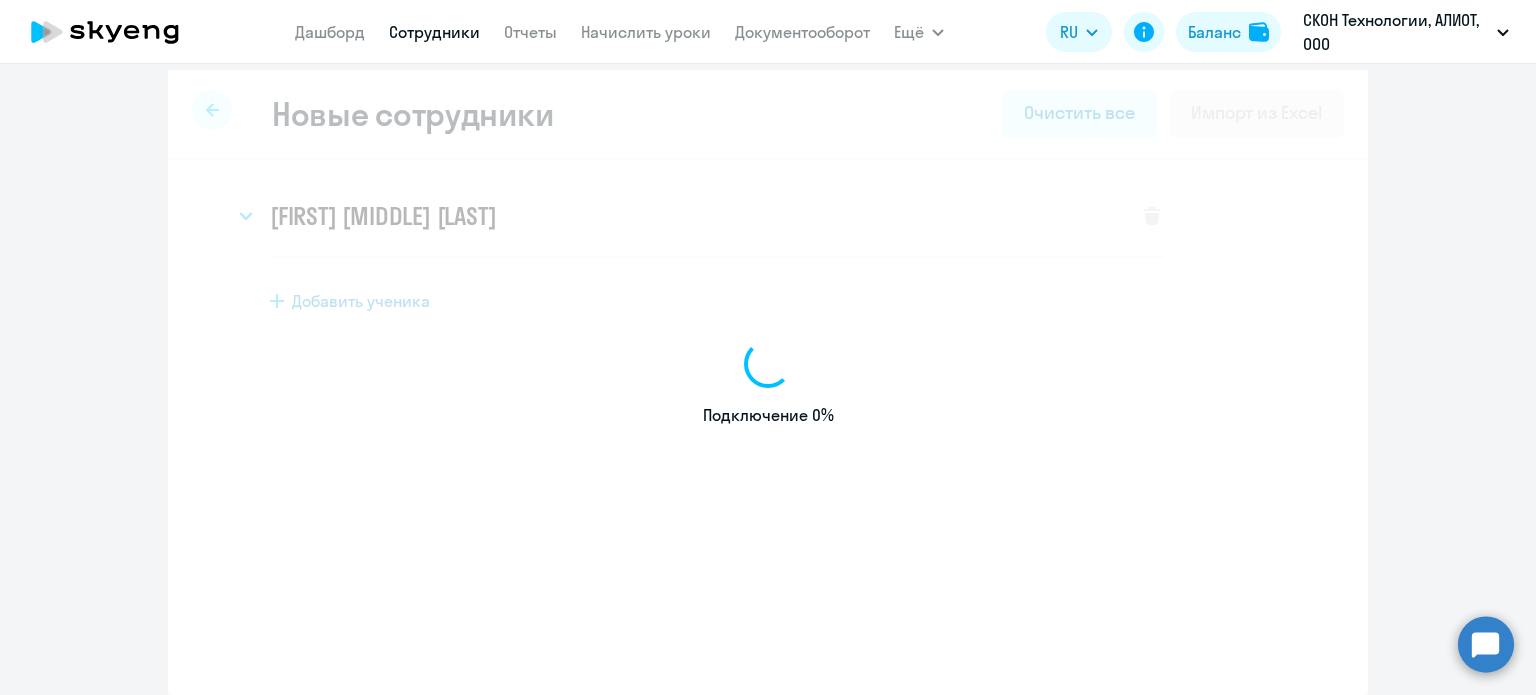 select on "english_adult_not_native_speaker" 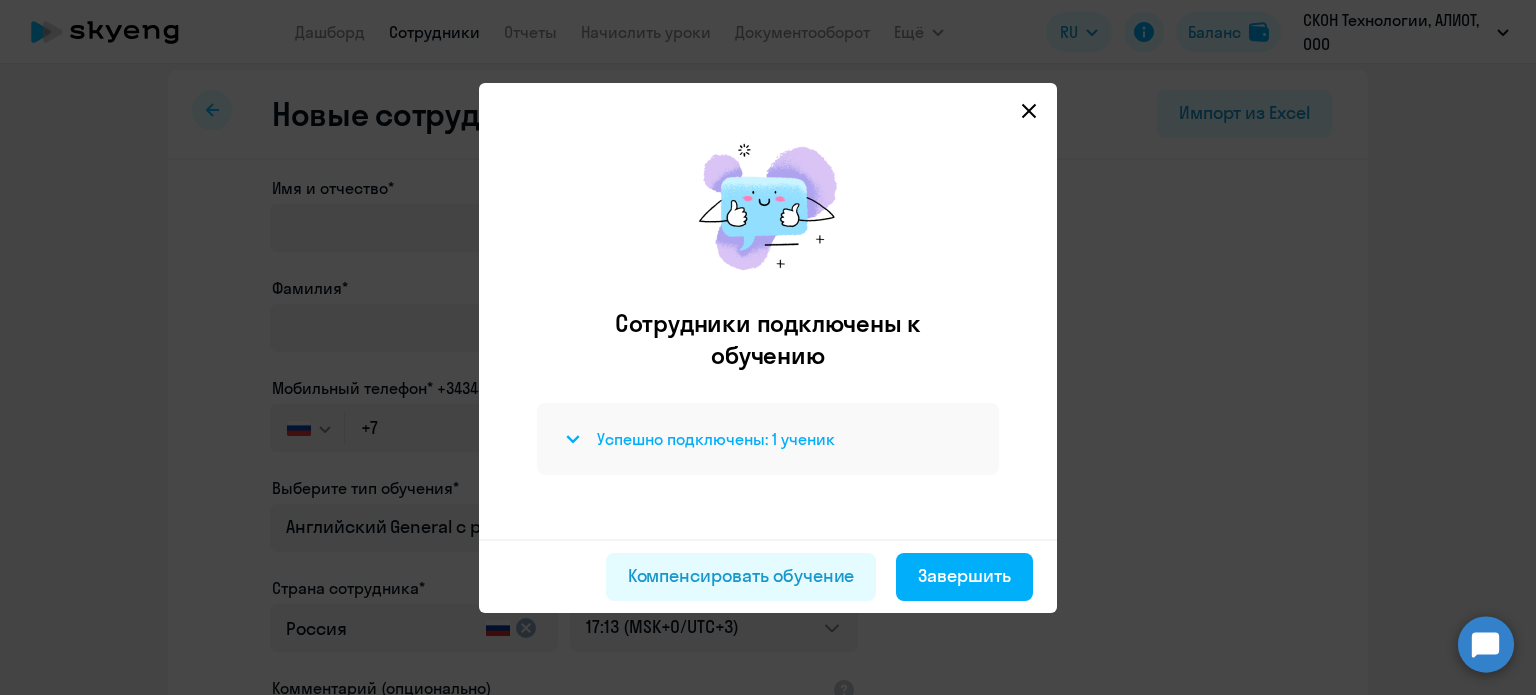 click on "Успешно подключены: 1 ученик" at bounding box center (716, 439) 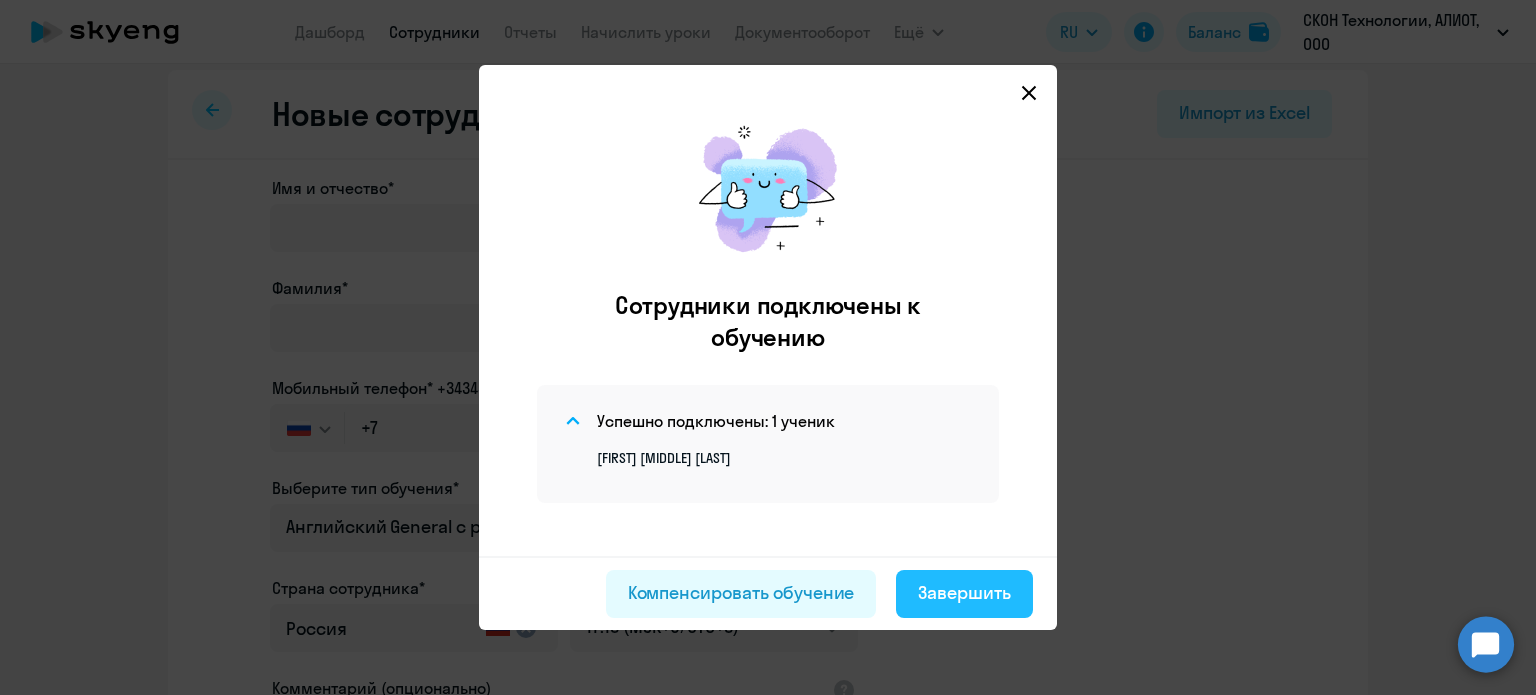 click on "Завершить" at bounding box center [964, 593] 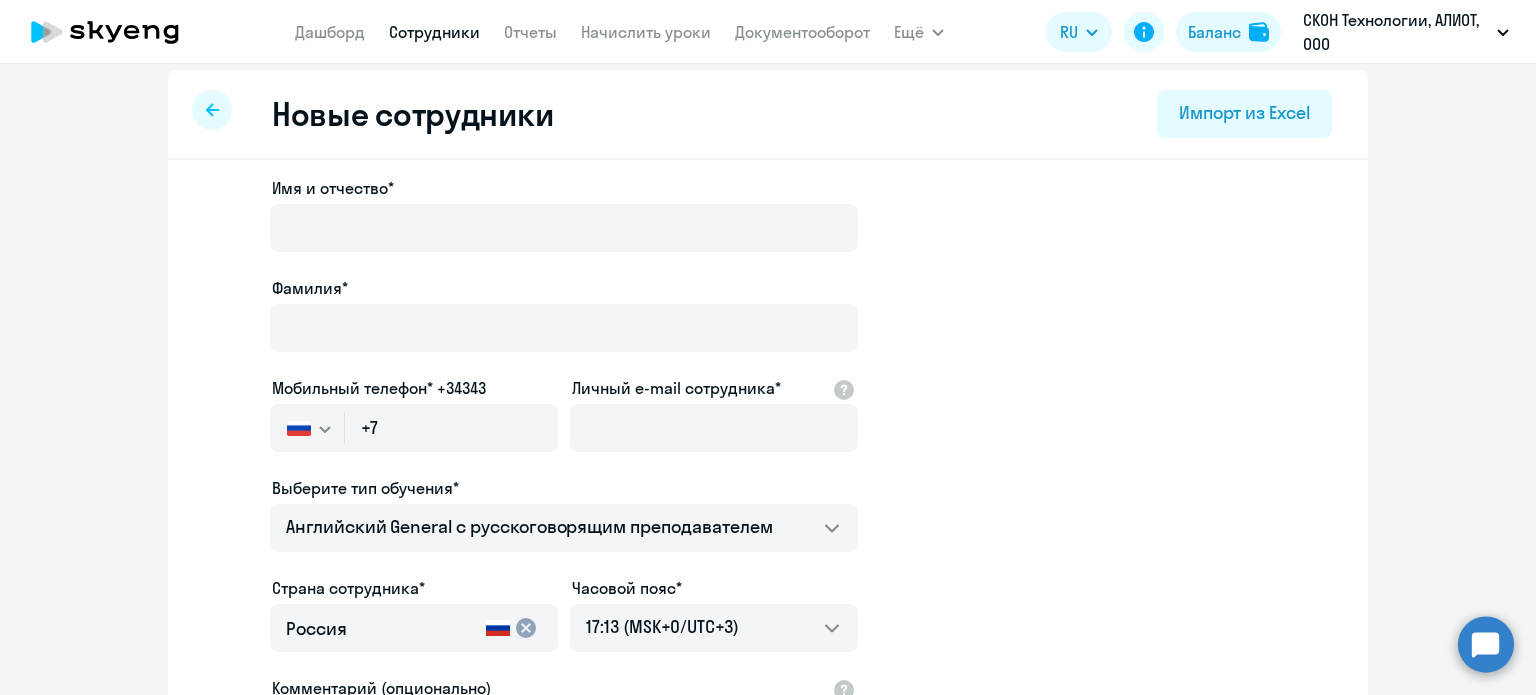 scroll, scrollTop: 0, scrollLeft: 0, axis: both 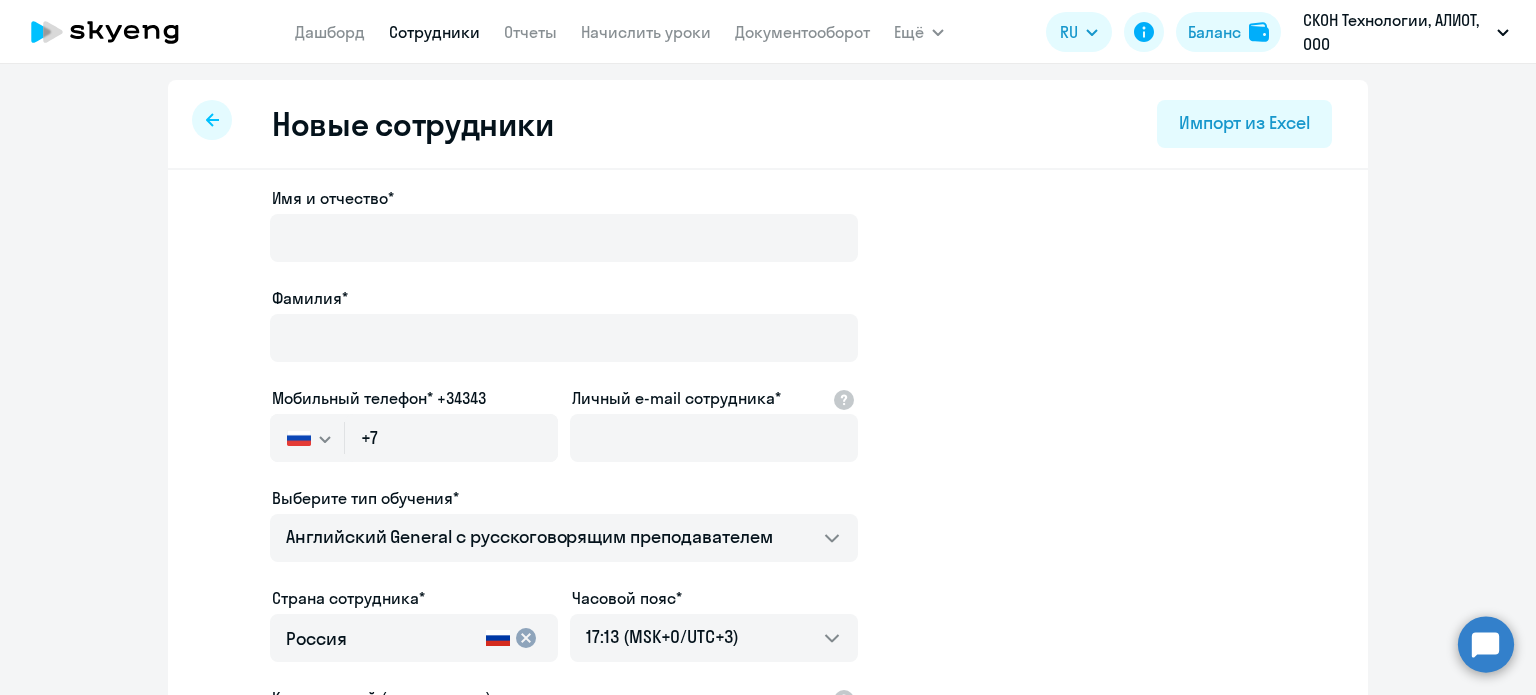 select on "30" 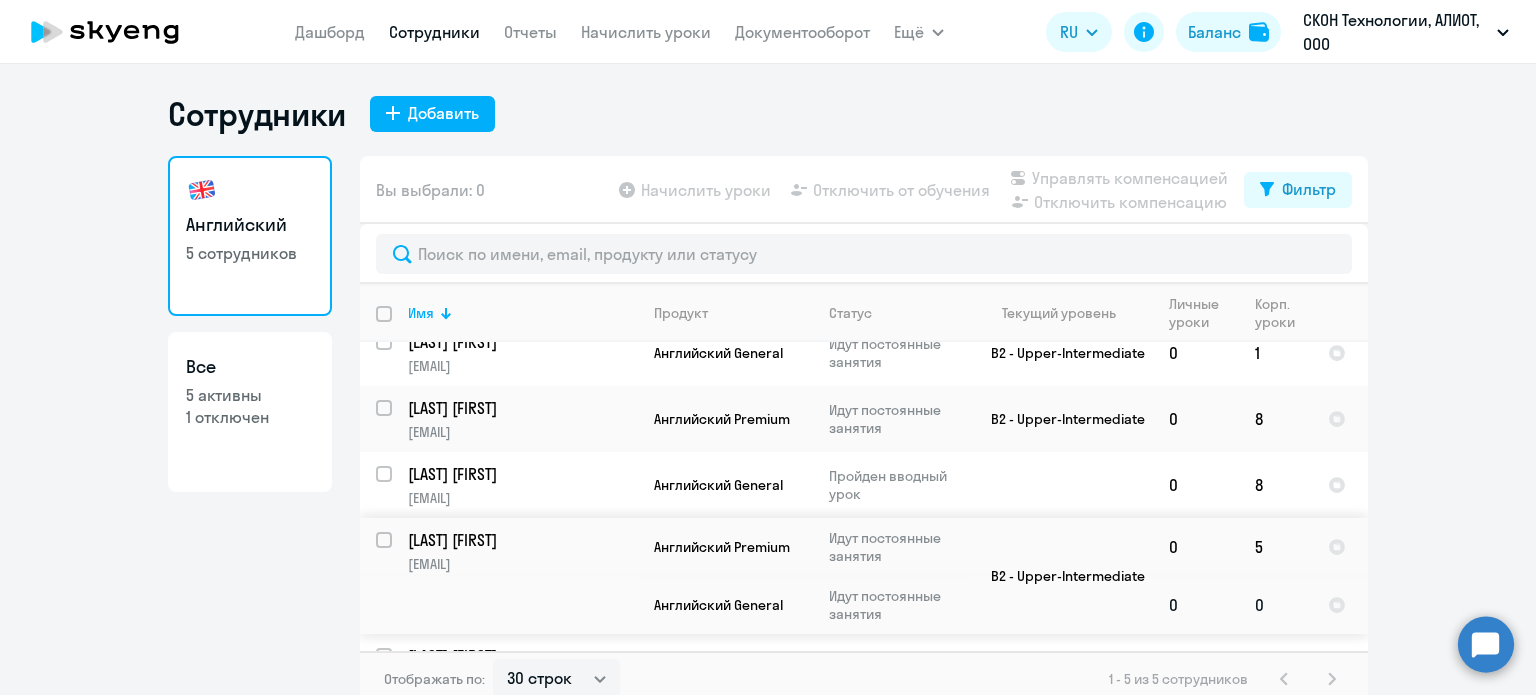 scroll, scrollTop: 0, scrollLeft: 0, axis: both 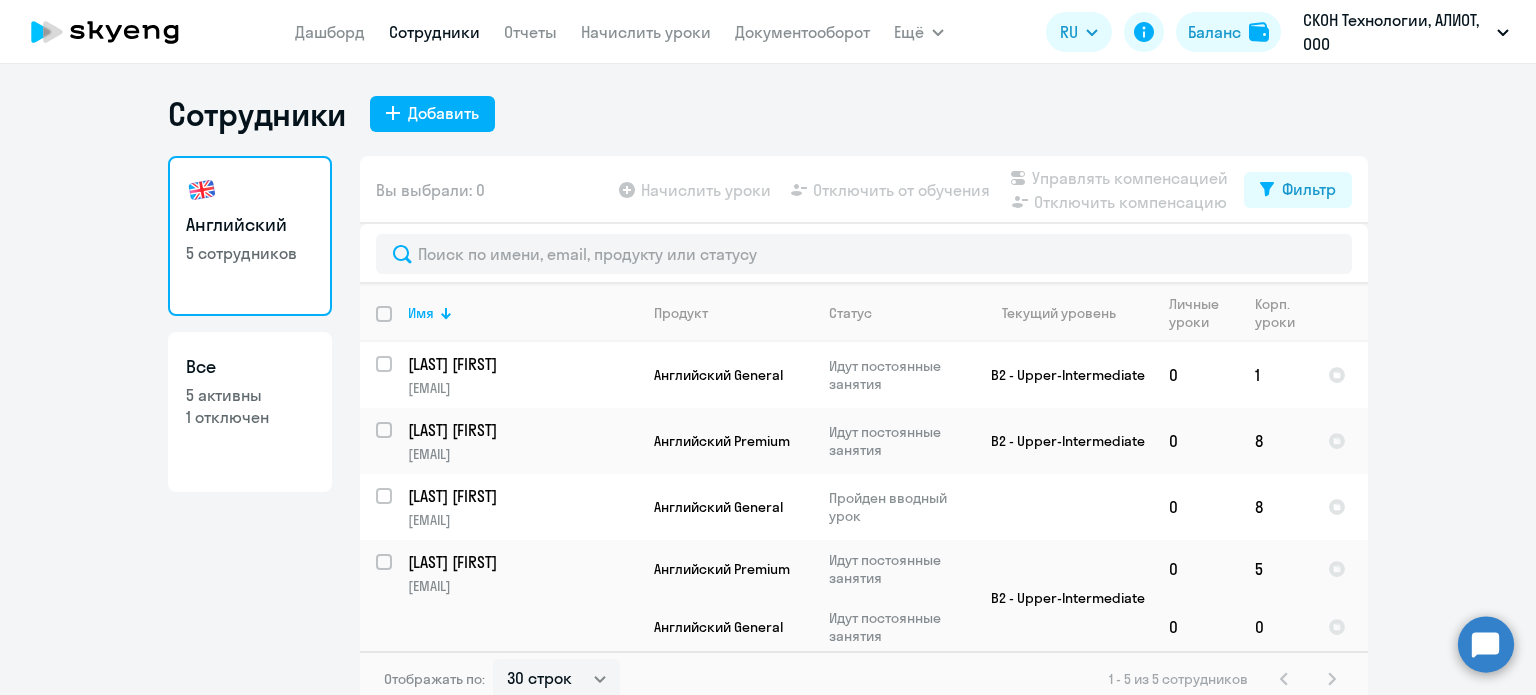 click on "5 активны" 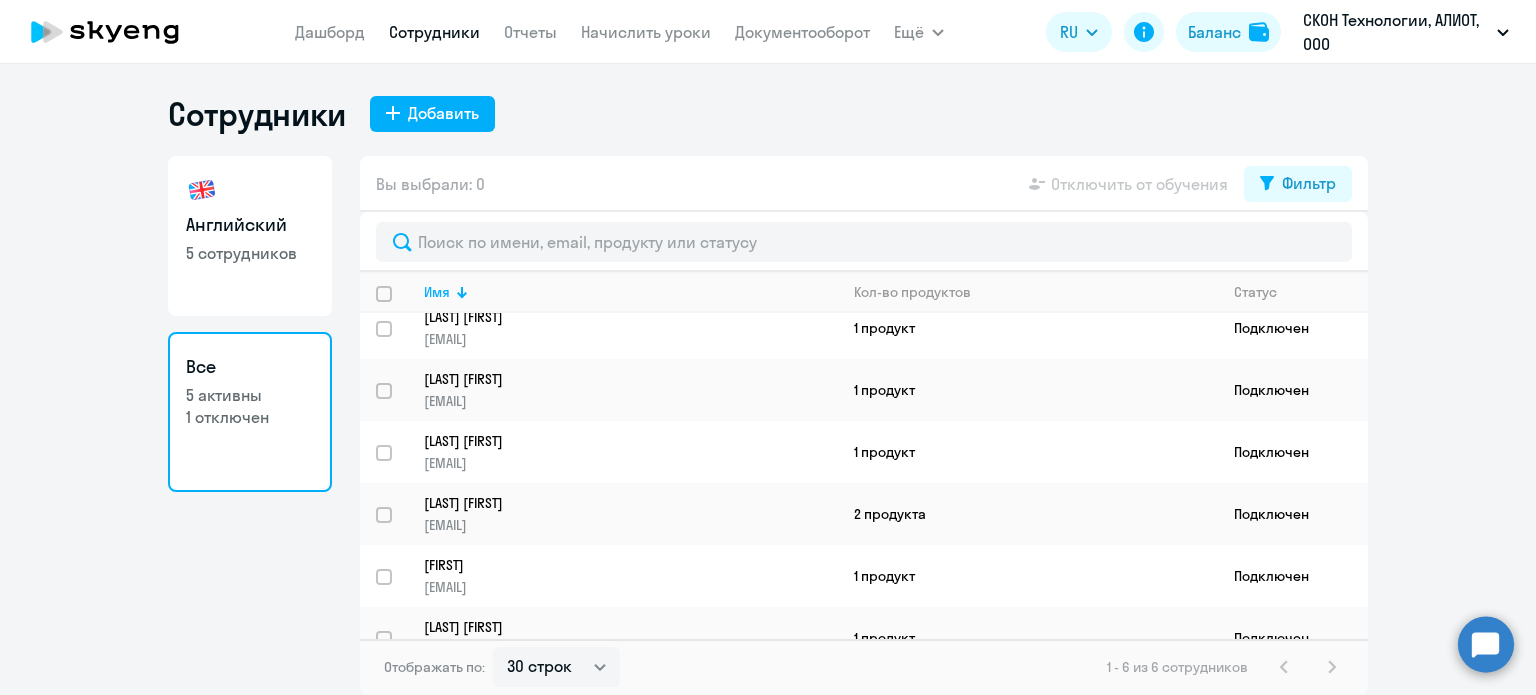 scroll, scrollTop: 0, scrollLeft: 0, axis: both 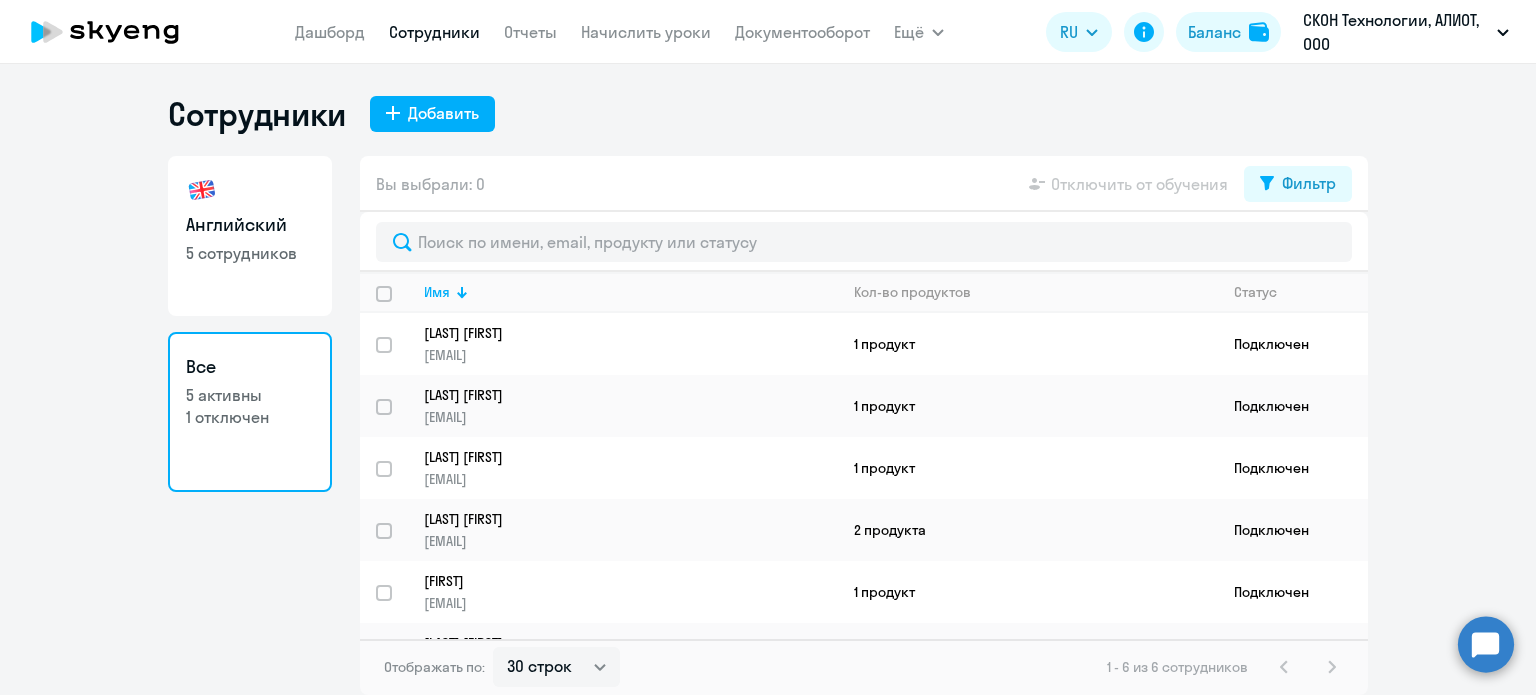 click on "Английский   5 сотрудников" 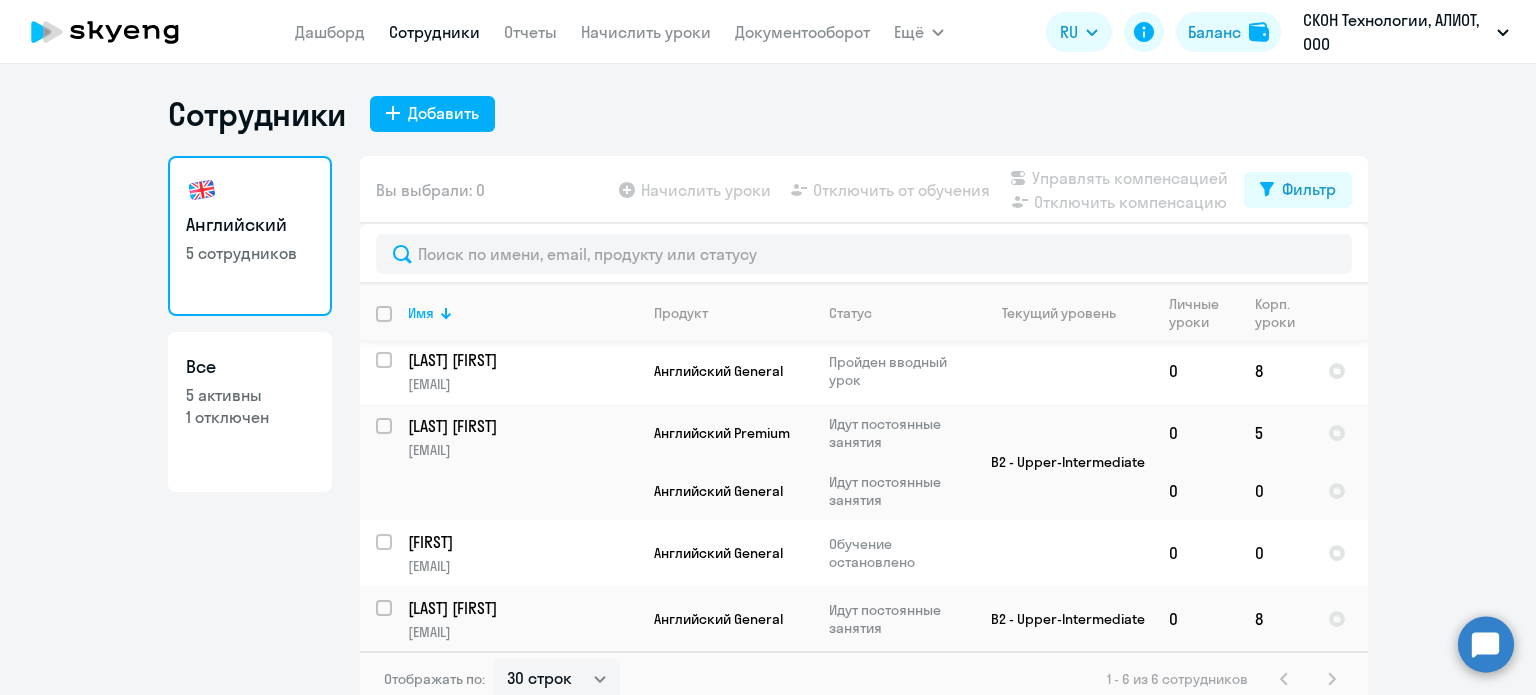 scroll, scrollTop: 140, scrollLeft: 0, axis: vertical 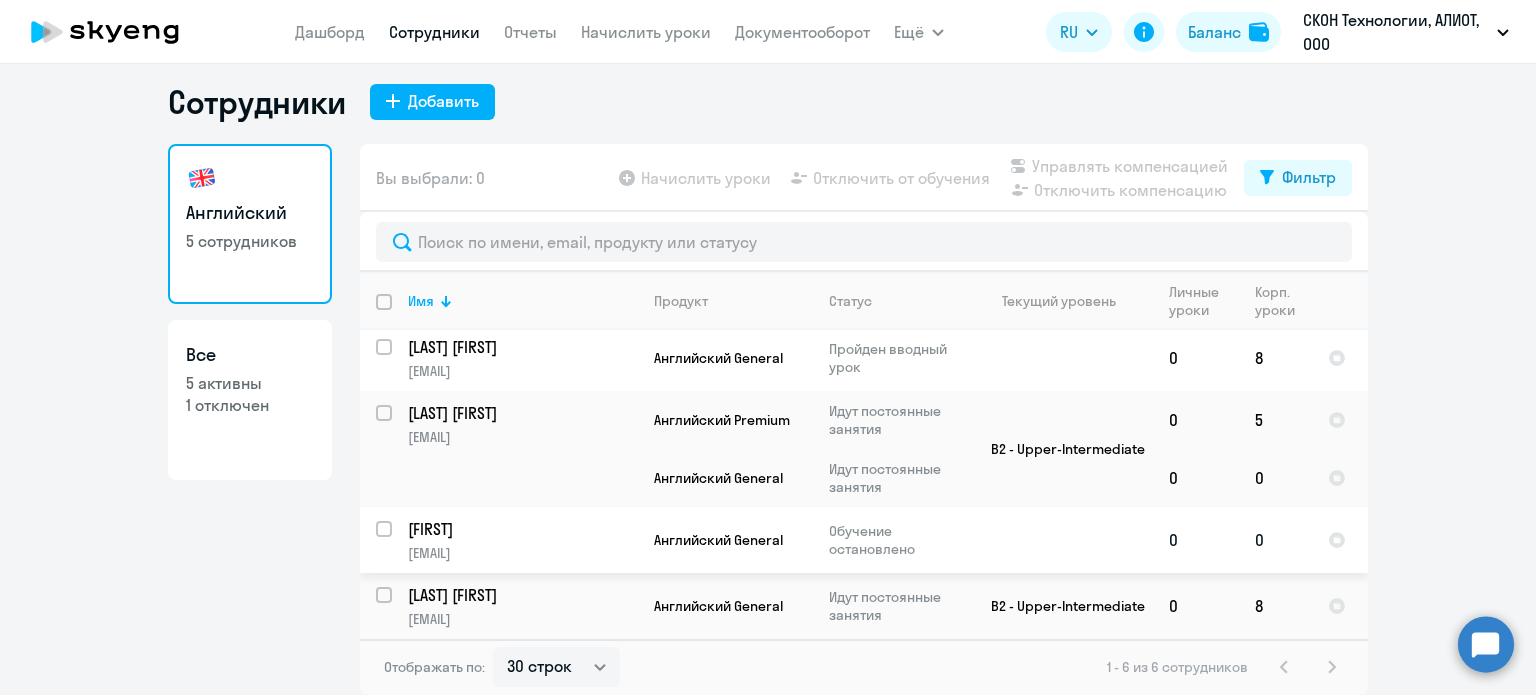 click on "[EMAIL]" 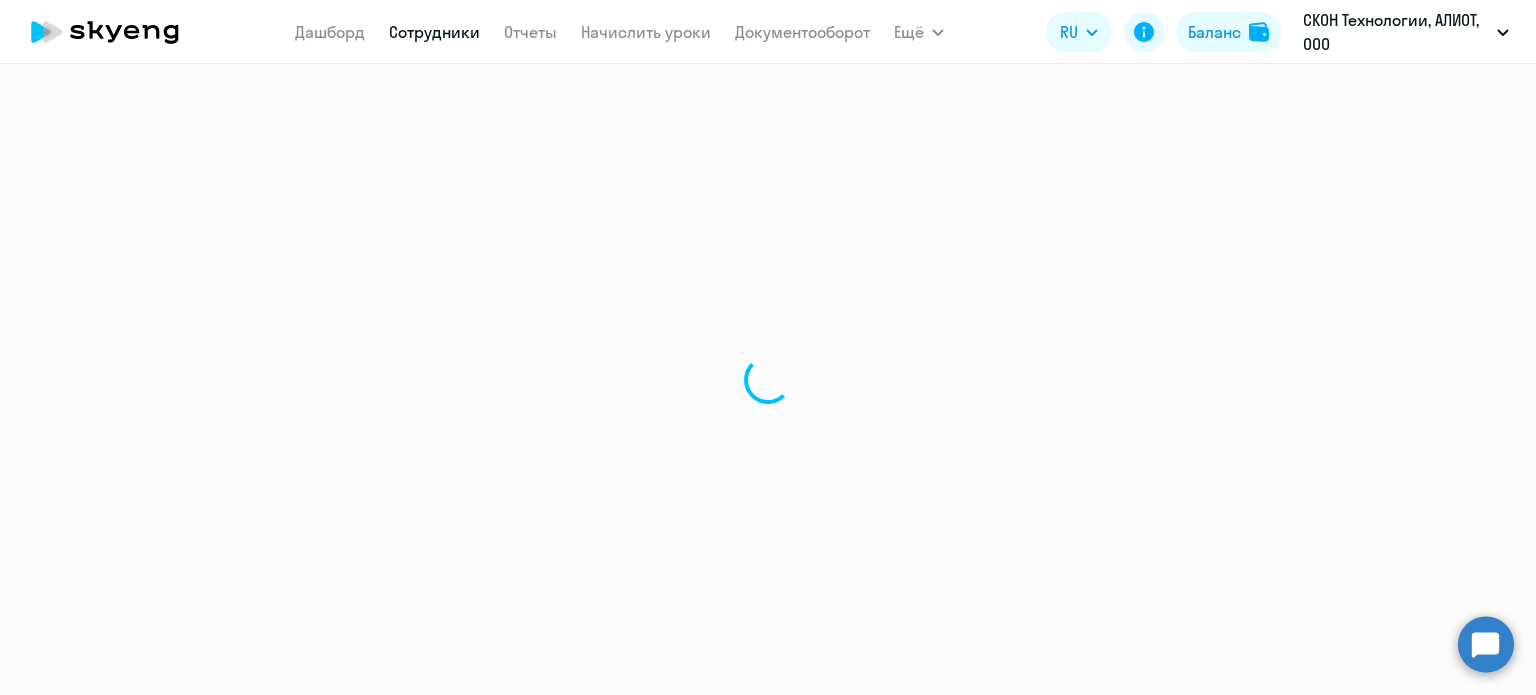 select on "english" 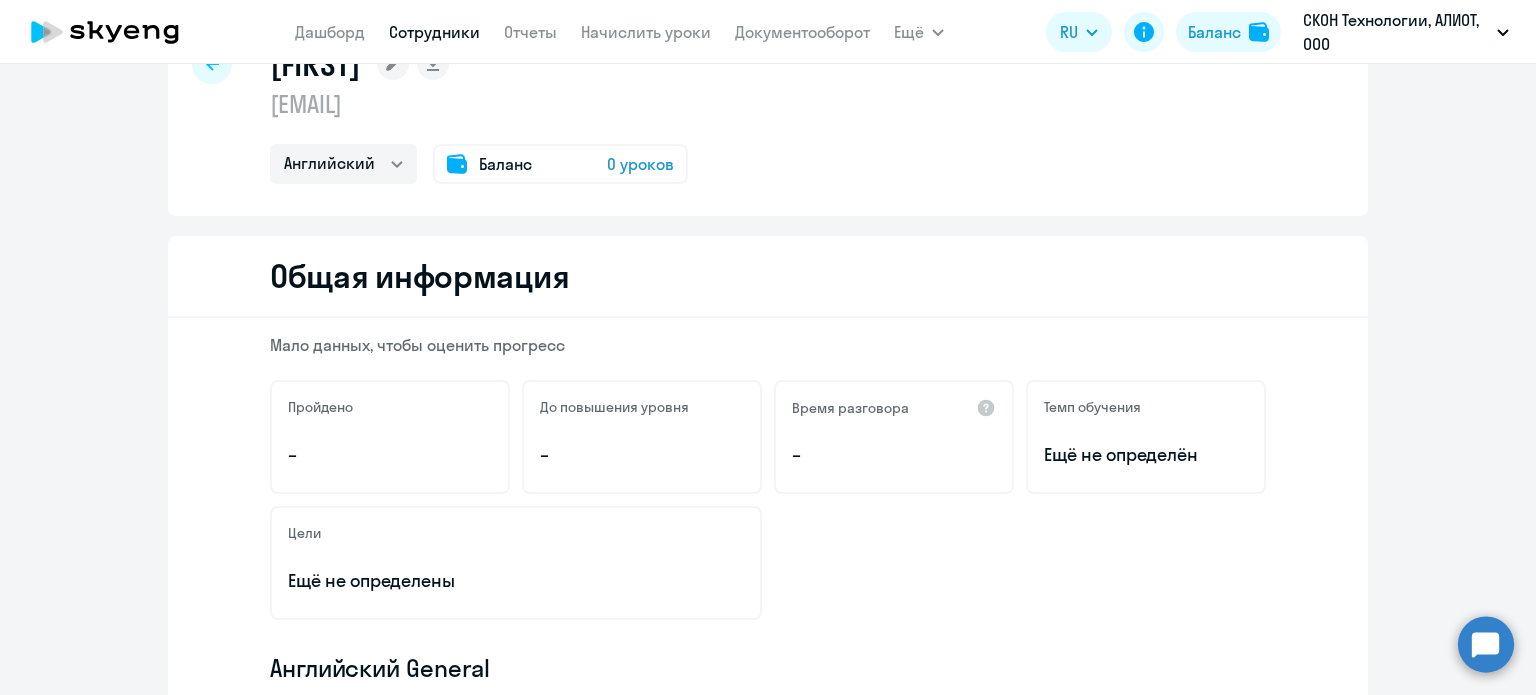 scroll, scrollTop: 0, scrollLeft: 0, axis: both 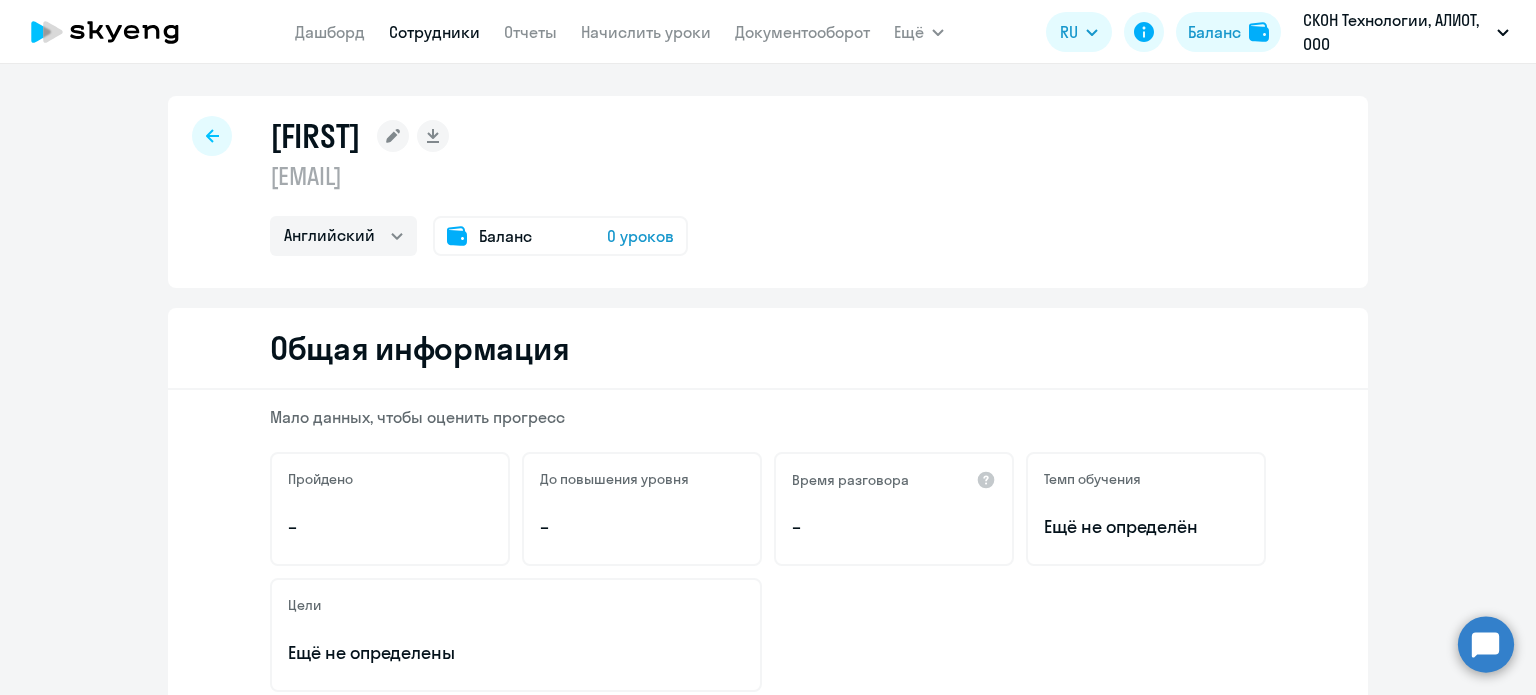 select on "30" 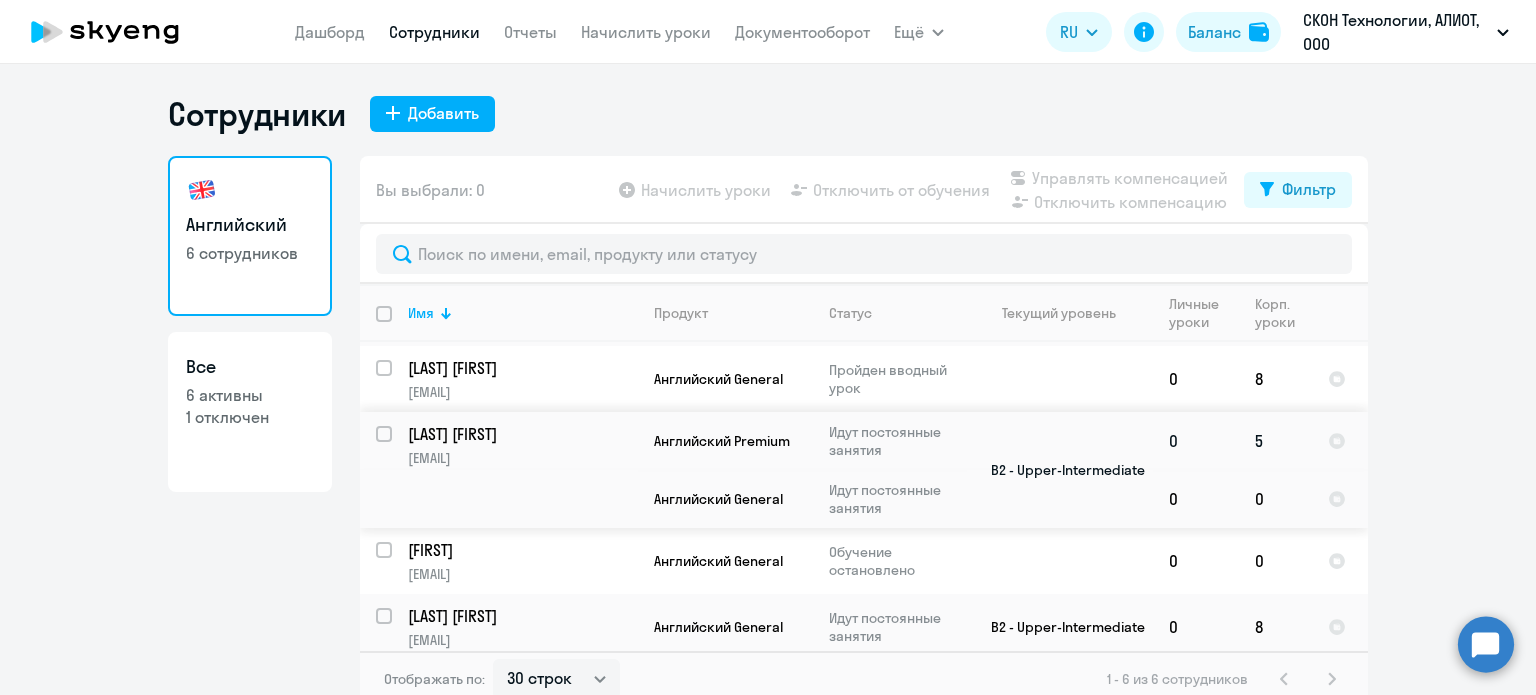 scroll, scrollTop: 140, scrollLeft: 0, axis: vertical 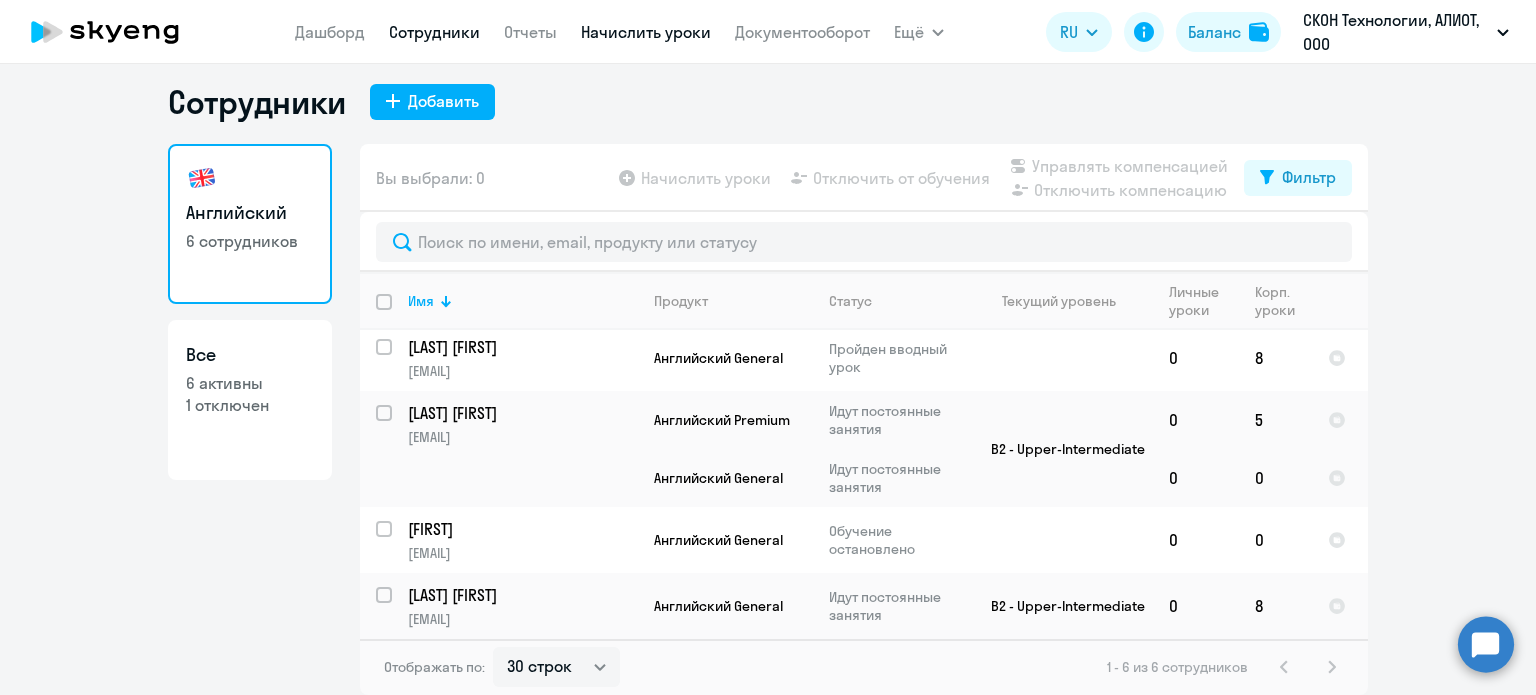 click on "Начислить уроки" at bounding box center [646, 32] 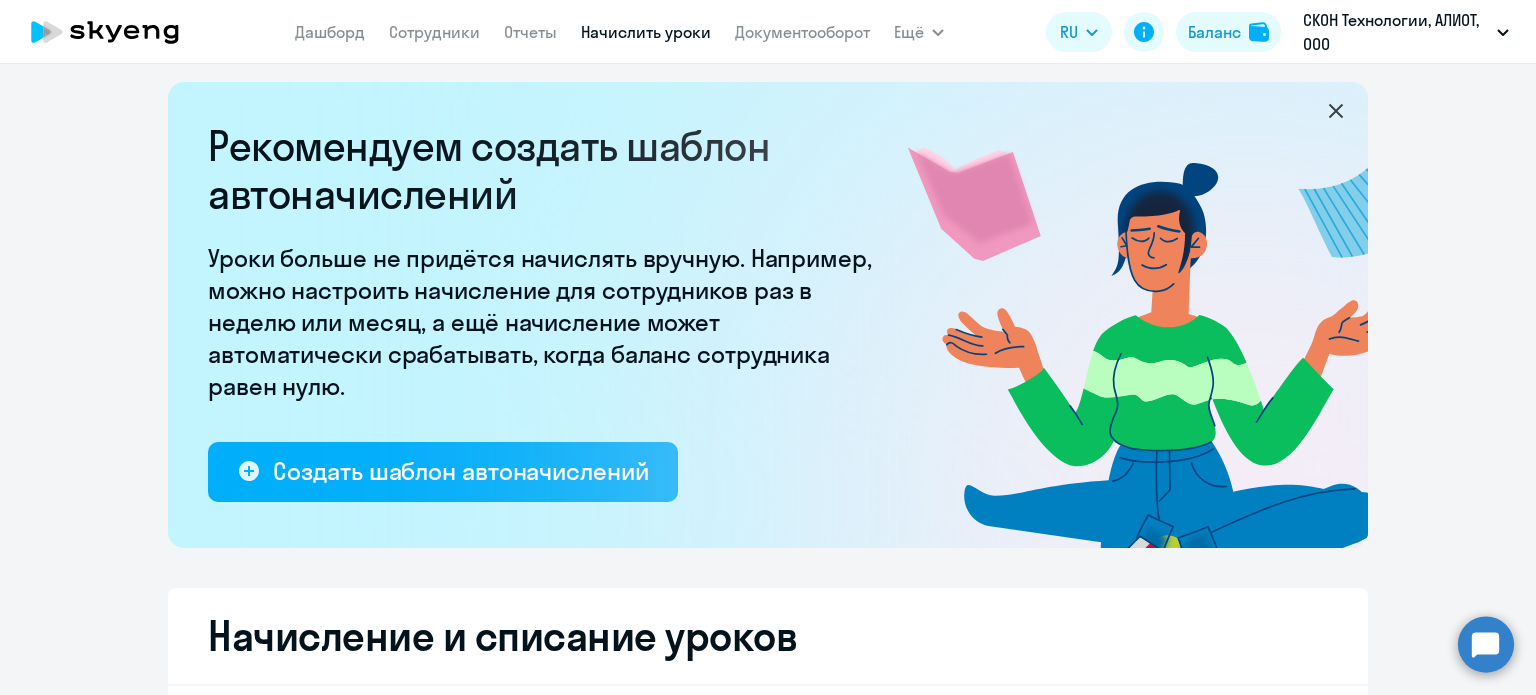 select on "10" 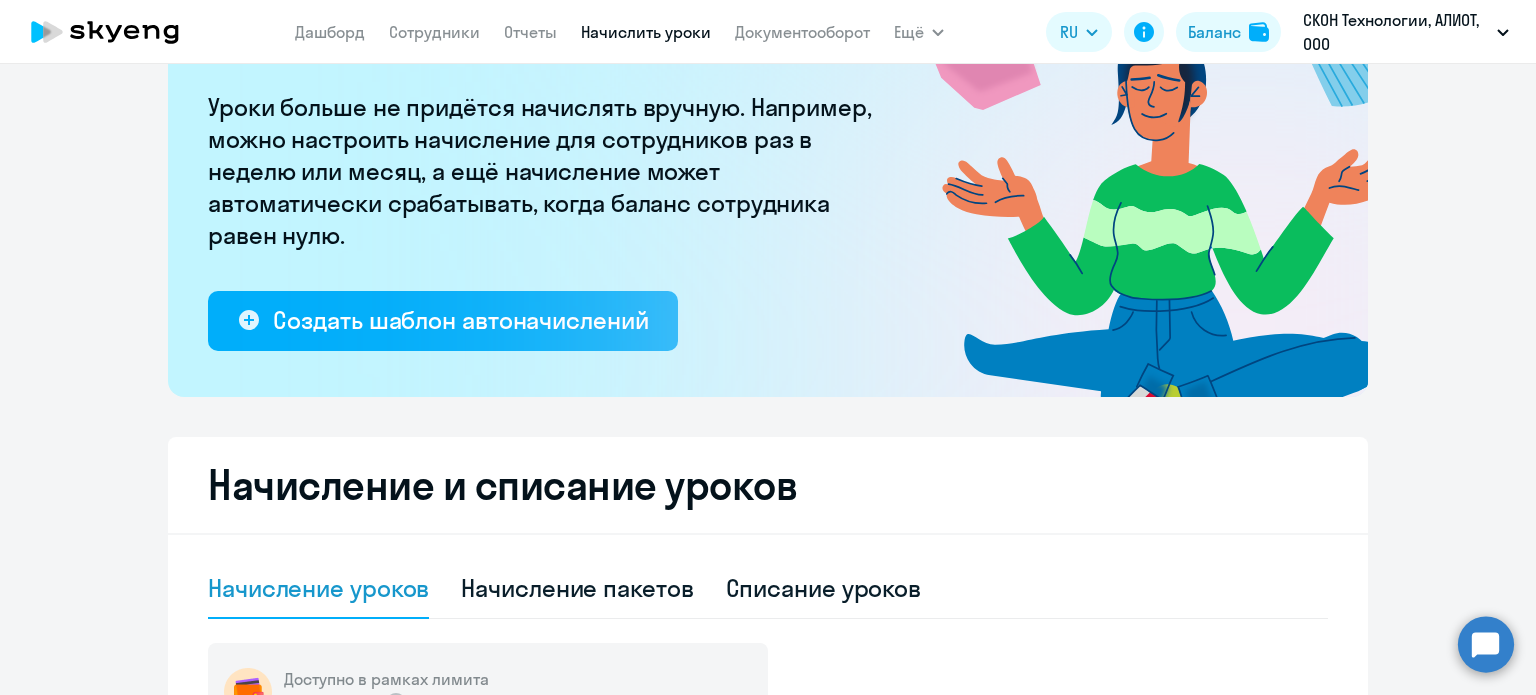 scroll, scrollTop: 32, scrollLeft: 0, axis: vertical 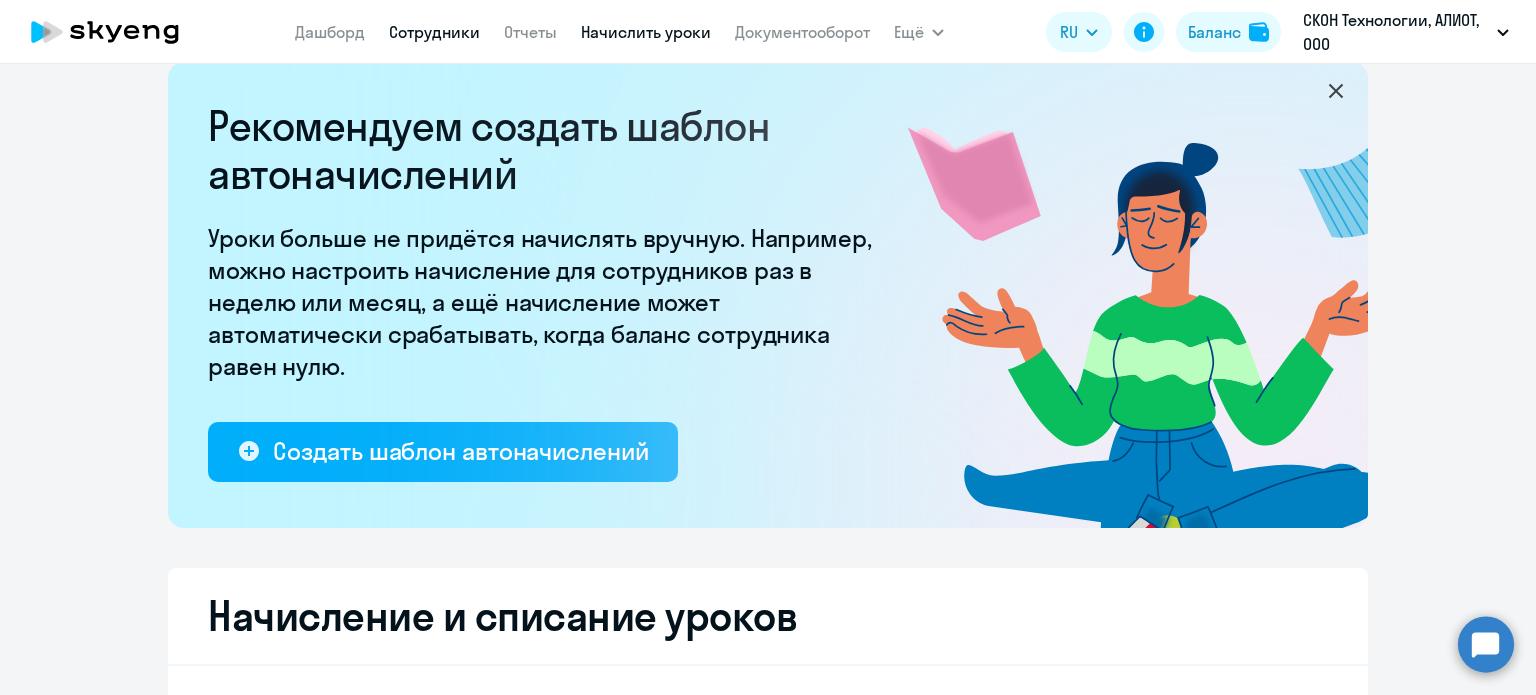 click on "Сотрудники" at bounding box center [434, 32] 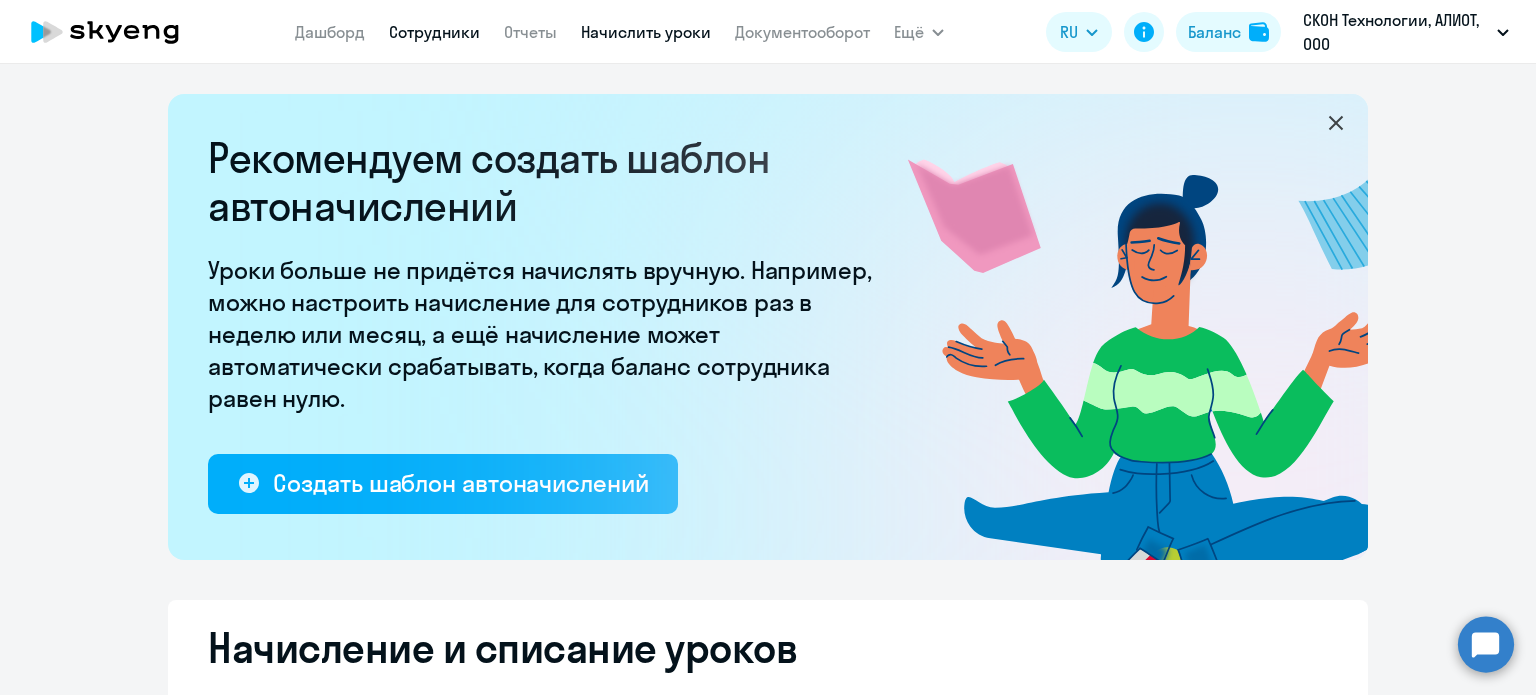 select on "30" 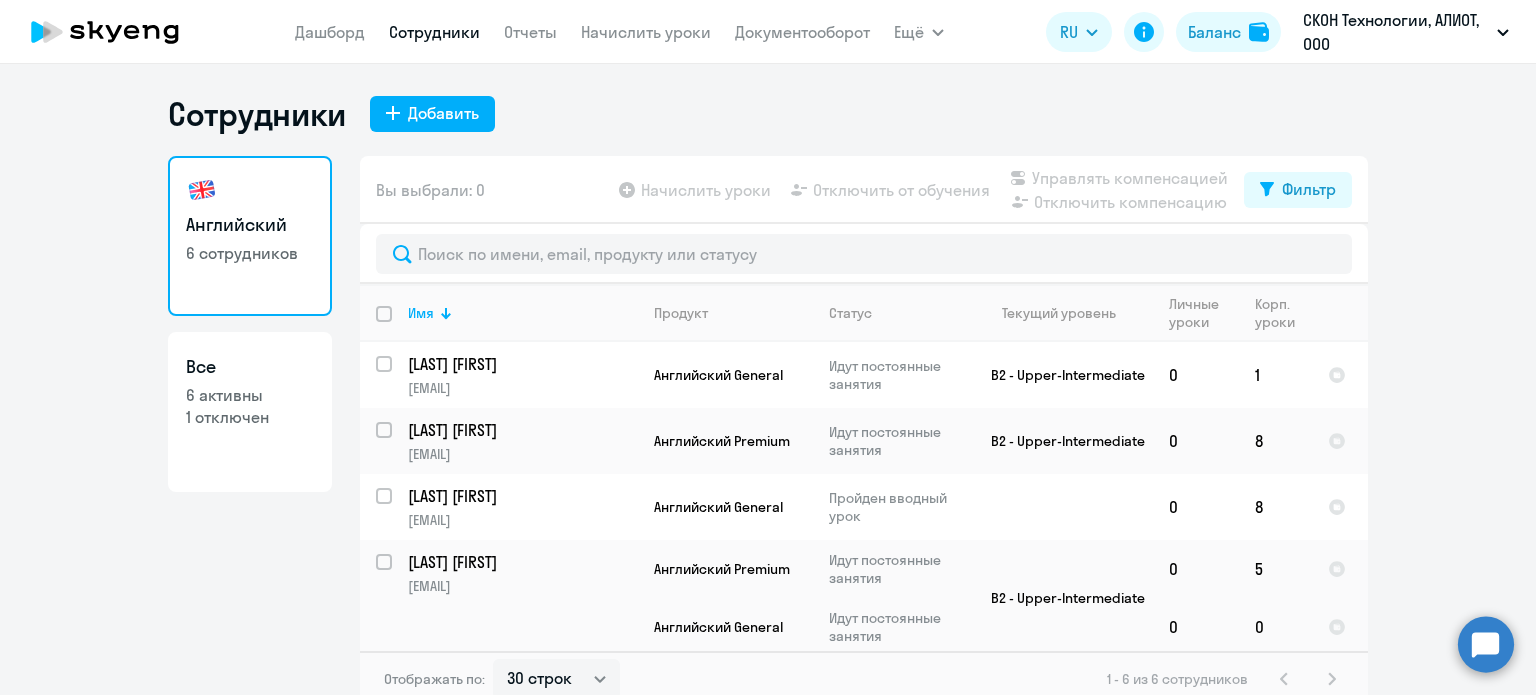 click on "6 активны" 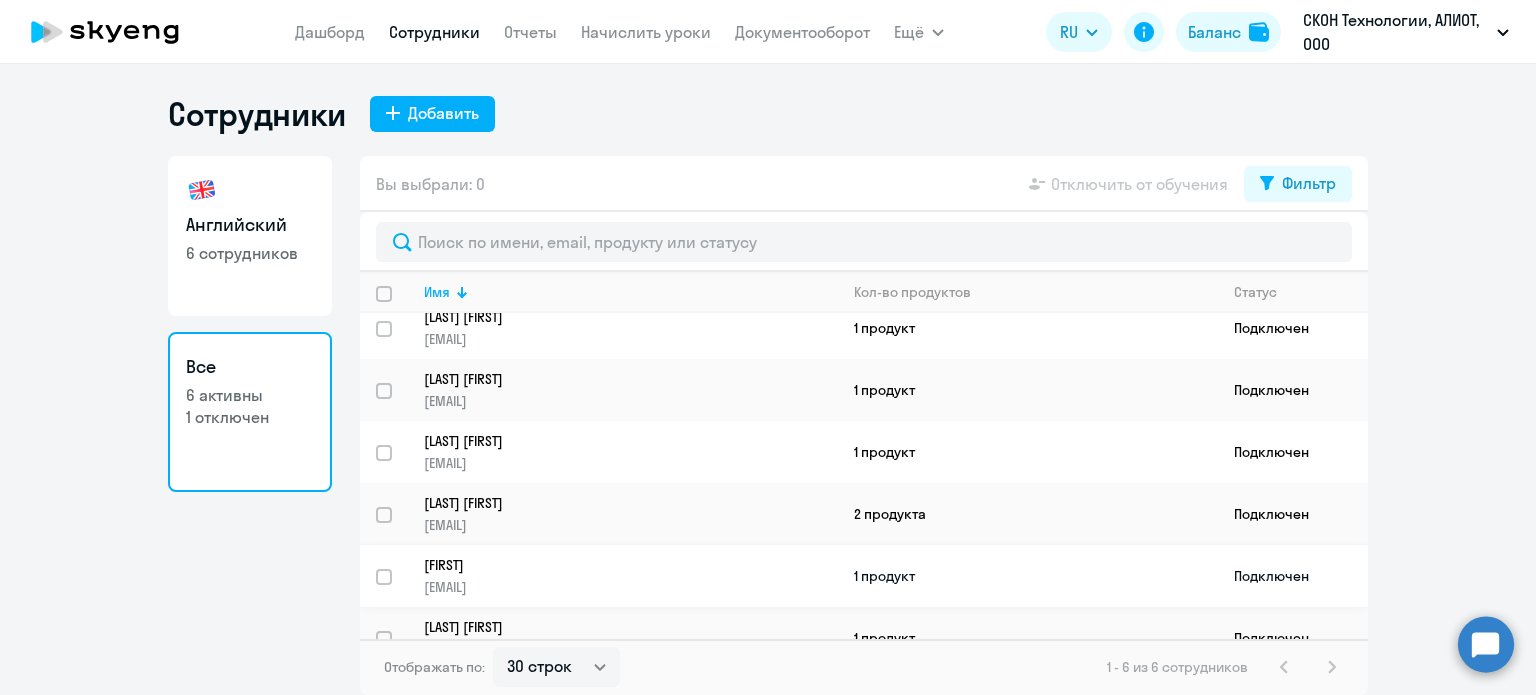 scroll, scrollTop: 0, scrollLeft: 0, axis: both 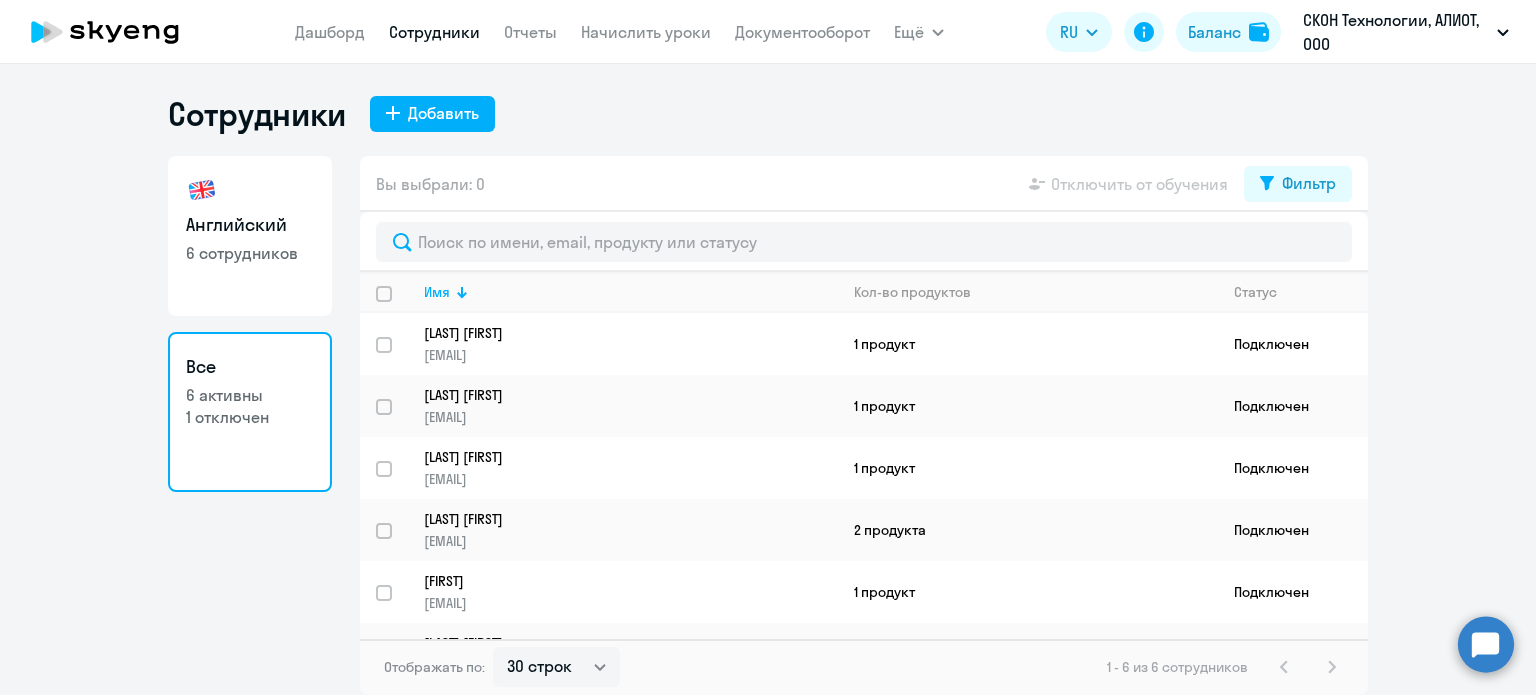 click on "6 сотрудников" 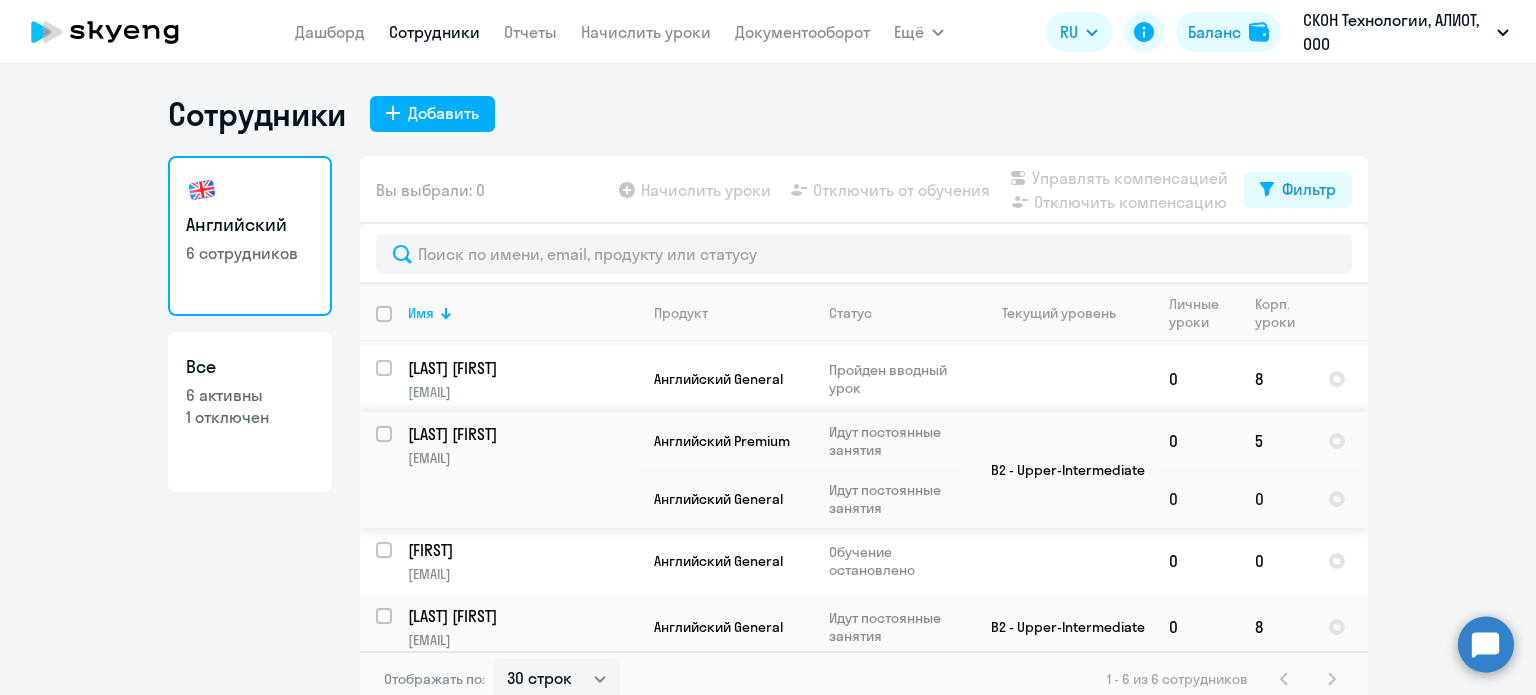 scroll, scrollTop: 140, scrollLeft: 0, axis: vertical 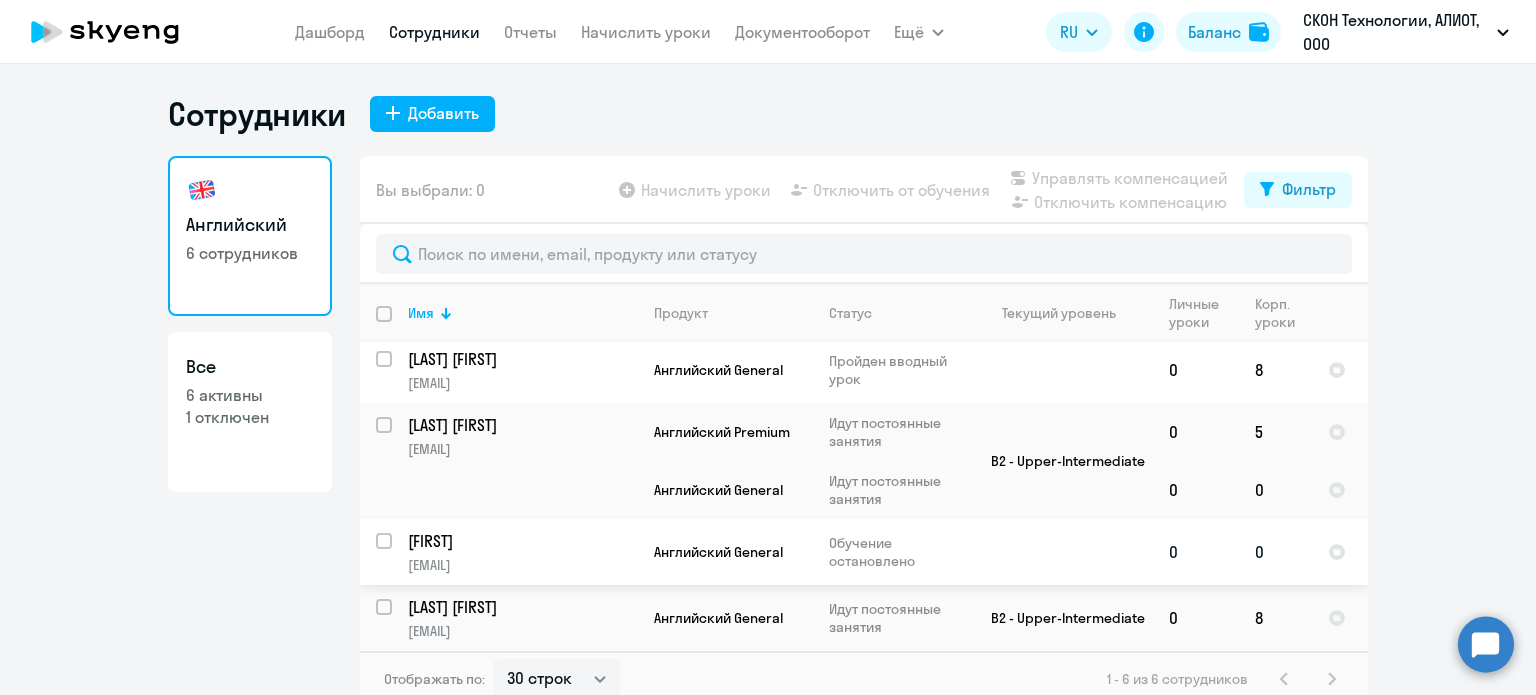 click on "Обучение остановлено" 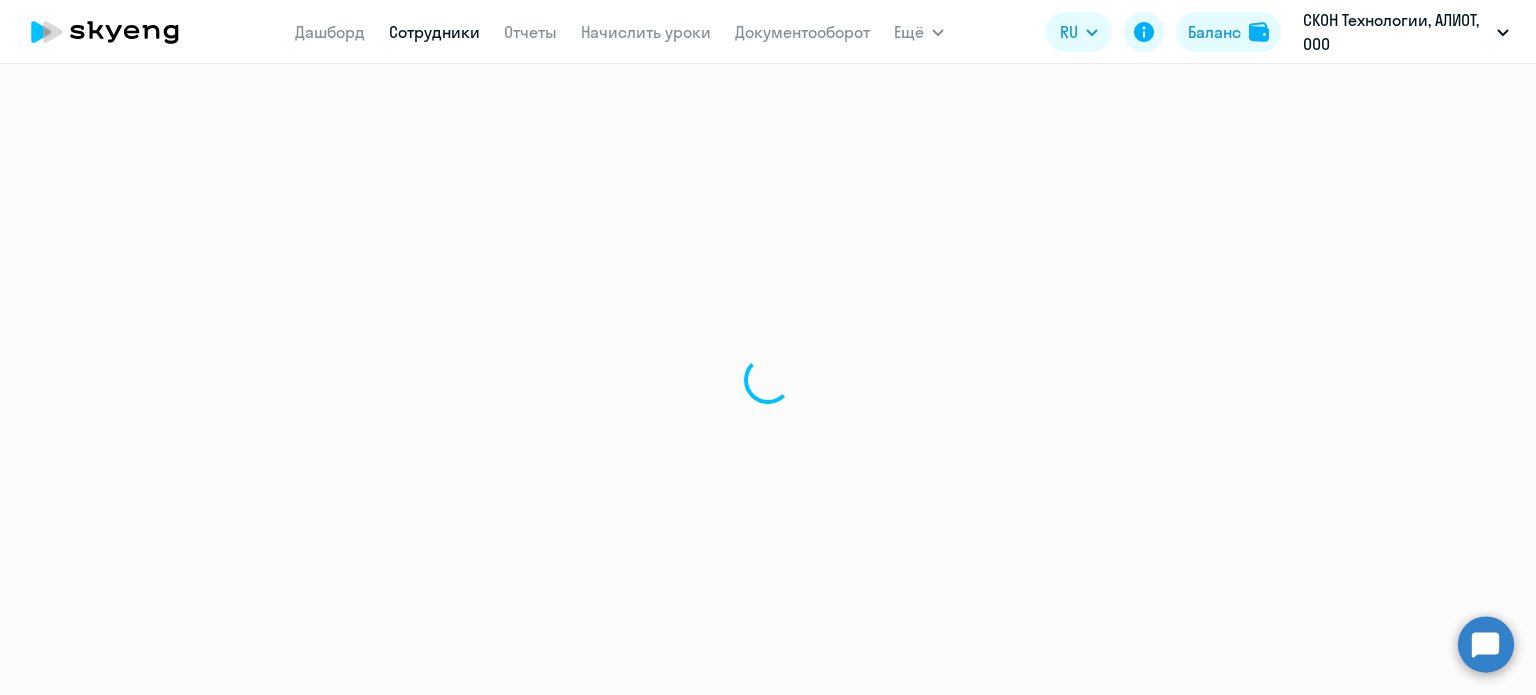 select on "english" 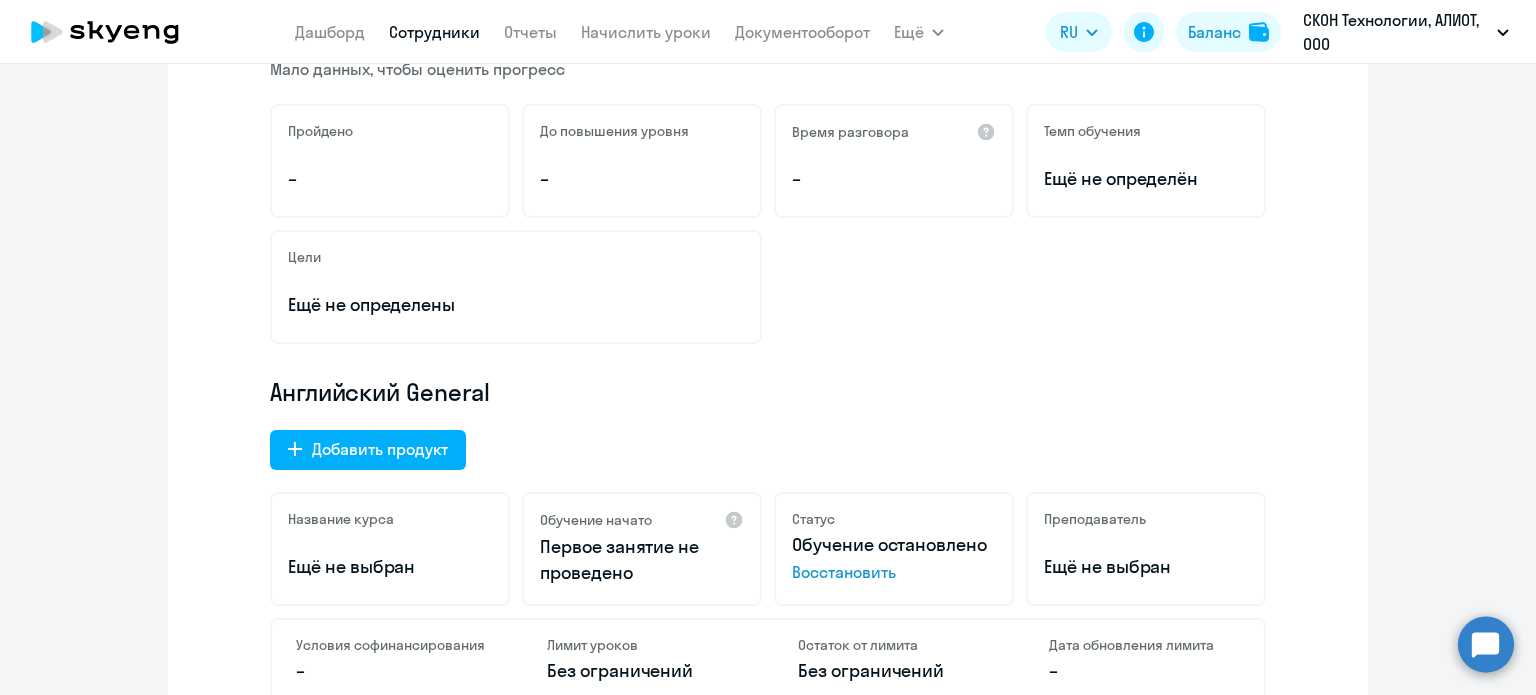 scroll, scrollTop: 0, scrollLeft: 0, axis: both 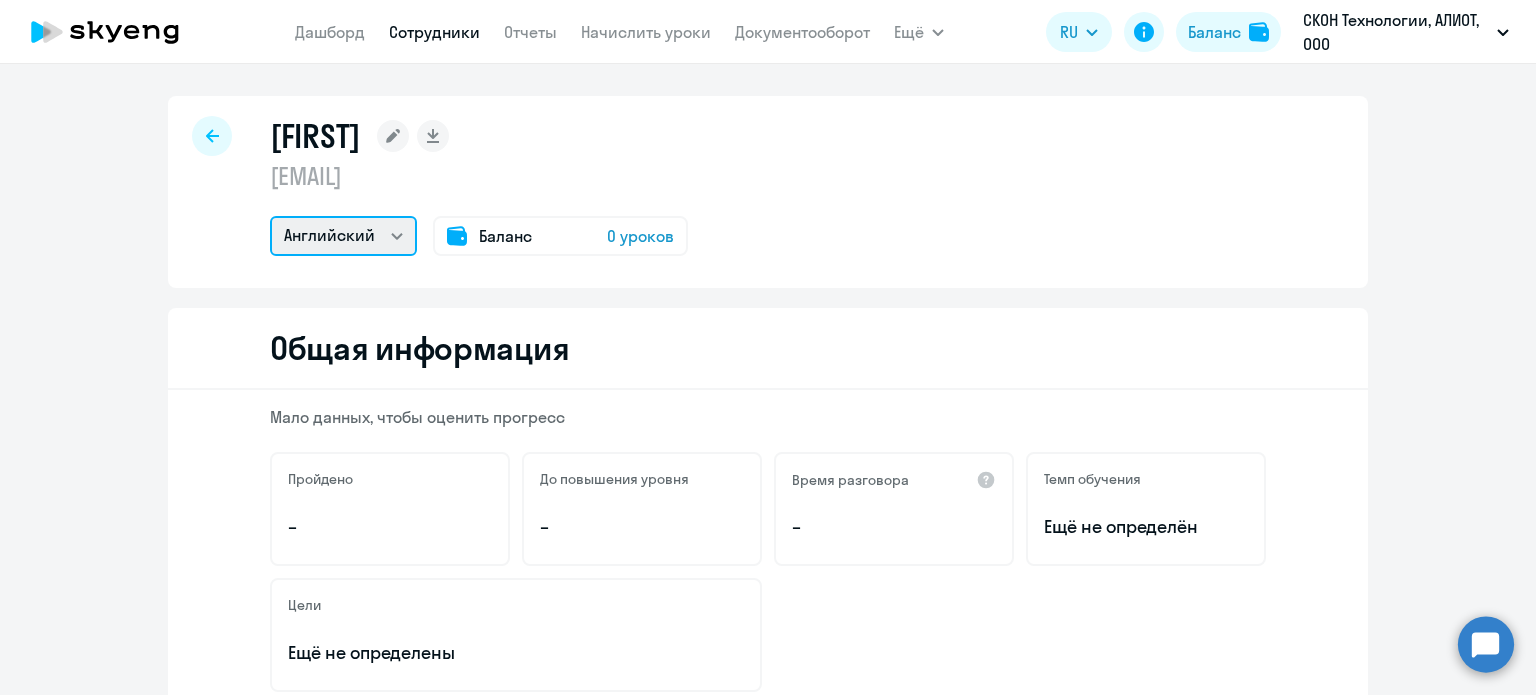 click on "Английский" 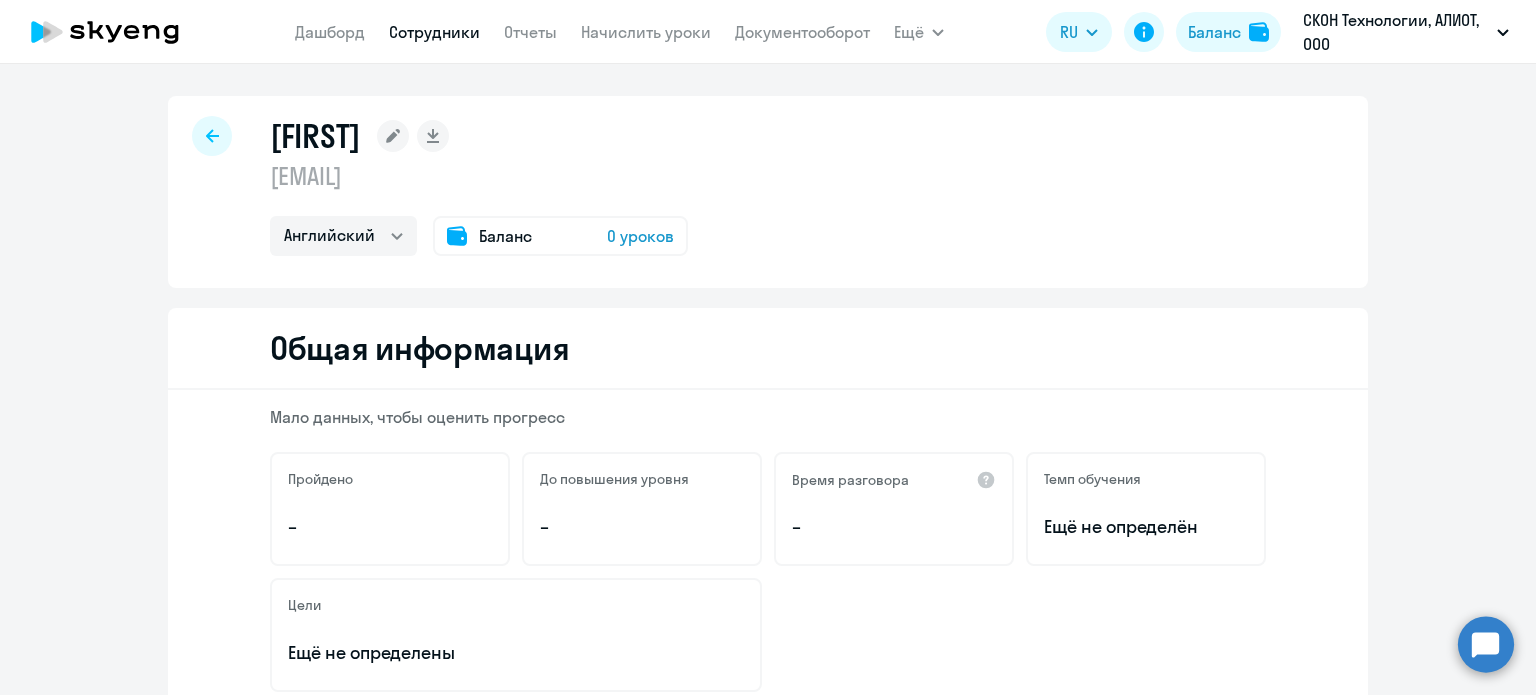click on "[FIRST]
[EMAIL]  Английский
Баланс 0 уроков" 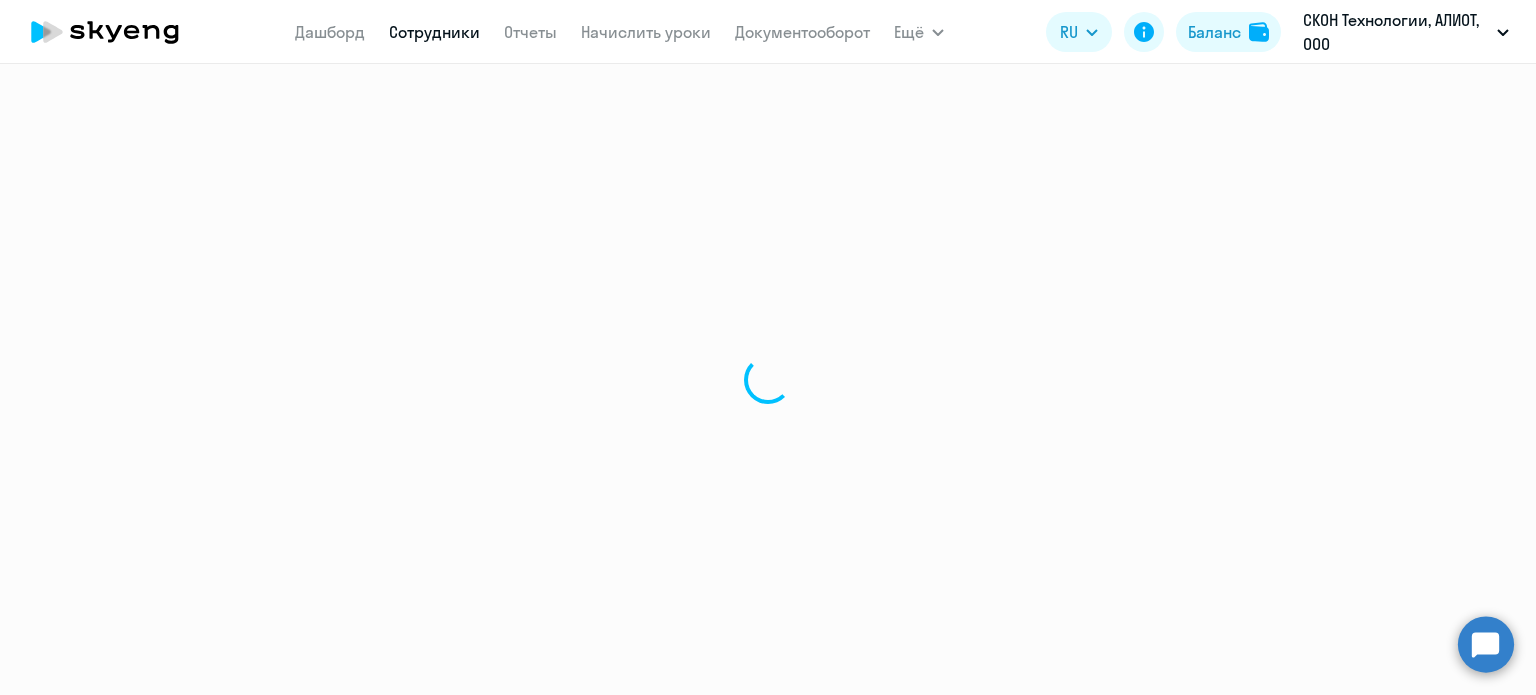 select on "30" 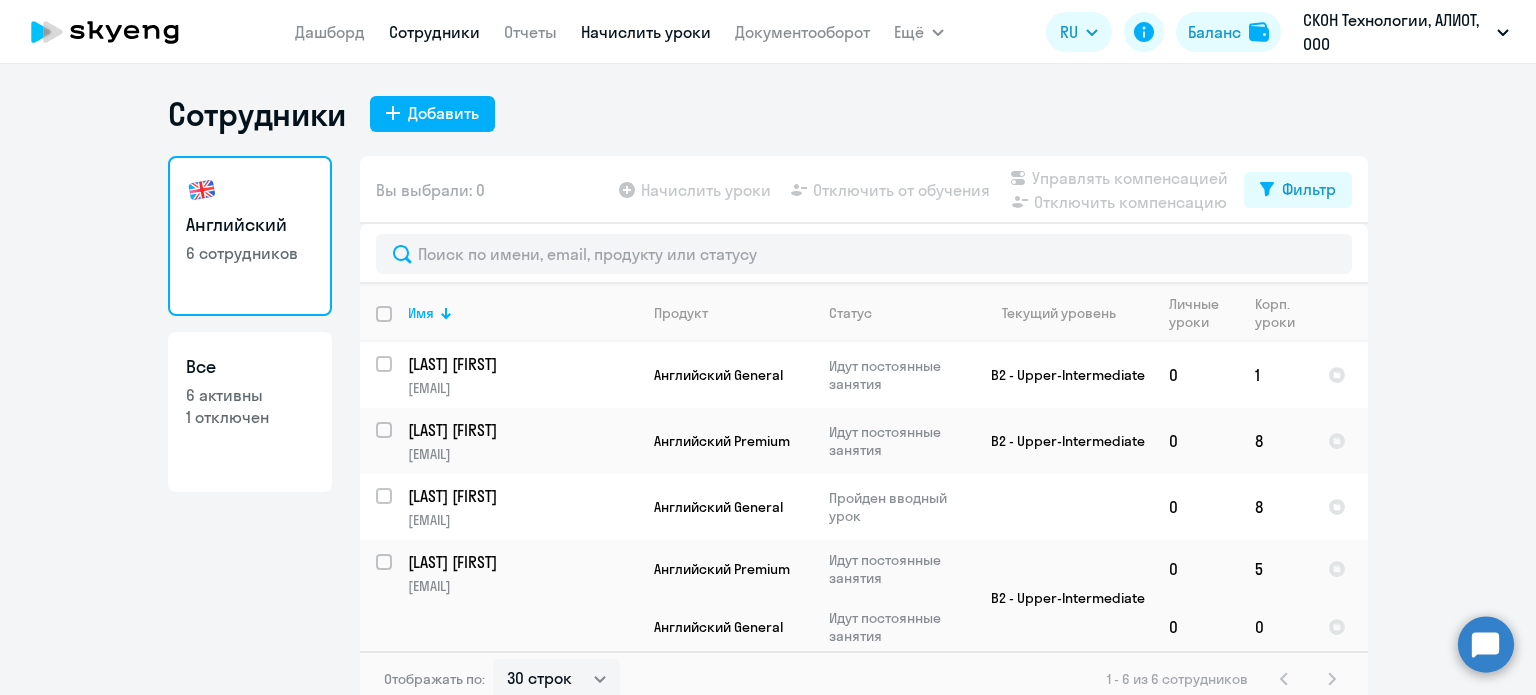 click on "Начислить уроки" at bounding box center [646, 32] 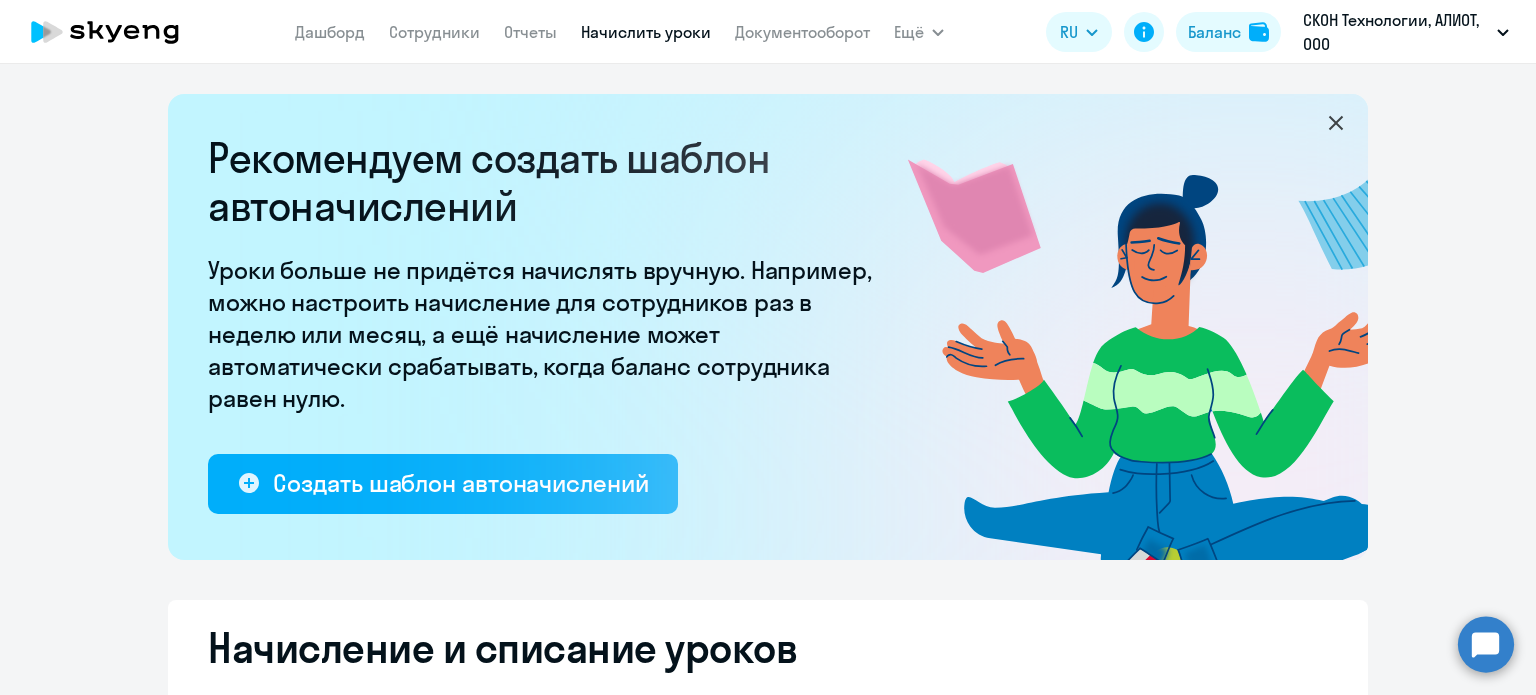select on "10" 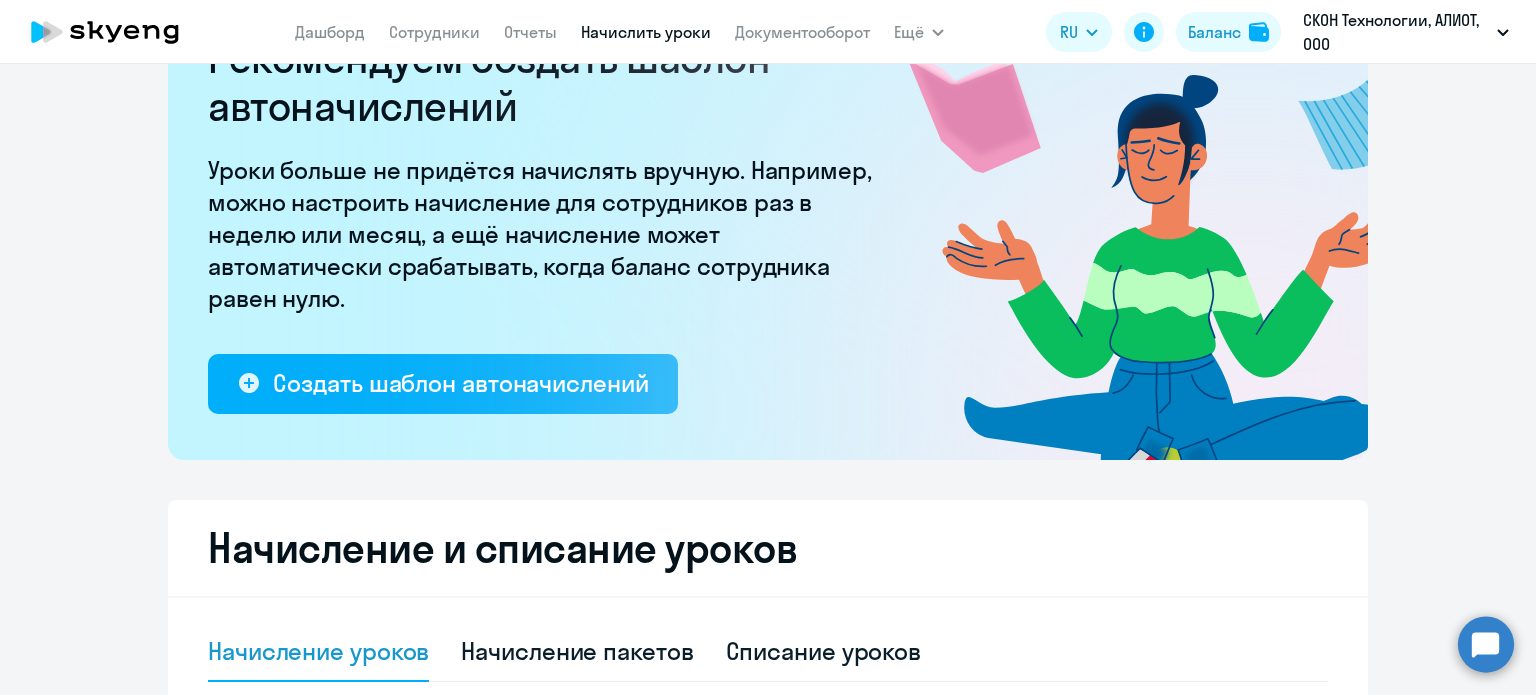 scroll, scrollTop: 200, scrollLeft: 0, axis: vertical 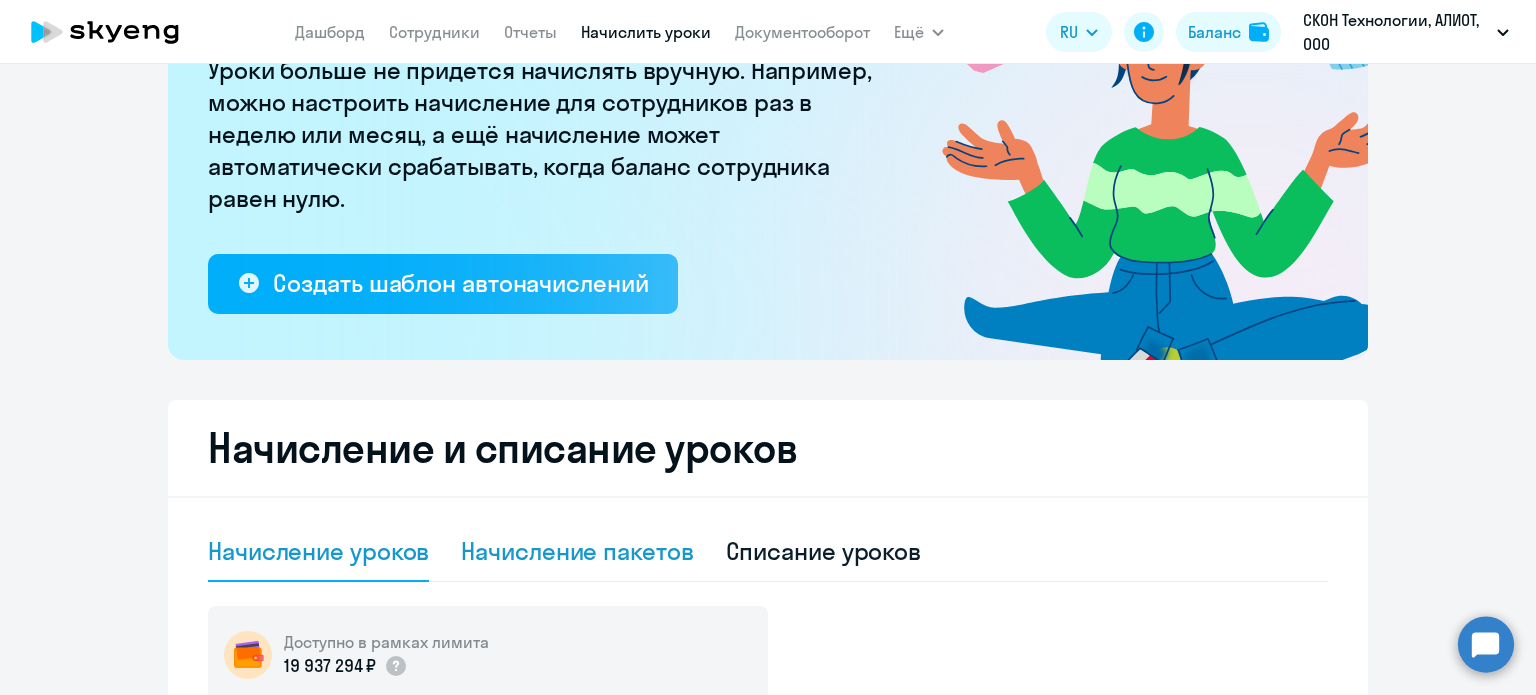click on "Начисление пакетов" 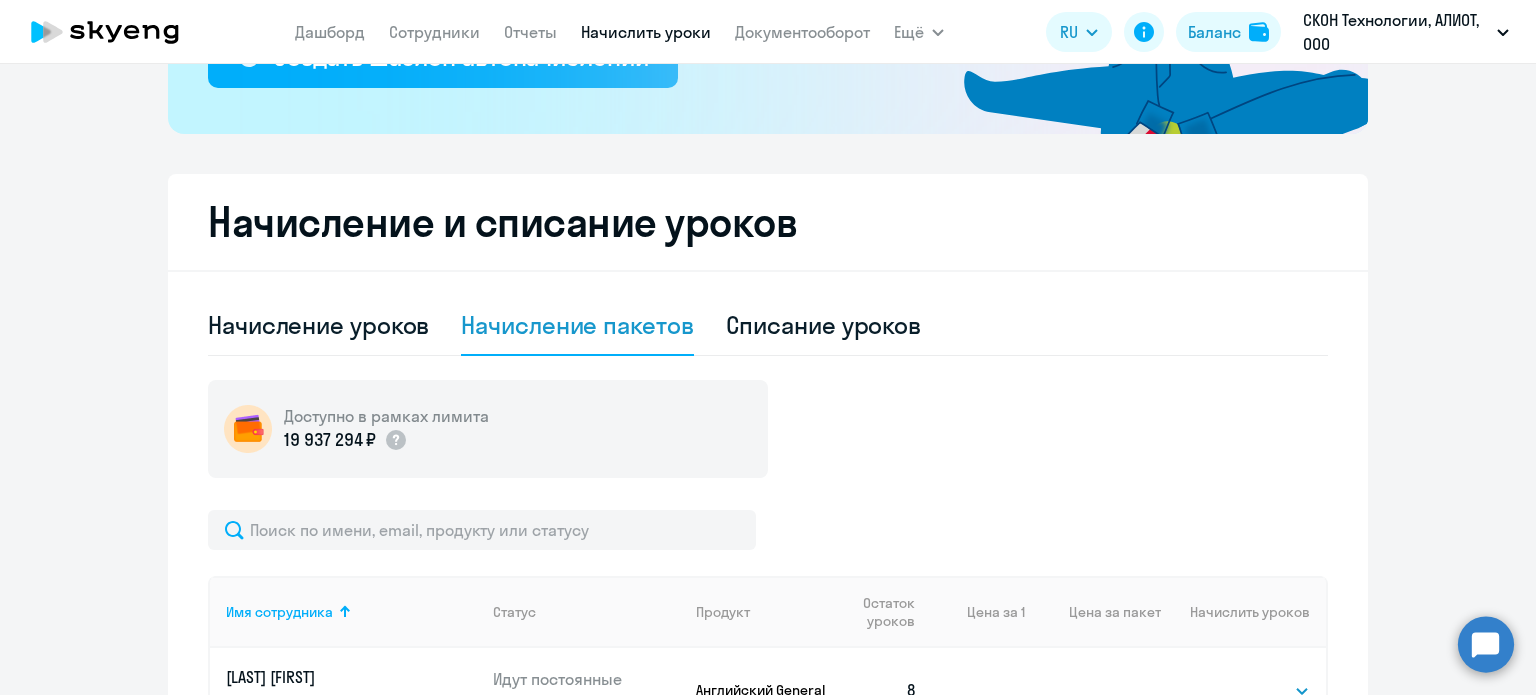 scroll, scrollTop: 500, scrollLeft: 0, axis: vertical 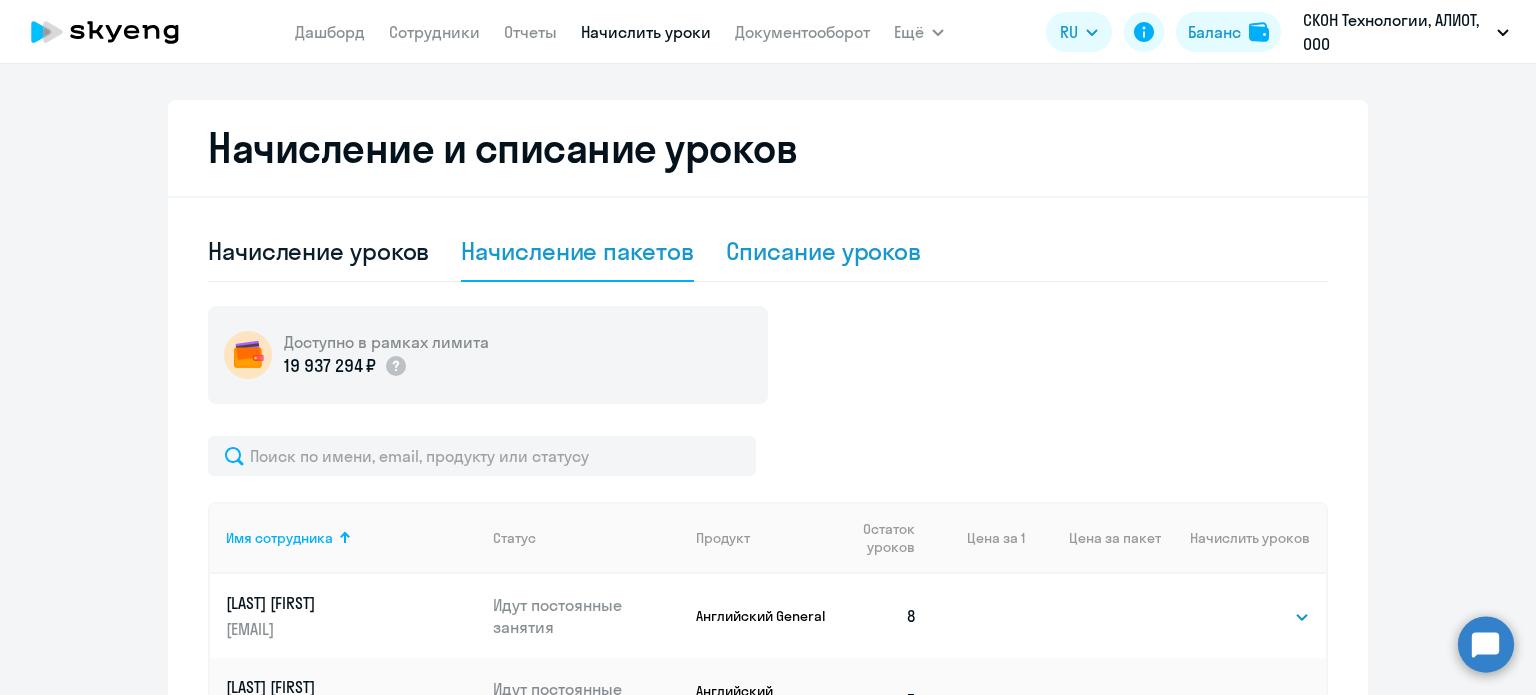 click on "Списание уроков" 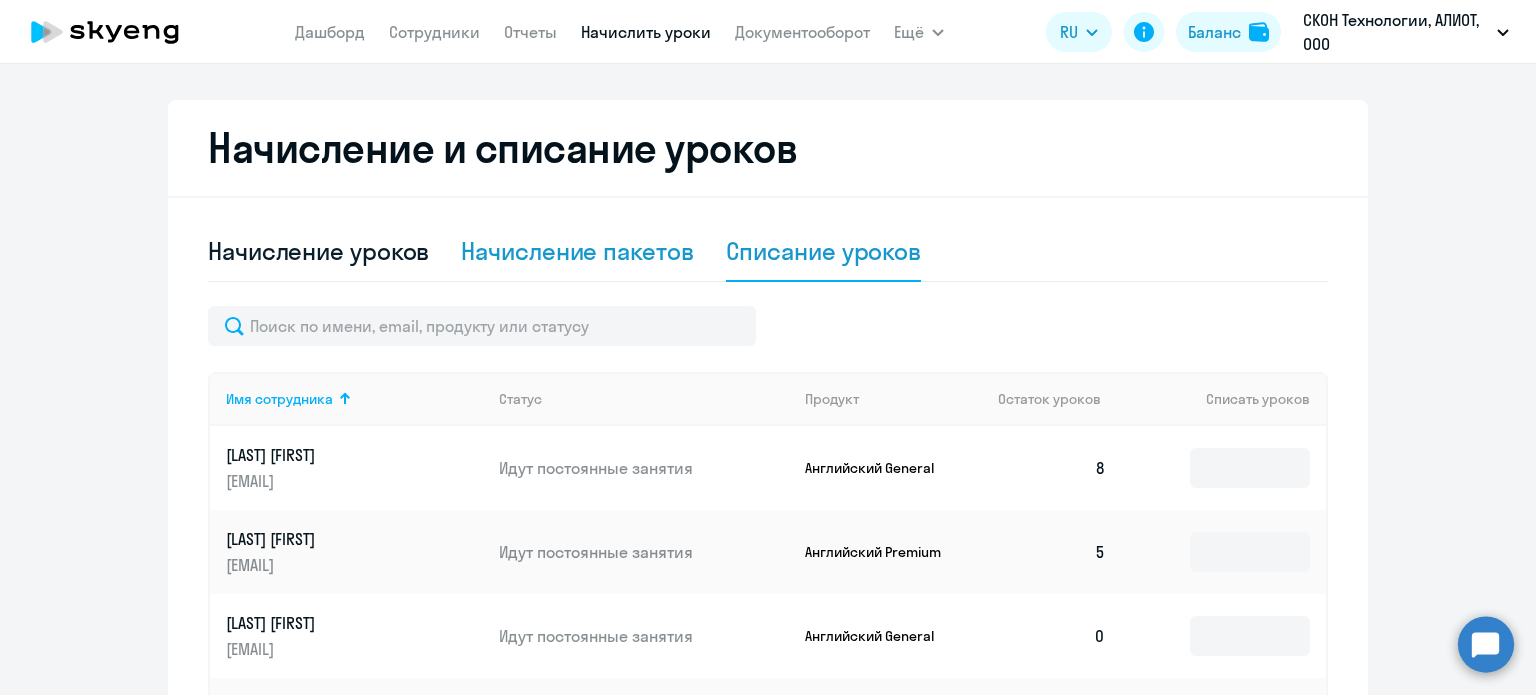 drag, startPoint x: 631, startPoint y: 251, endPoint x: 575, endPoint y: 250, distance: 56.008926 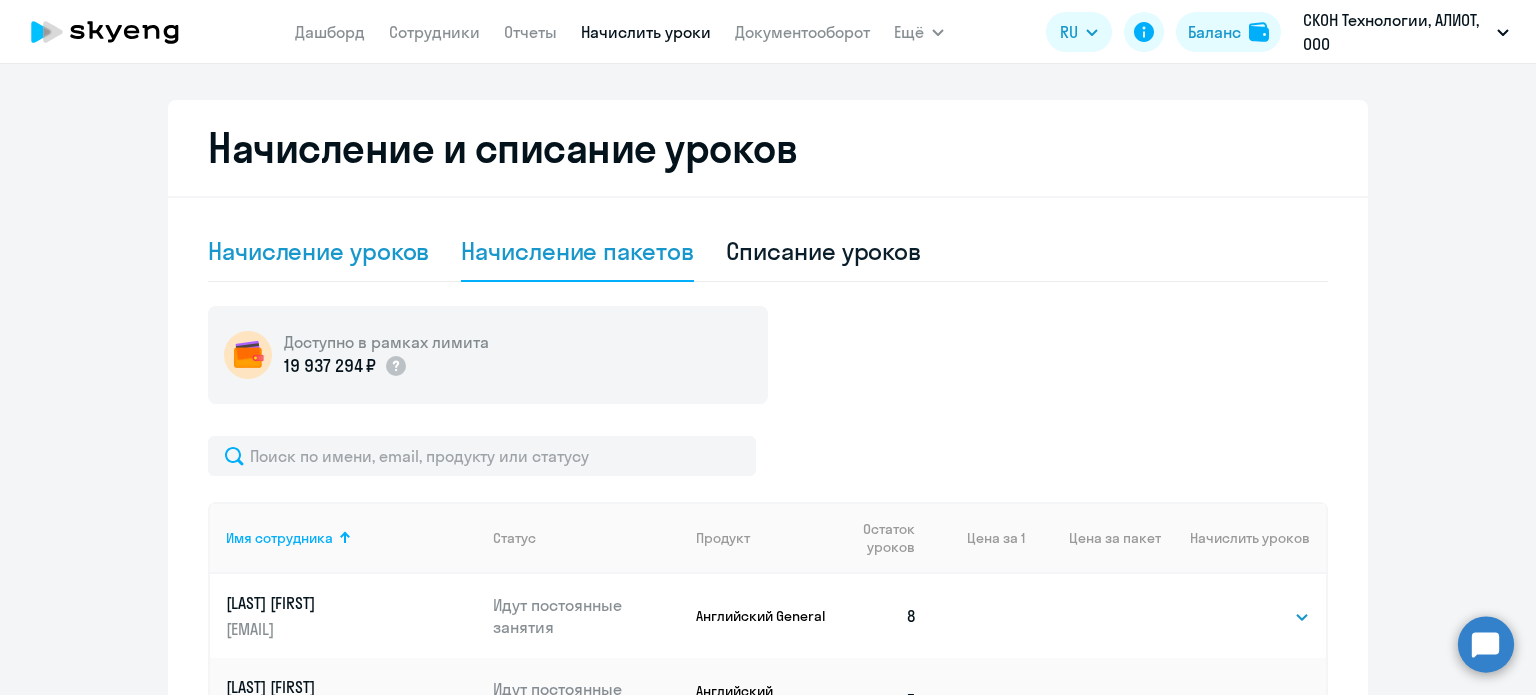 click on "Начисление уроков" 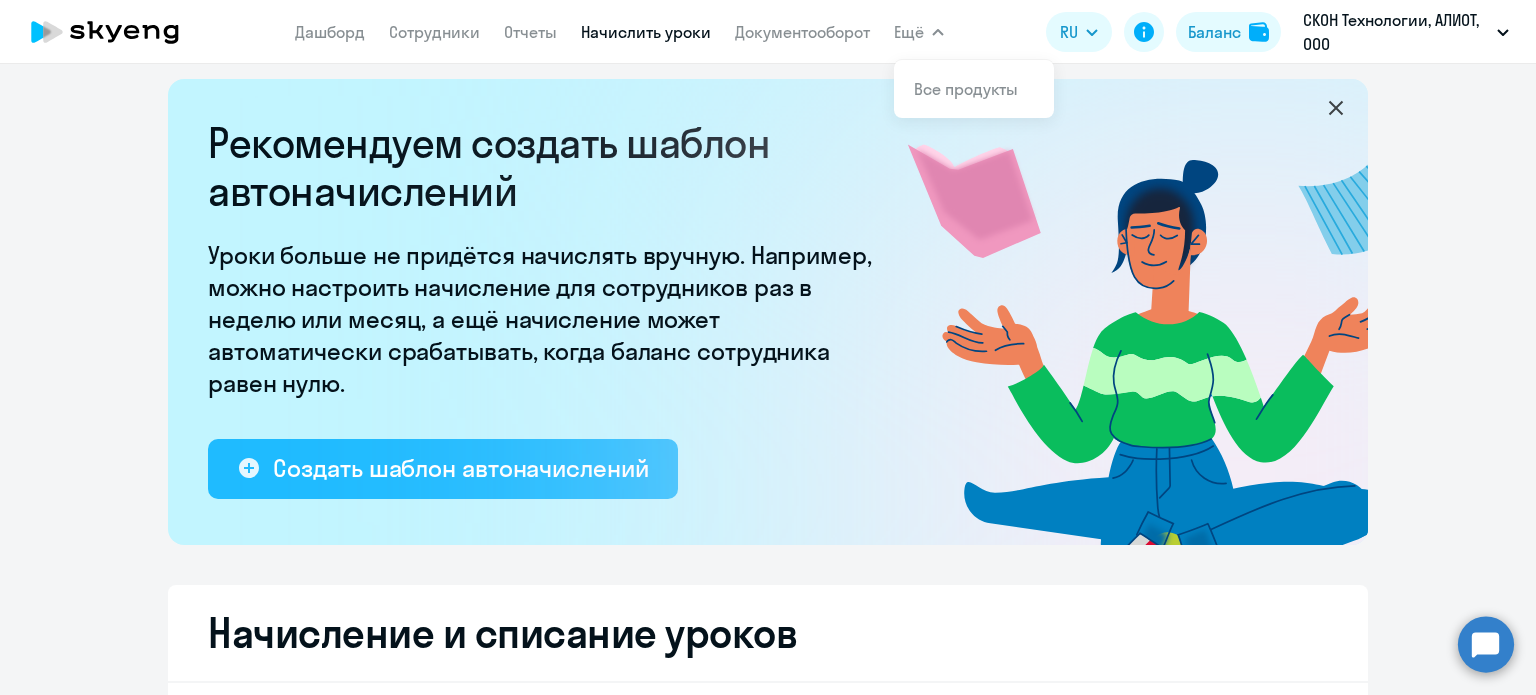 scroll, scrollTop: 0, scrollLeft: 0, axis: both 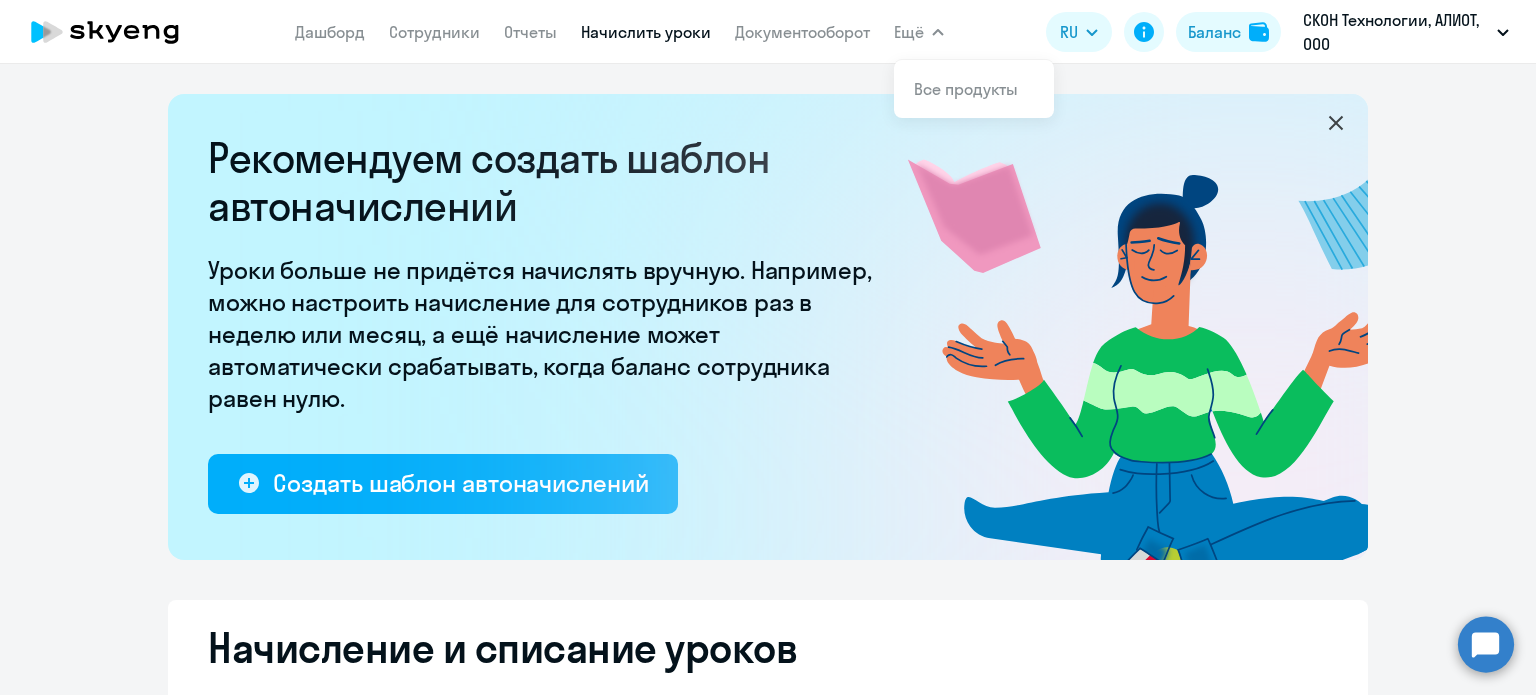 click on "Начислить уроки" at bounding box center [646, 32] 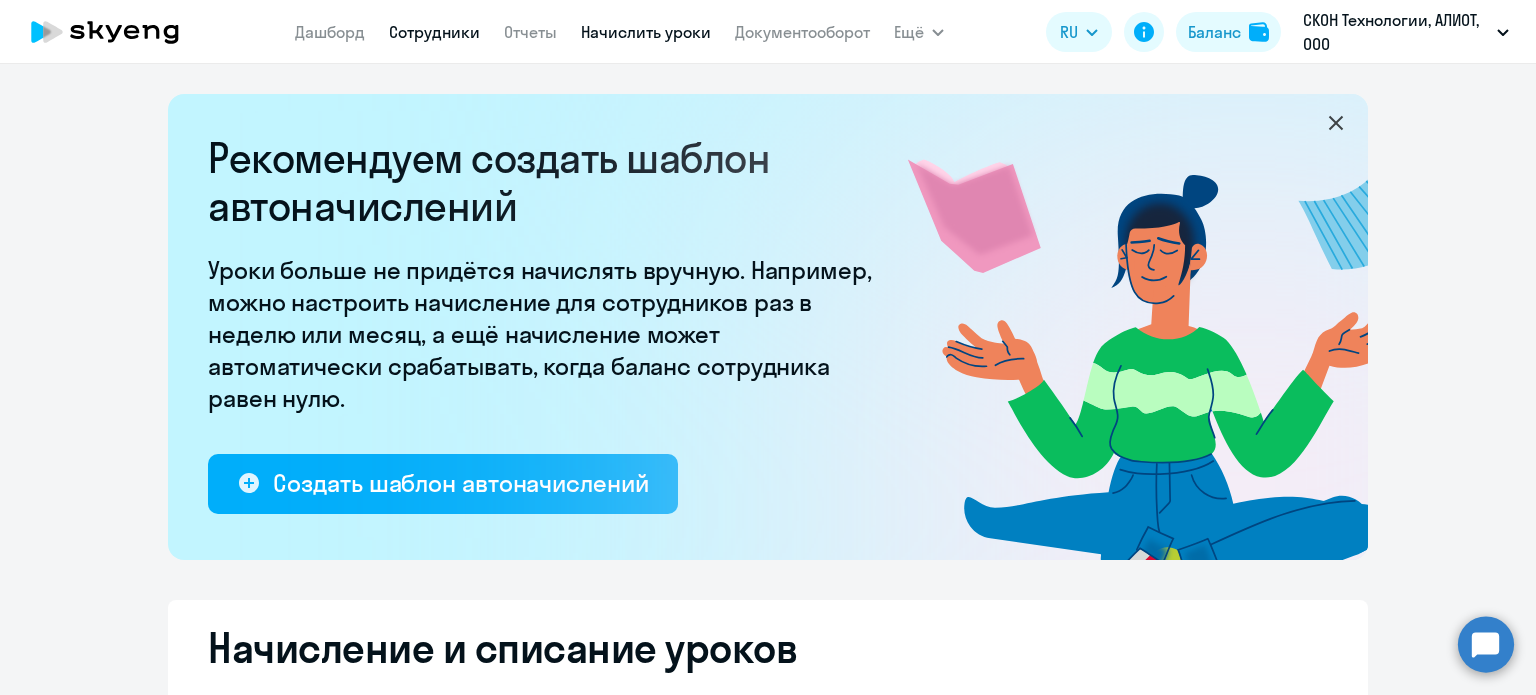 click on "Сотрудники" at bounding box center (434, 32) 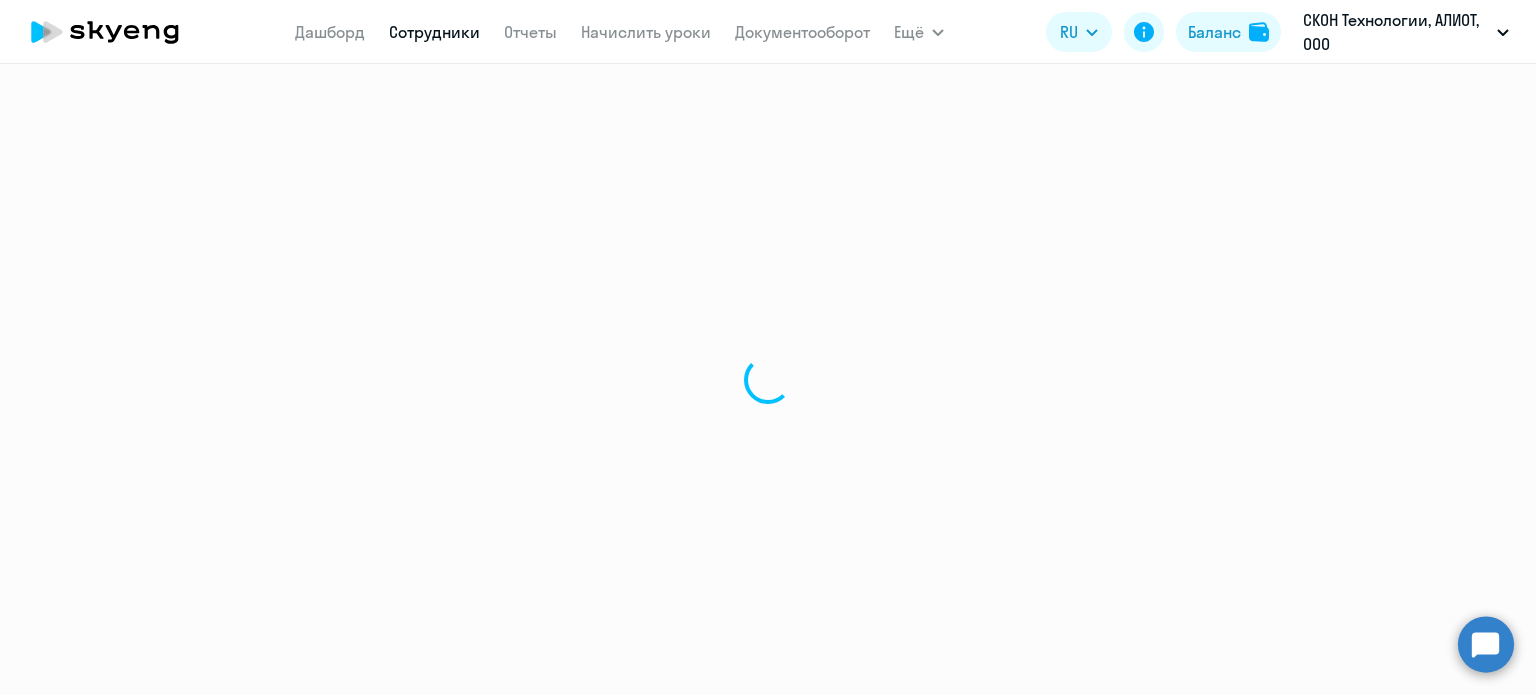 select on "30" 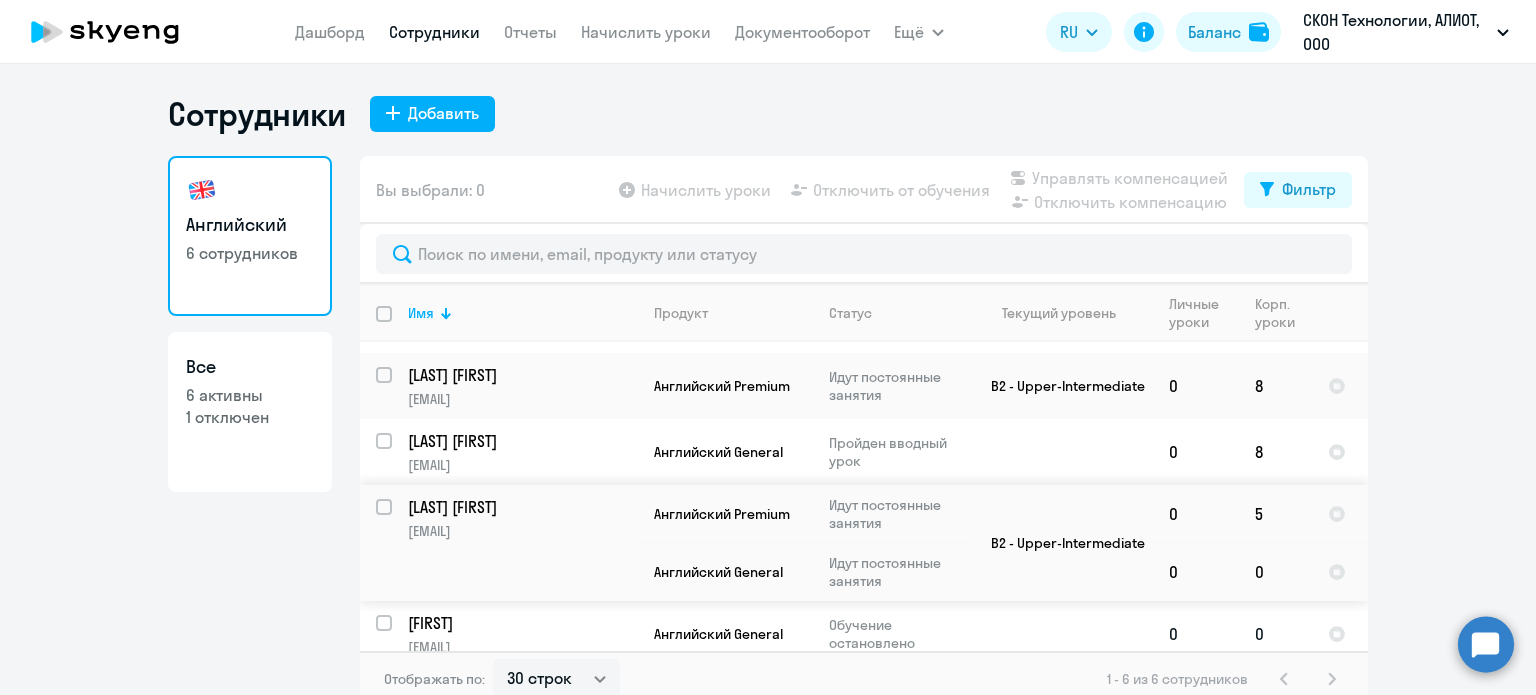 scroll, scrollTop: 140, scrollLeft: 0, axis: vertical 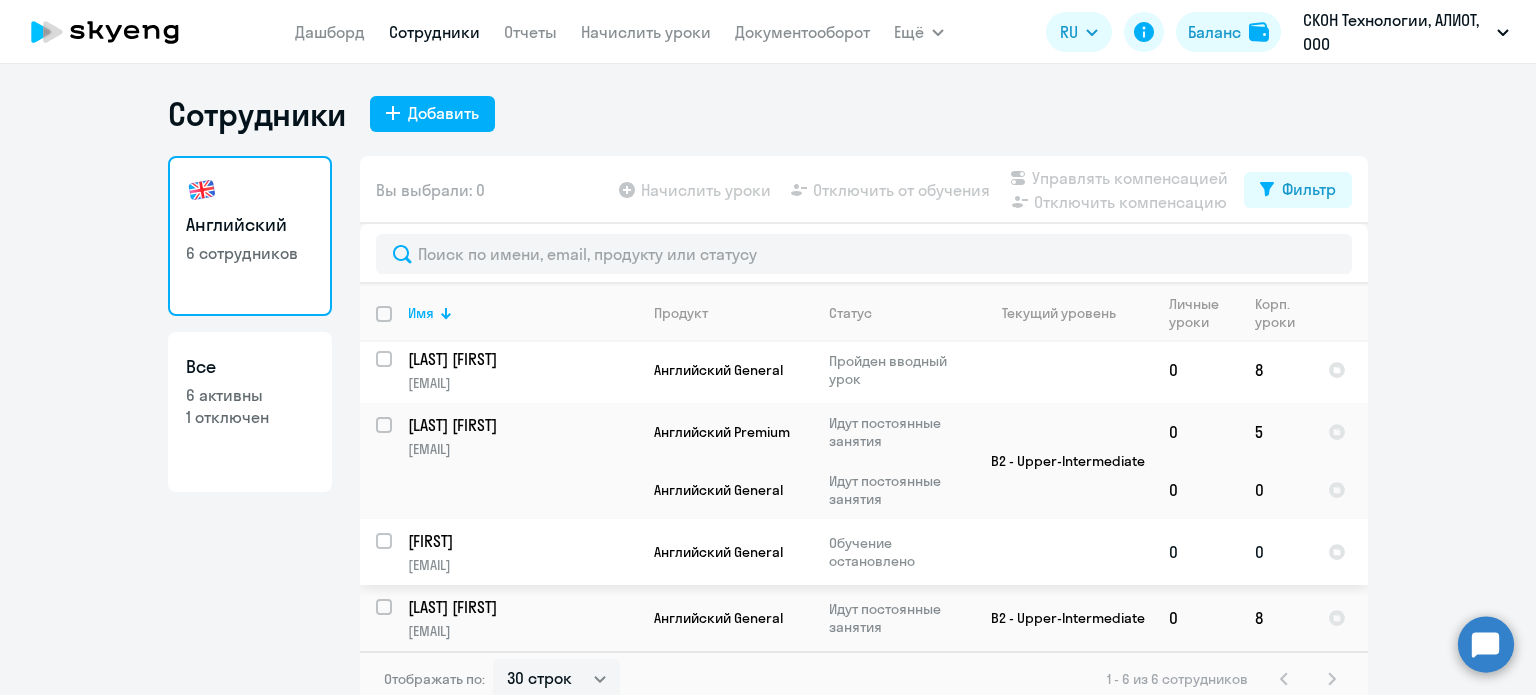 click on "[FIRST] [EMAIL]" 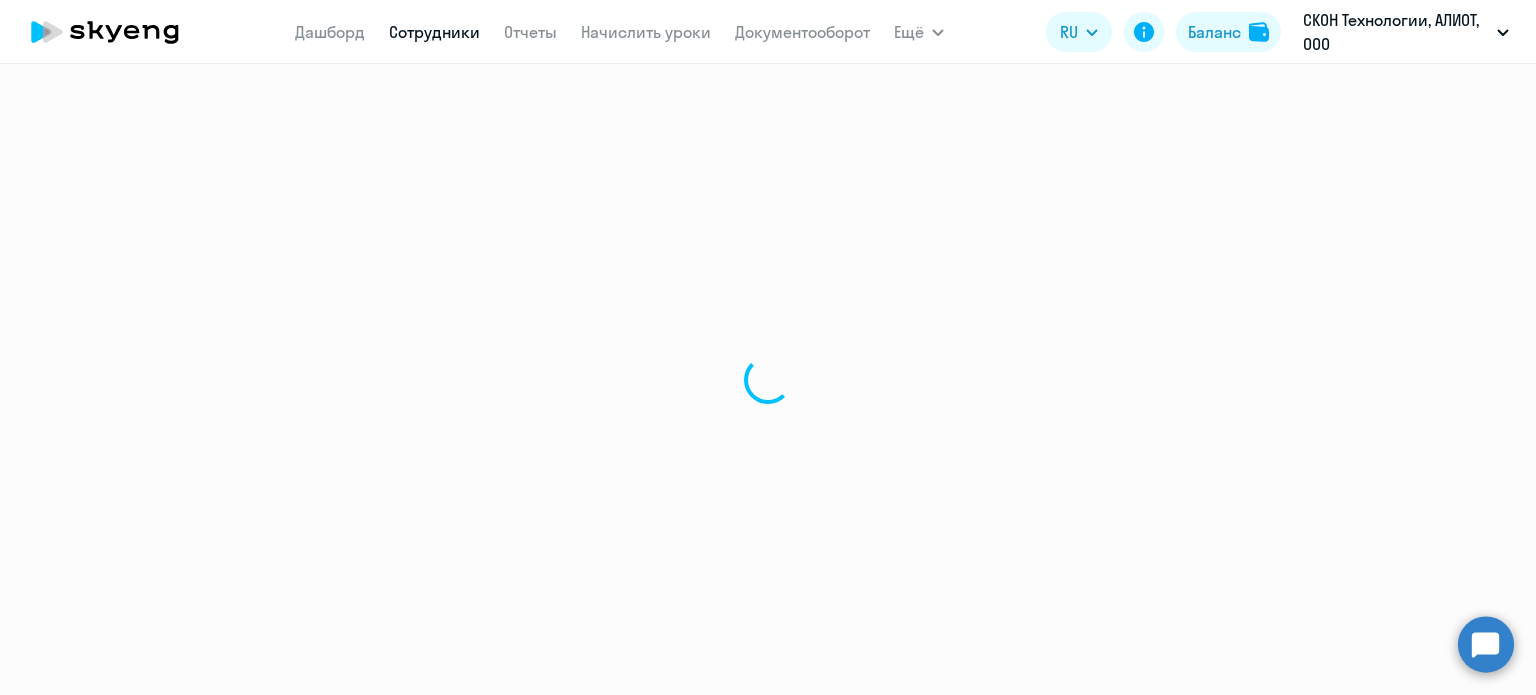 select on "english" 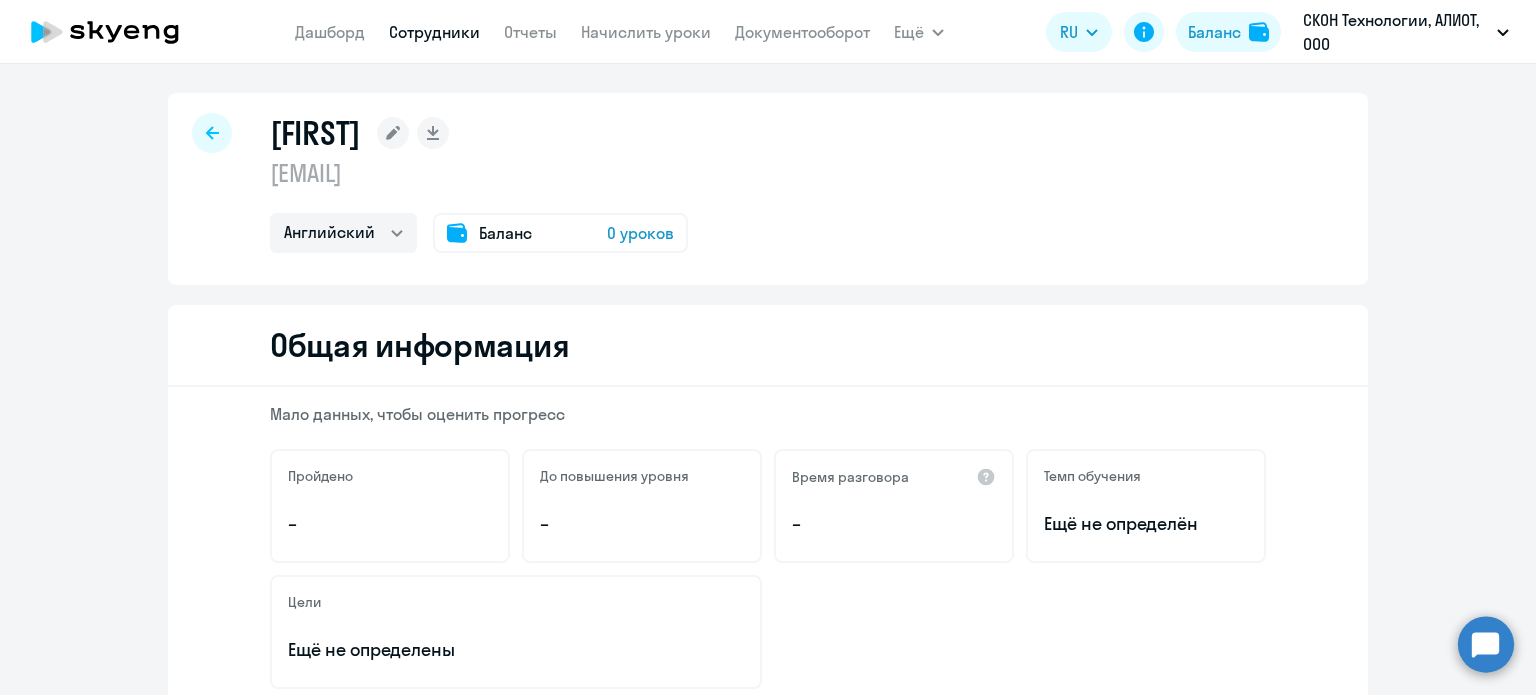 scroll, scrollTop: 0, scrollLeft: 0, axis: both 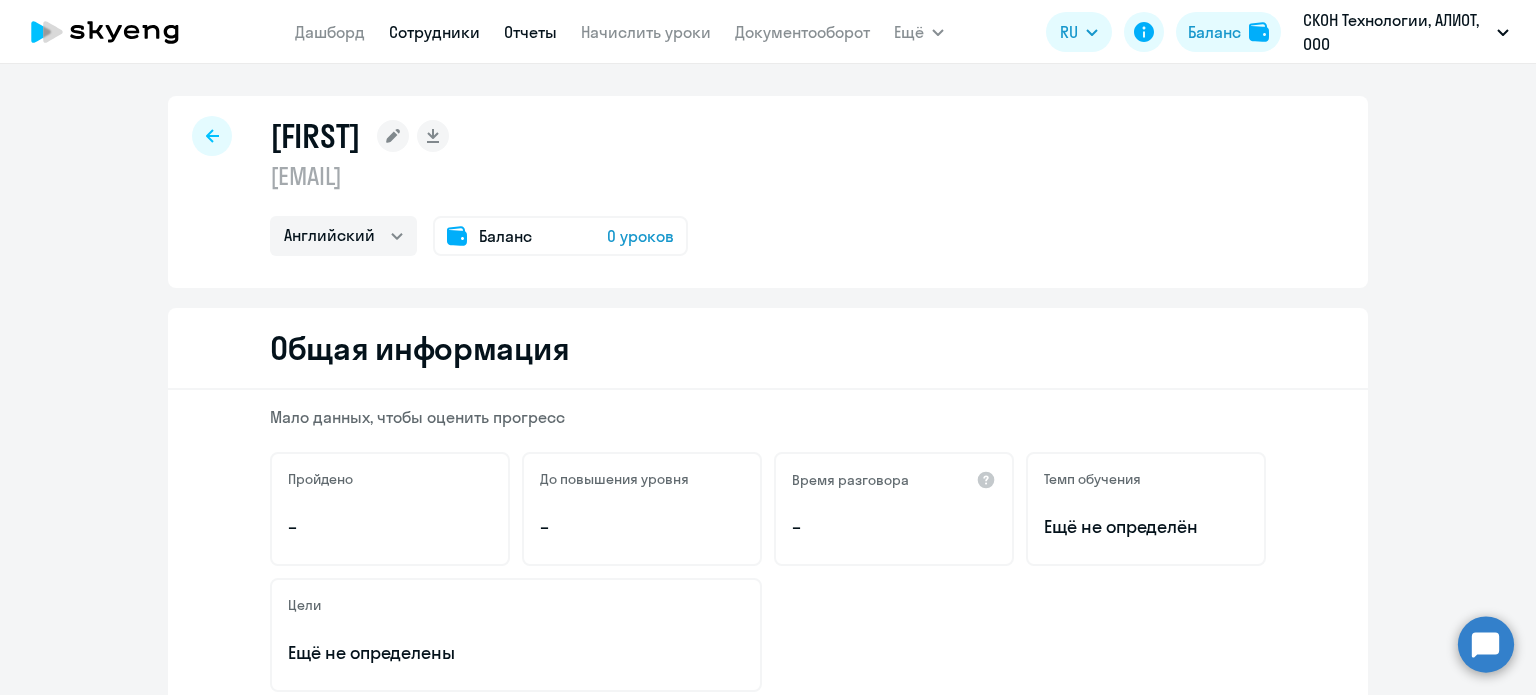 click on "Отчеты" at bounding box center [530, 32] 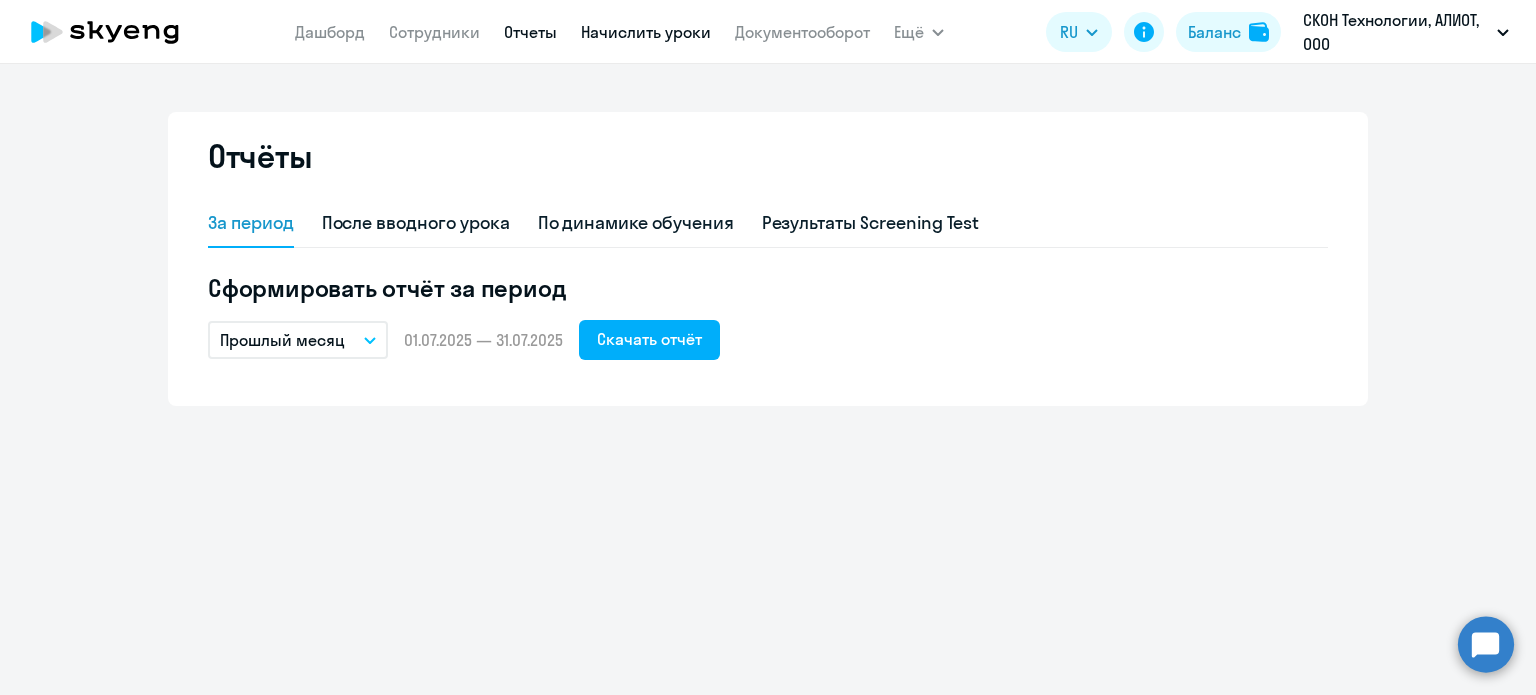 click on "Начислить уроки" at bounding box center [646, 32] 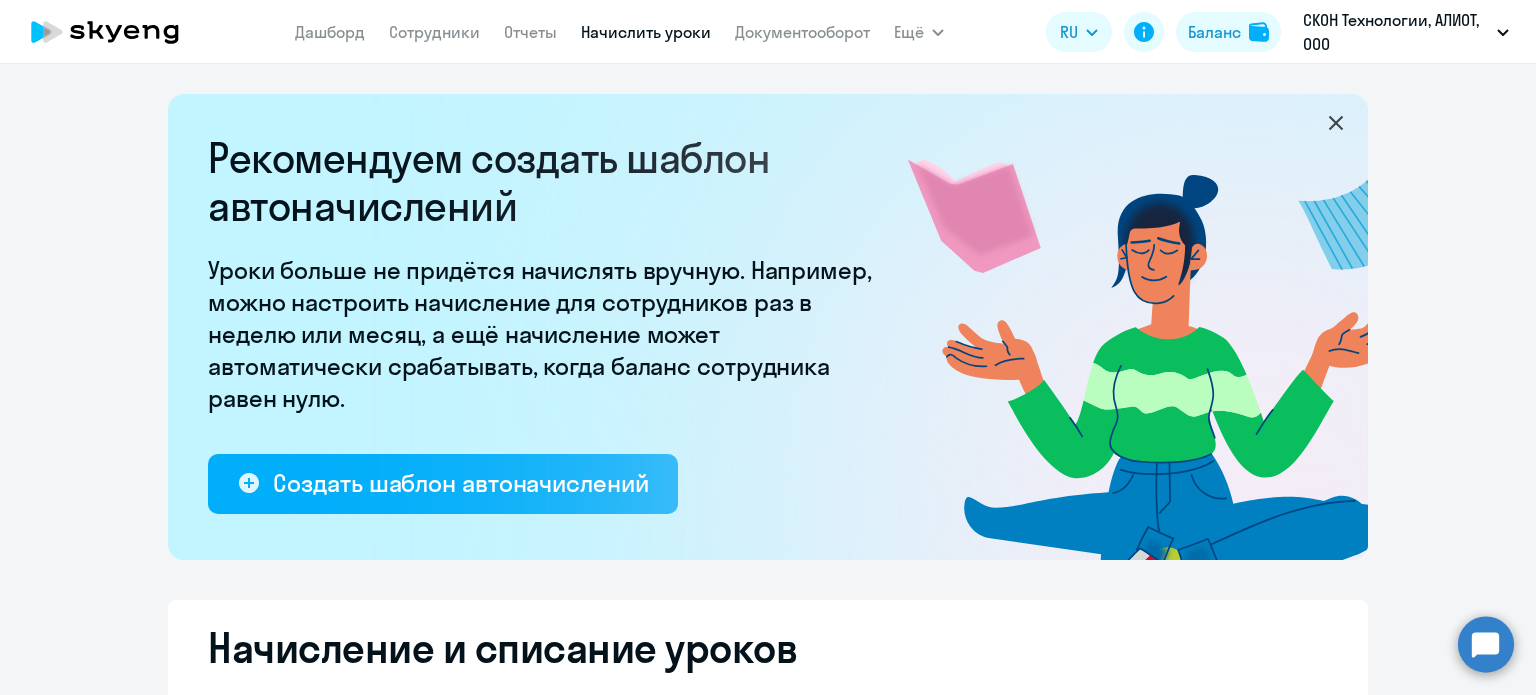 select on "10" 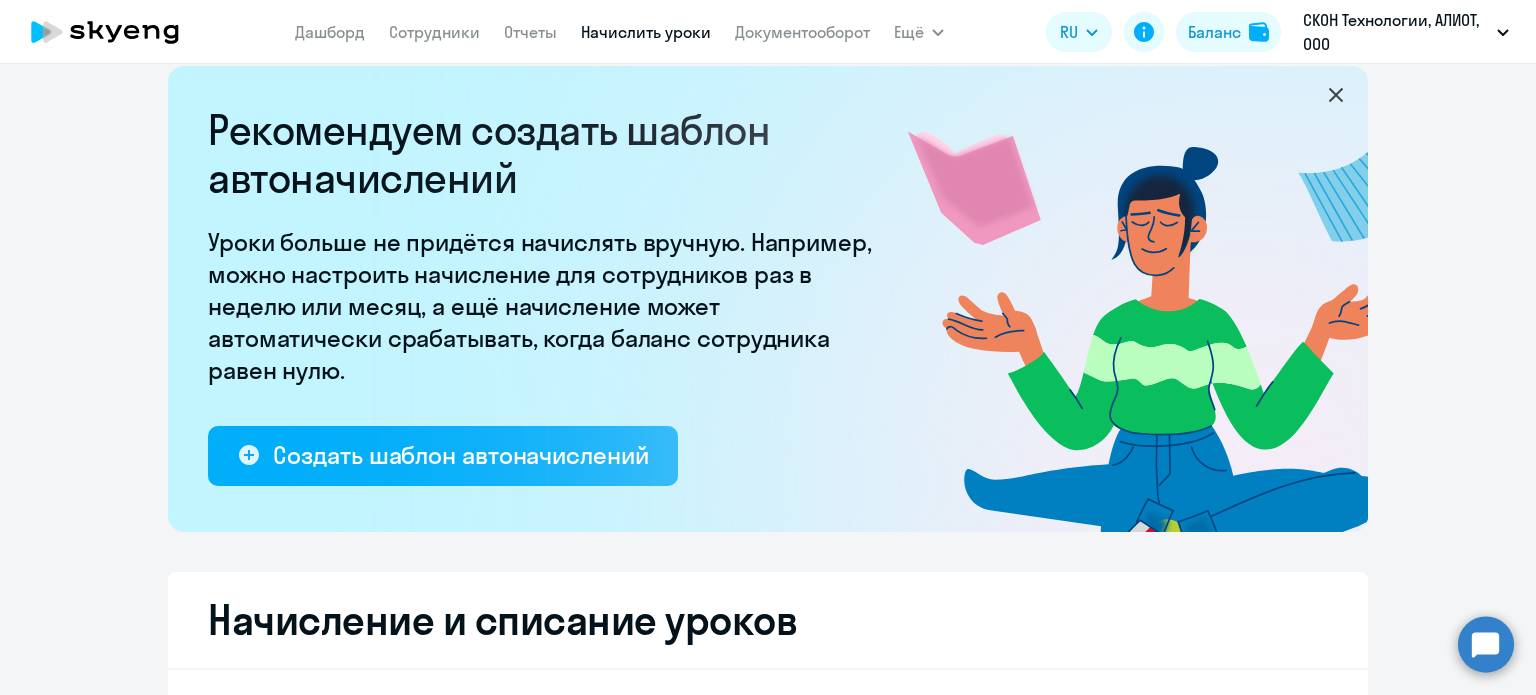 scroll, scrollTop: 0, scrollLeft: 0, axis: both 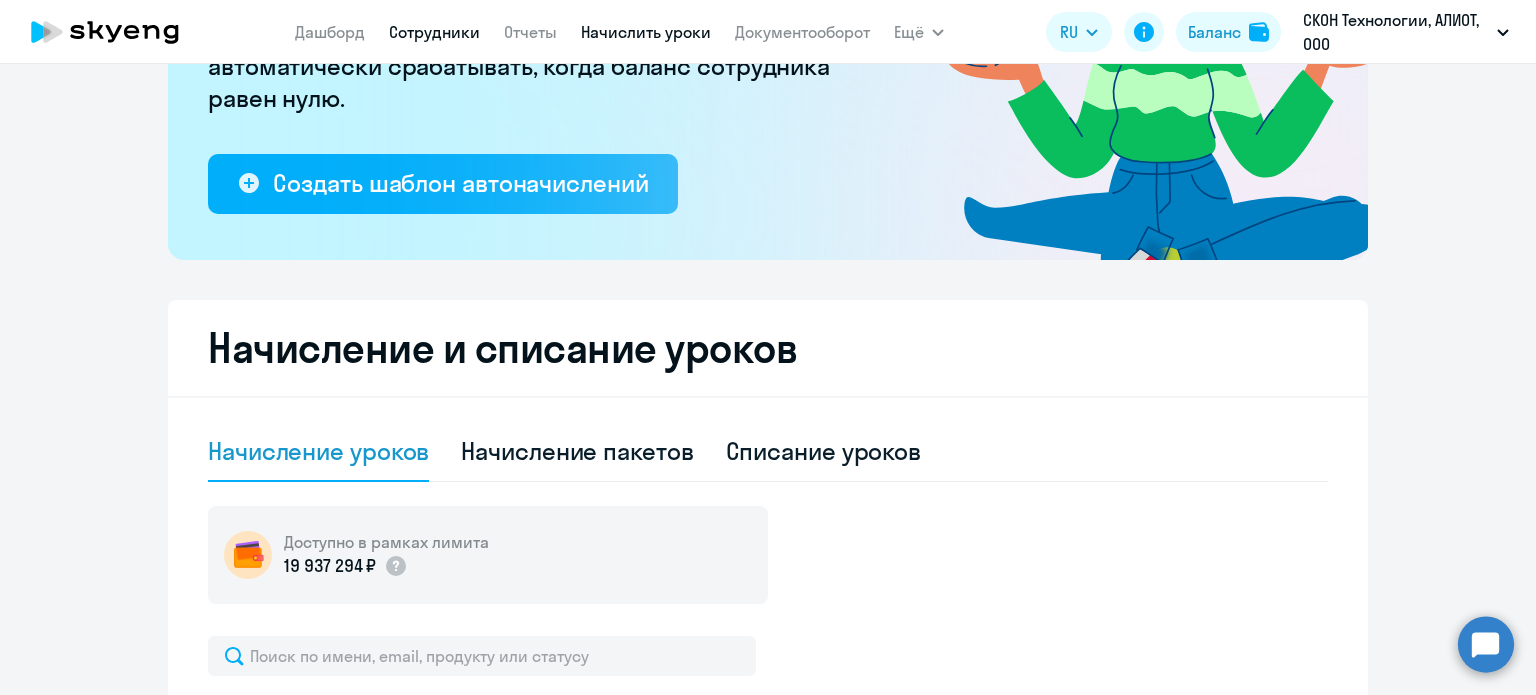 click on "Сотрудники" at bounding box center [434, 32] 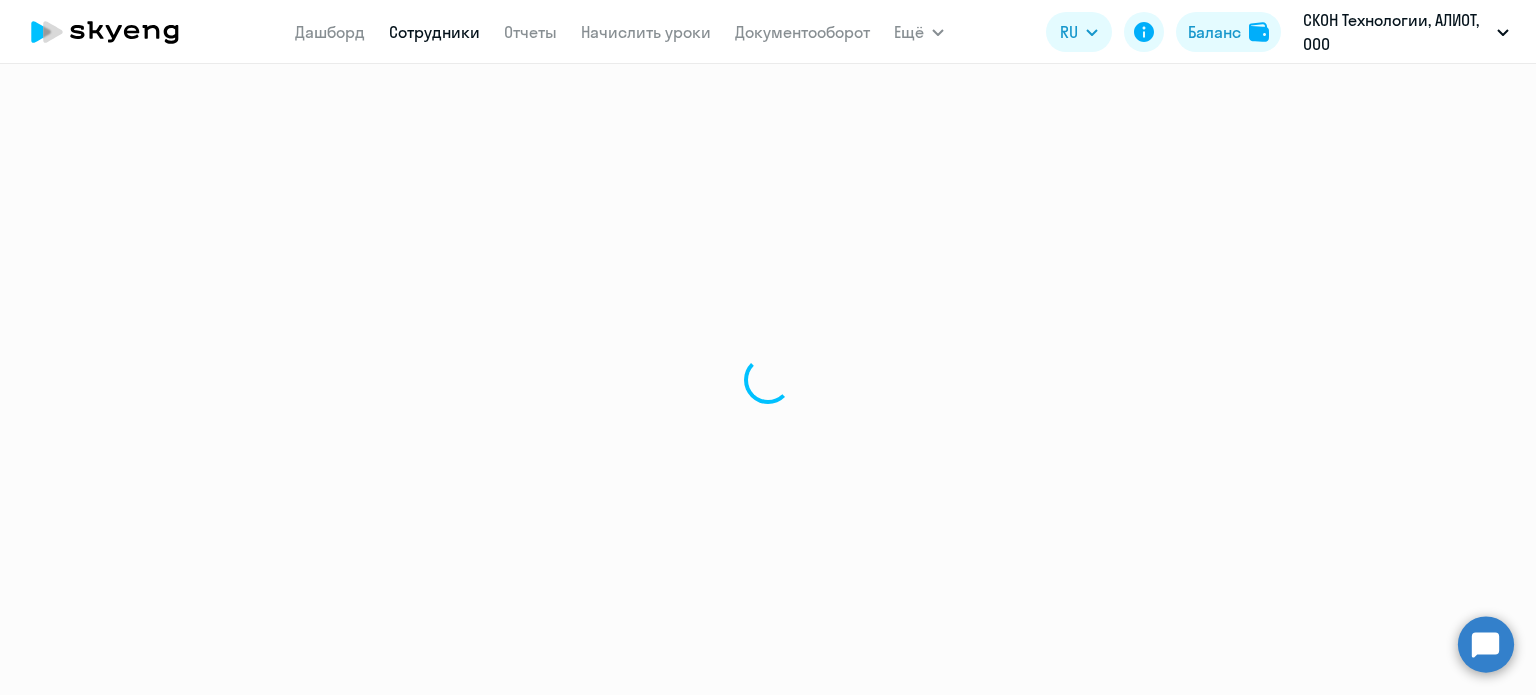 scroll, scrollTop: 0, scrollLeft: 0, axis: both 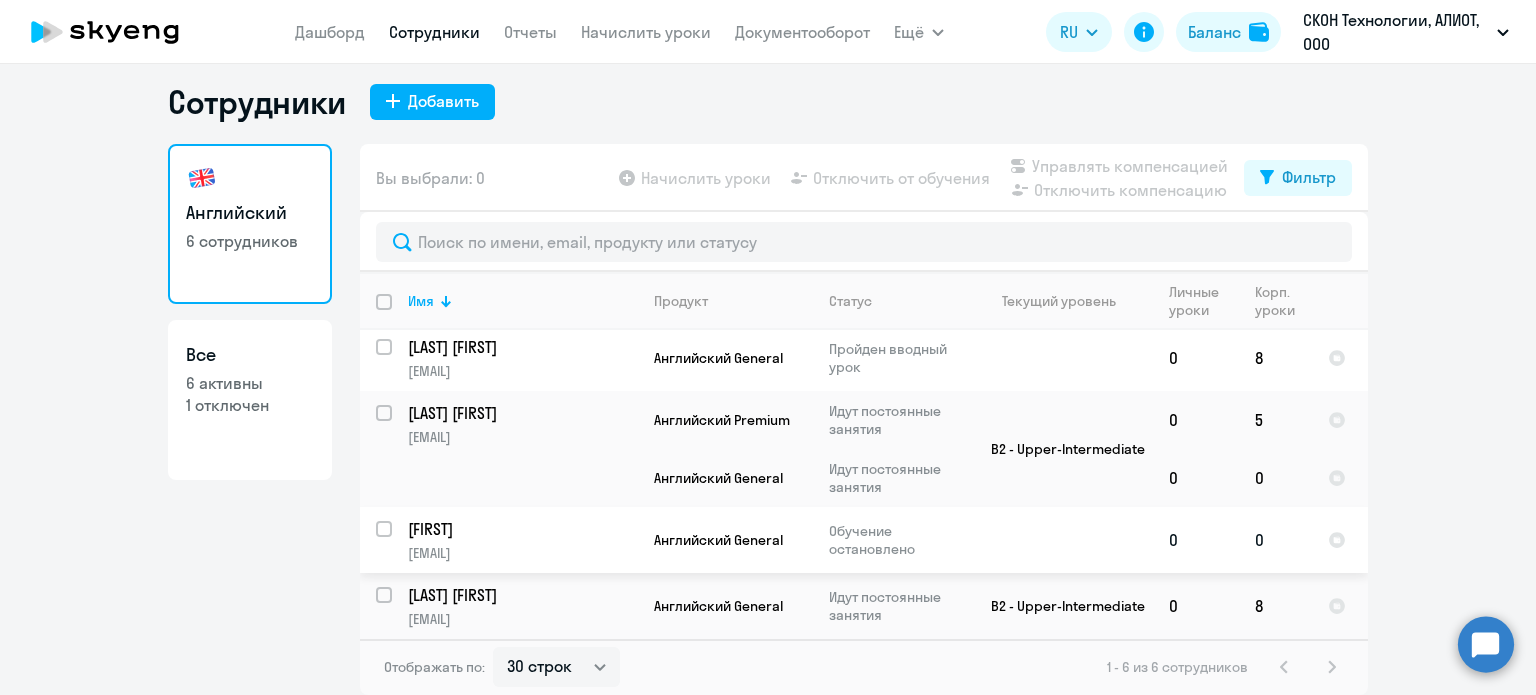 click on "[EMAIL]" 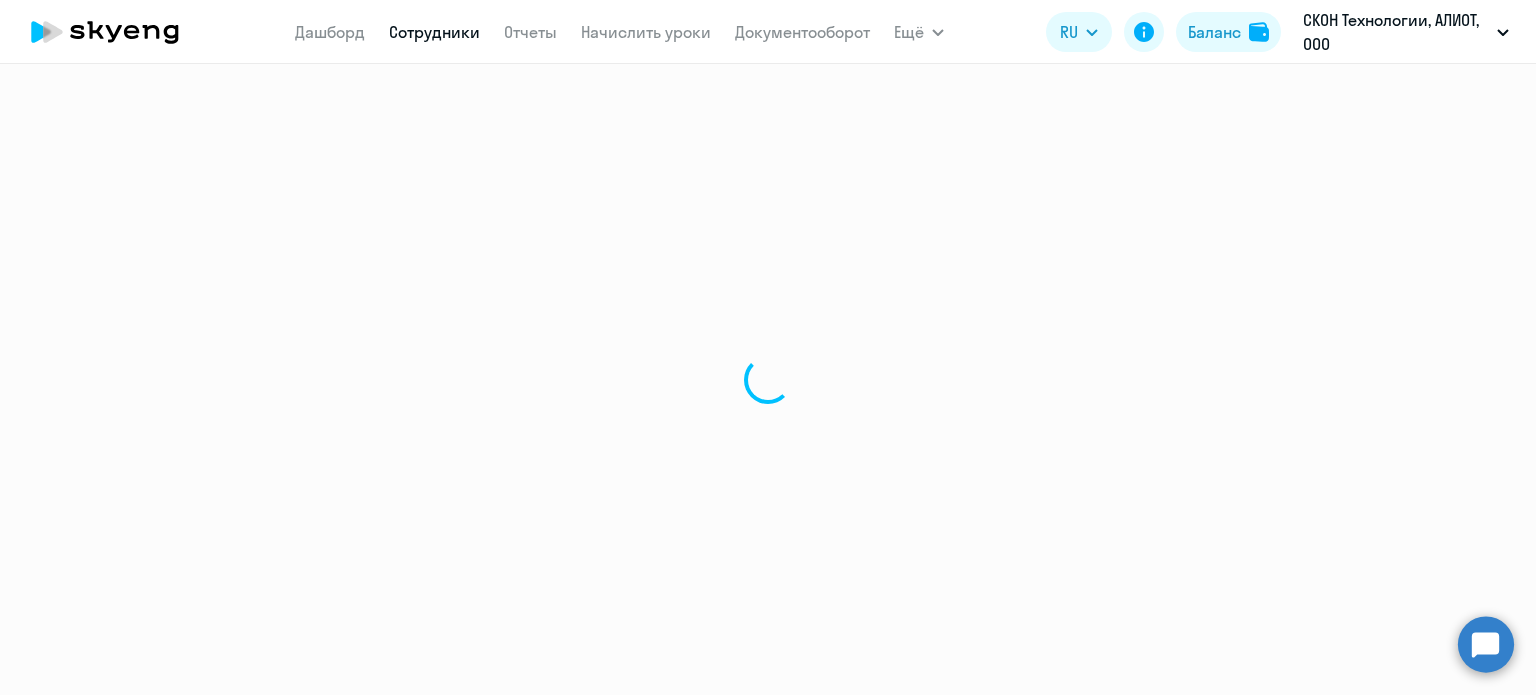 scroll, scrollTop: 0, scrollLeft: 0, axis: both 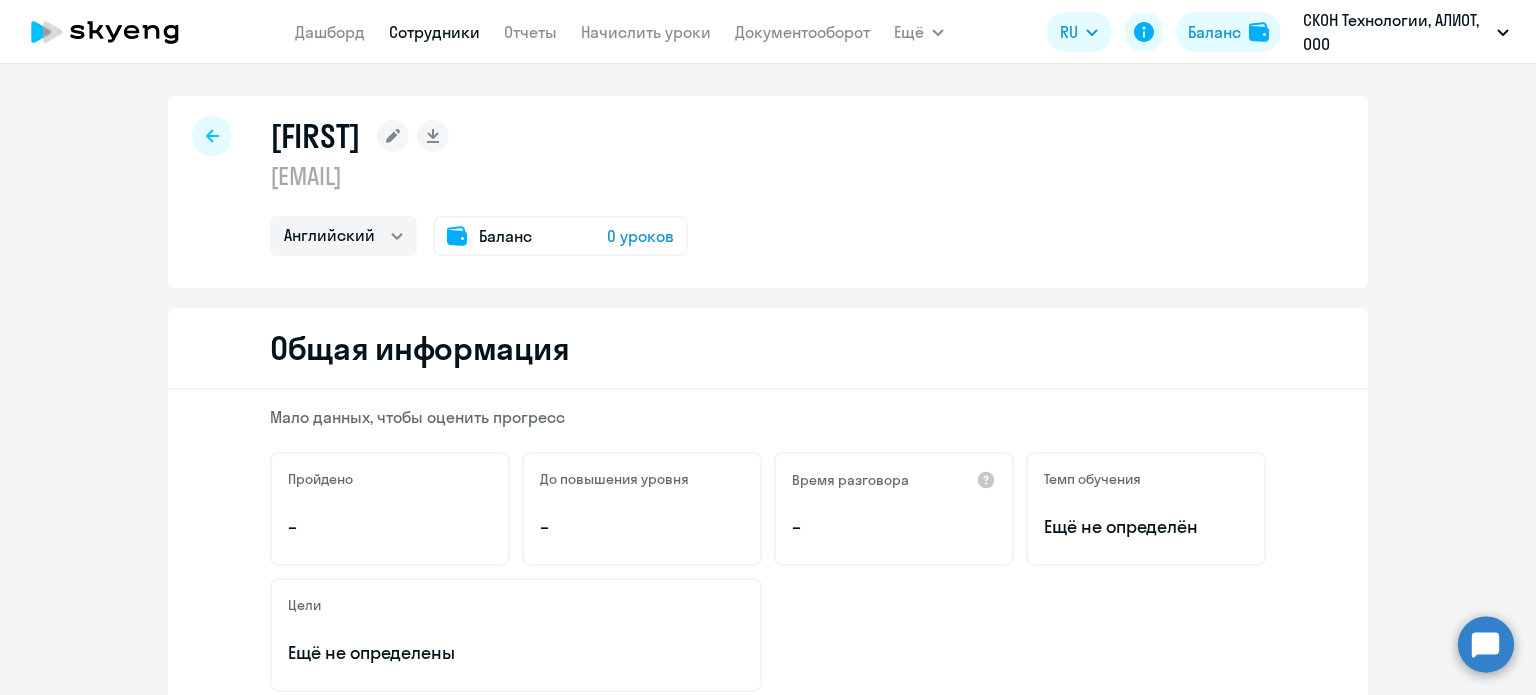 drag, startPoint x: 540, startPoint y: 175, endPoint x: 255, endPoint y: 173, distance: 285.00702 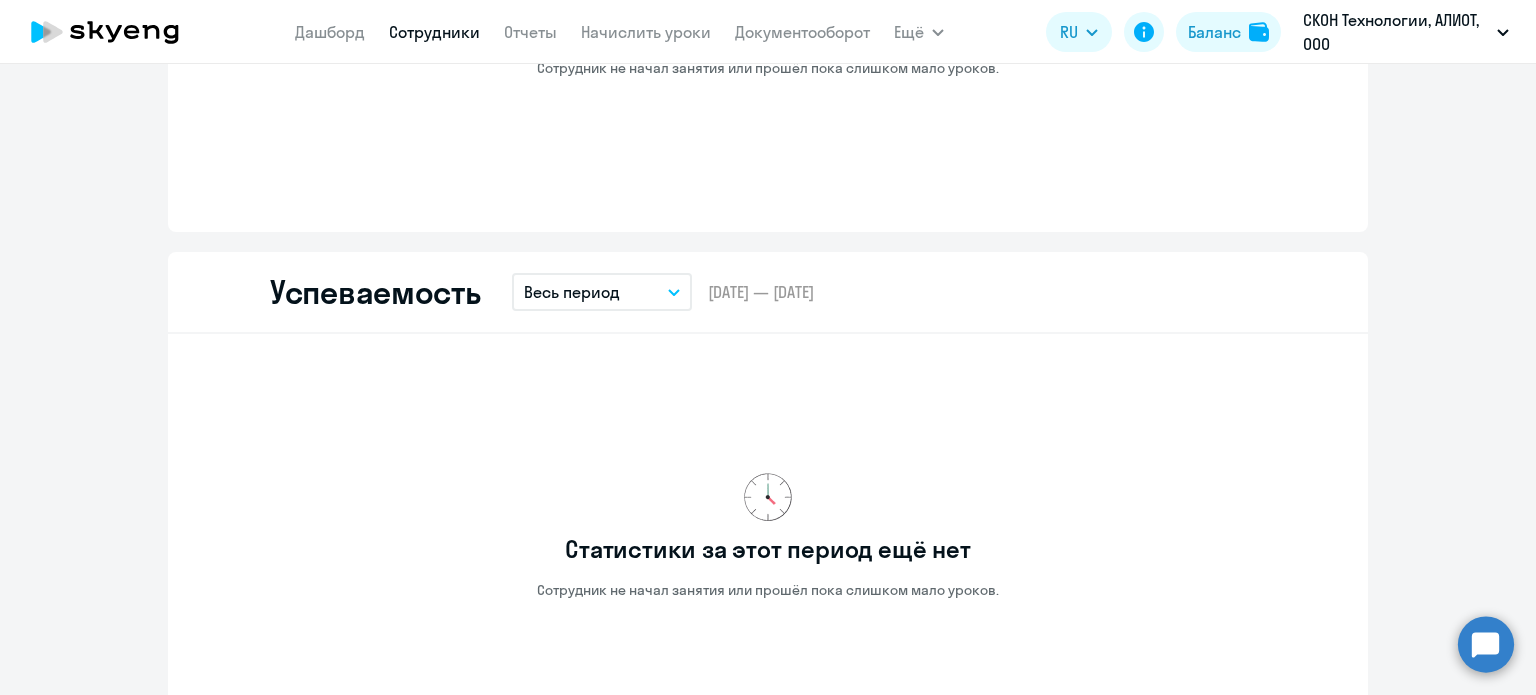 scroll, scrollTop: 1500, scrollLeft: 0, axis: vertical 